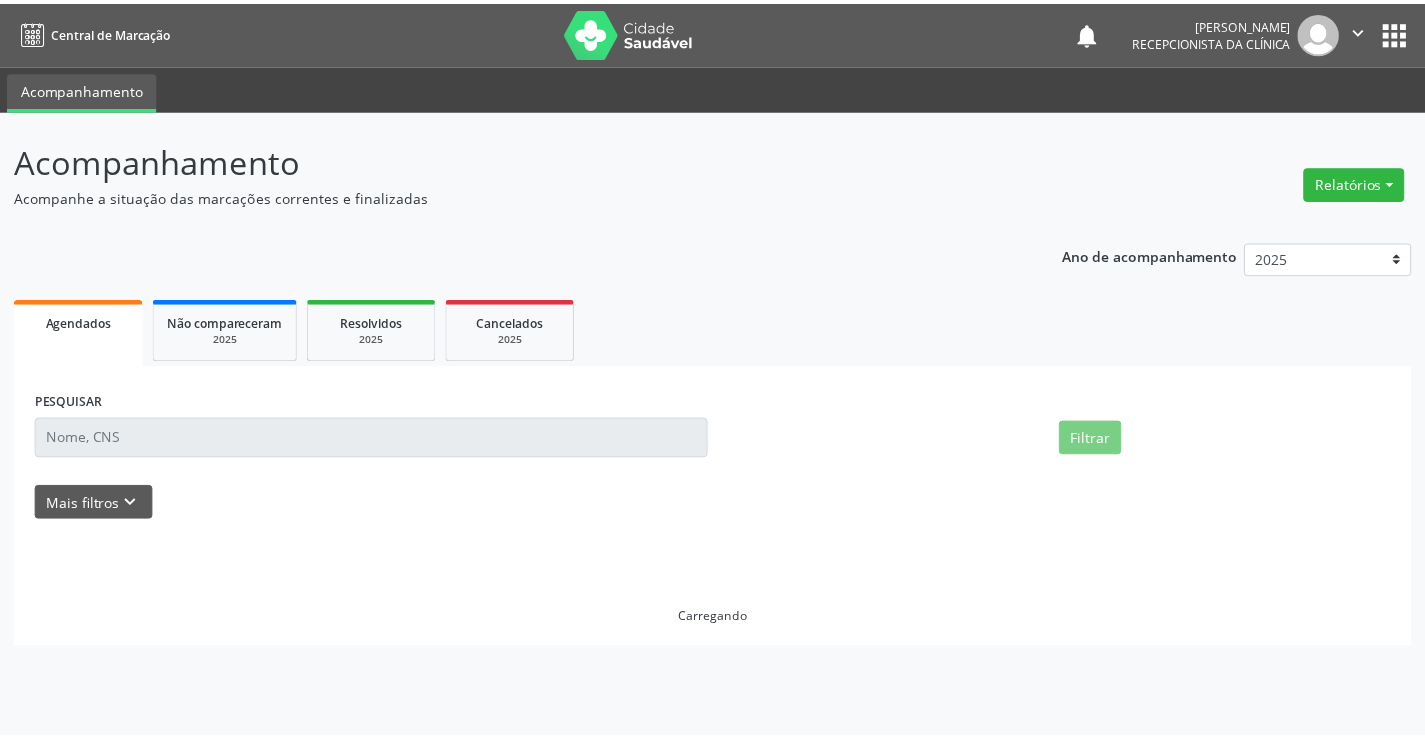 scroll, scrollTop: 0, scrollLeft: 0, axis: both 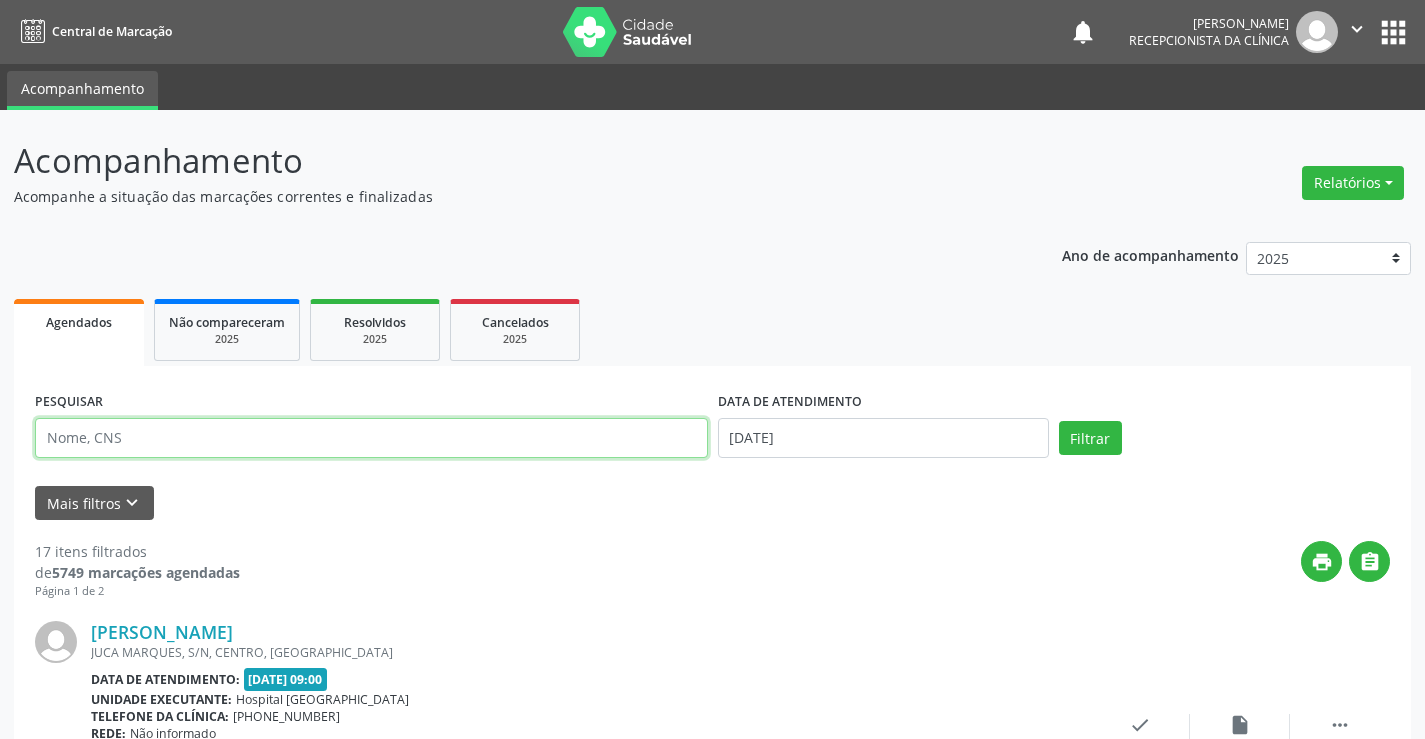 drag, startPoint x: 206, startPoint y: 450, endPoint x: 135, endPoint y: 456, distance: 71.25307 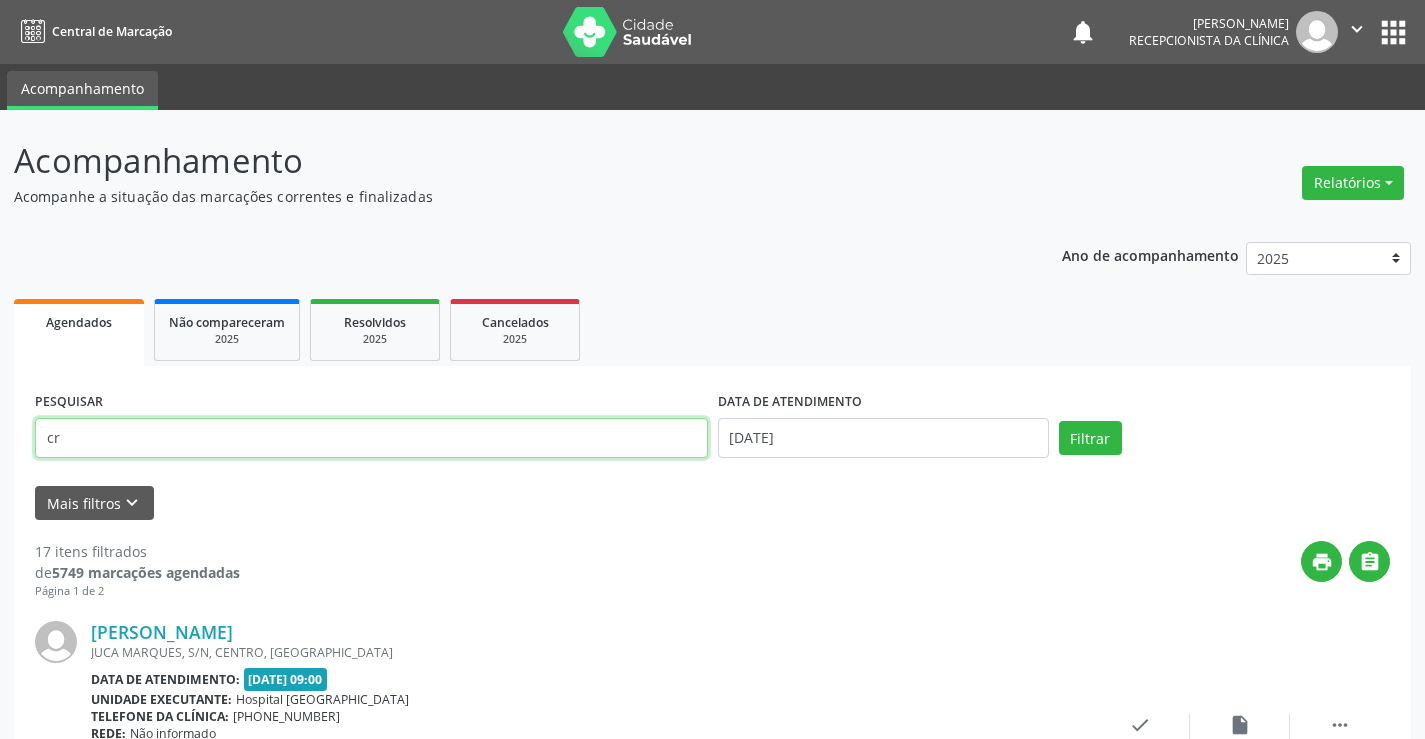 type on "c" 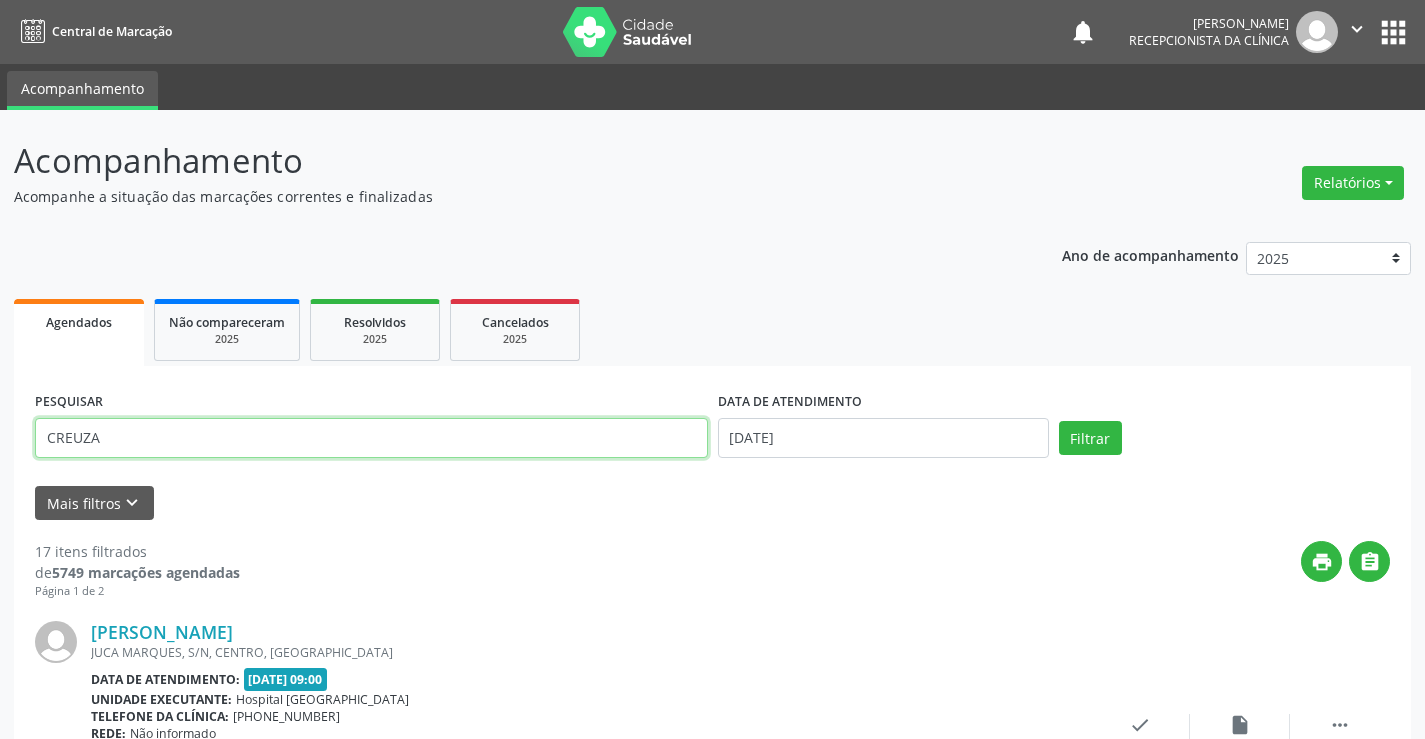 type on "CREUZA" 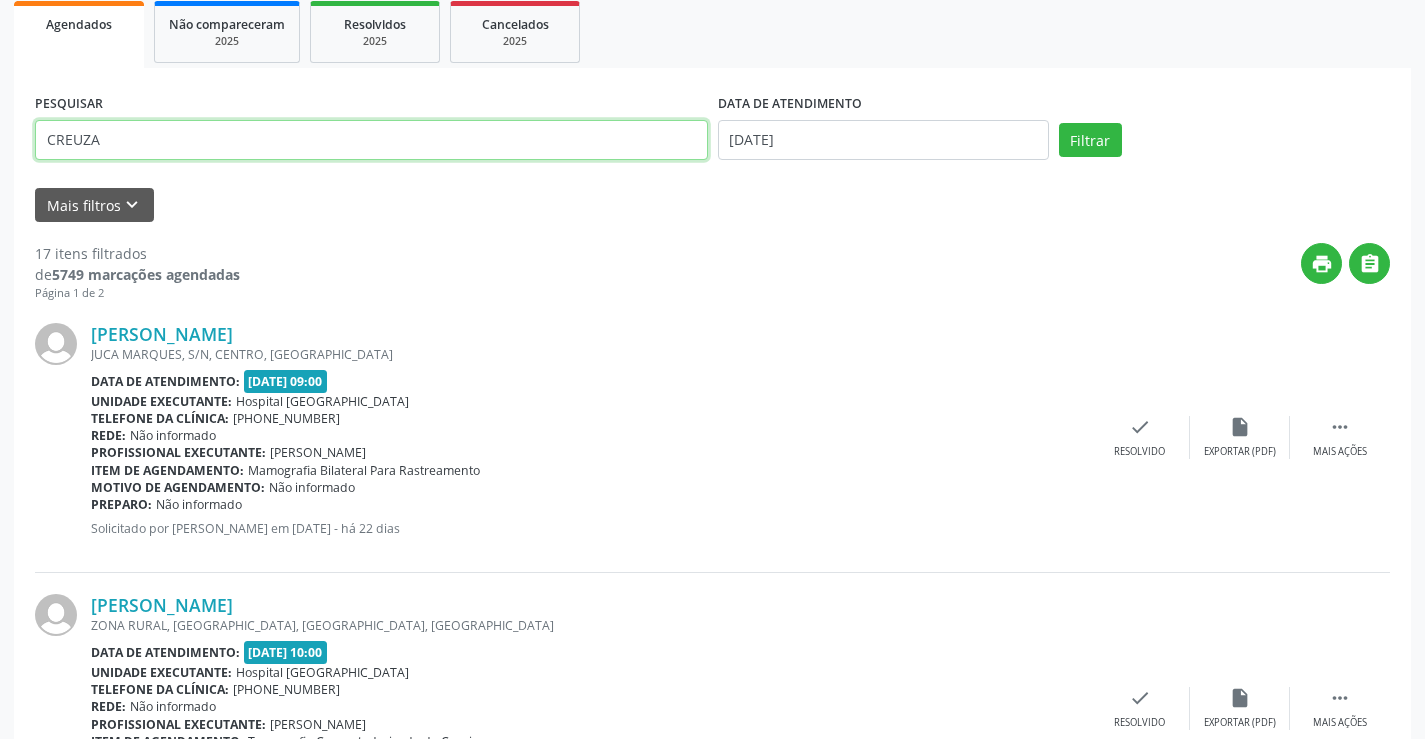 scroll, scrollTop: 0, scrollLeft: 0, axis: both 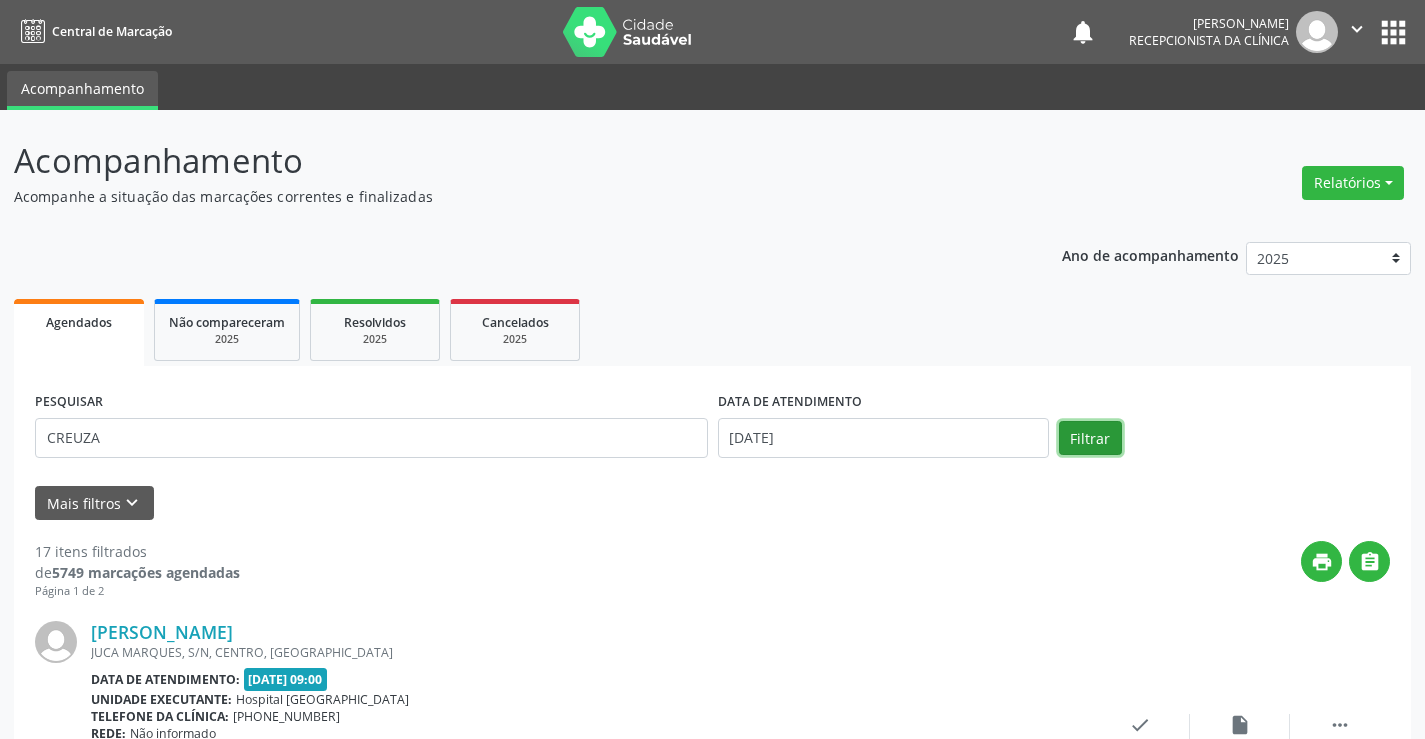 click on "Filtrar" at bounding box center [1090, 438] 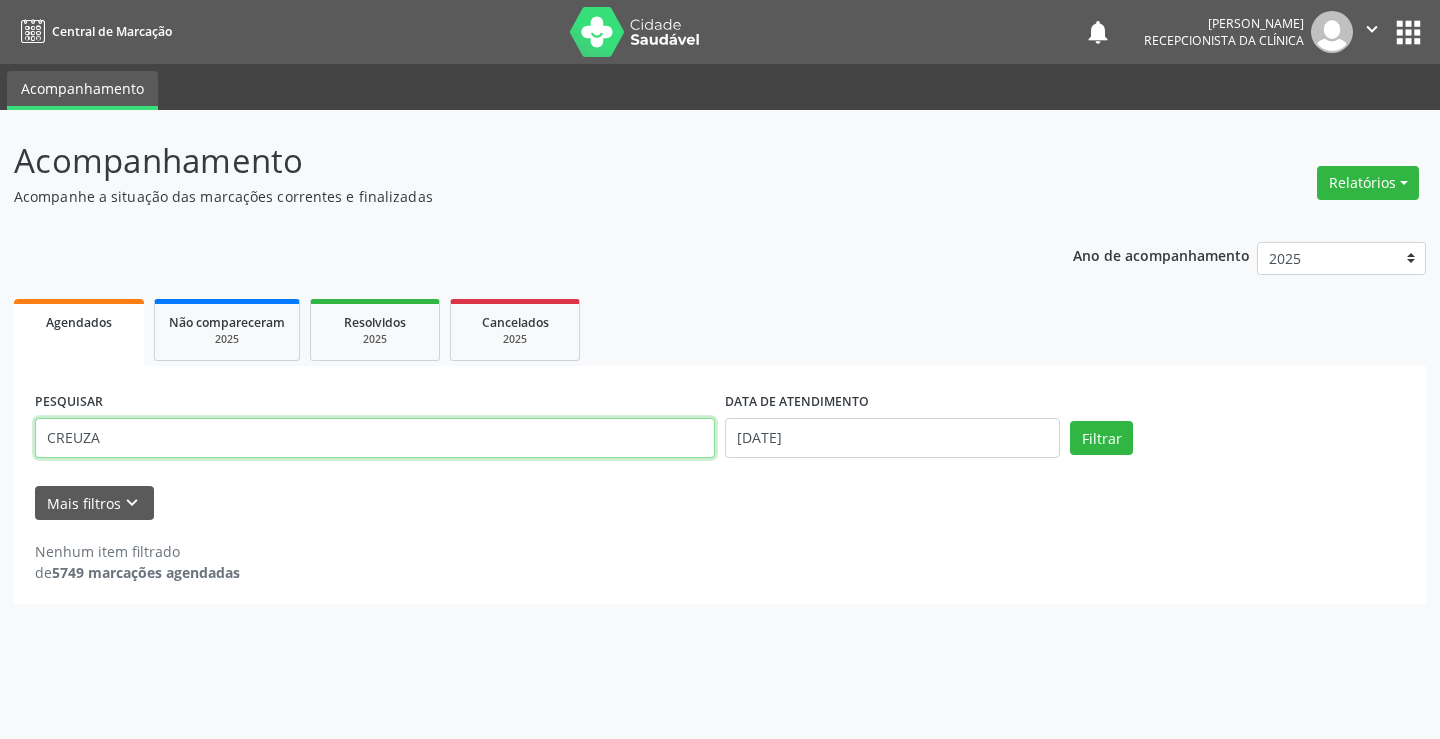 click on "CREUZA" at bounding box center [375, 438] 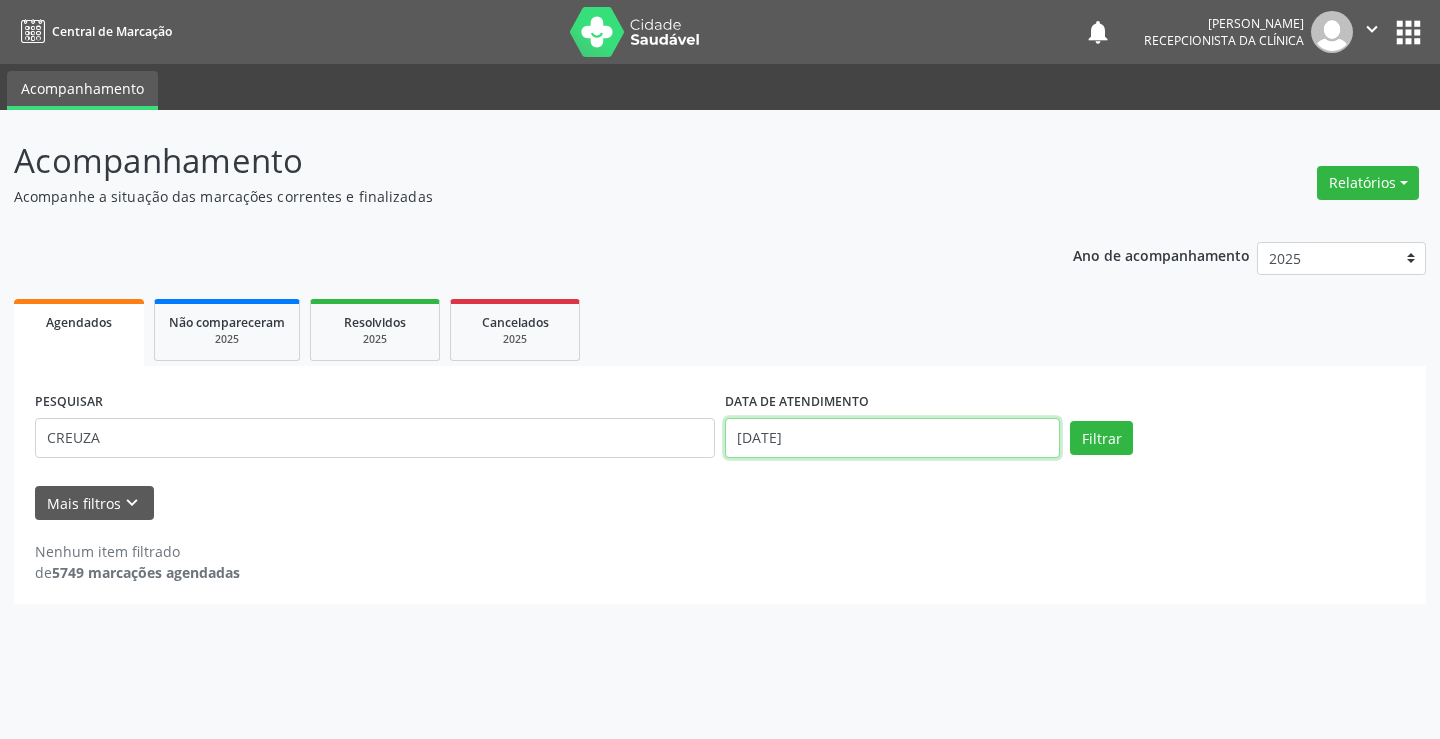 click on "[DATE]" at bounding box center [892, 438] 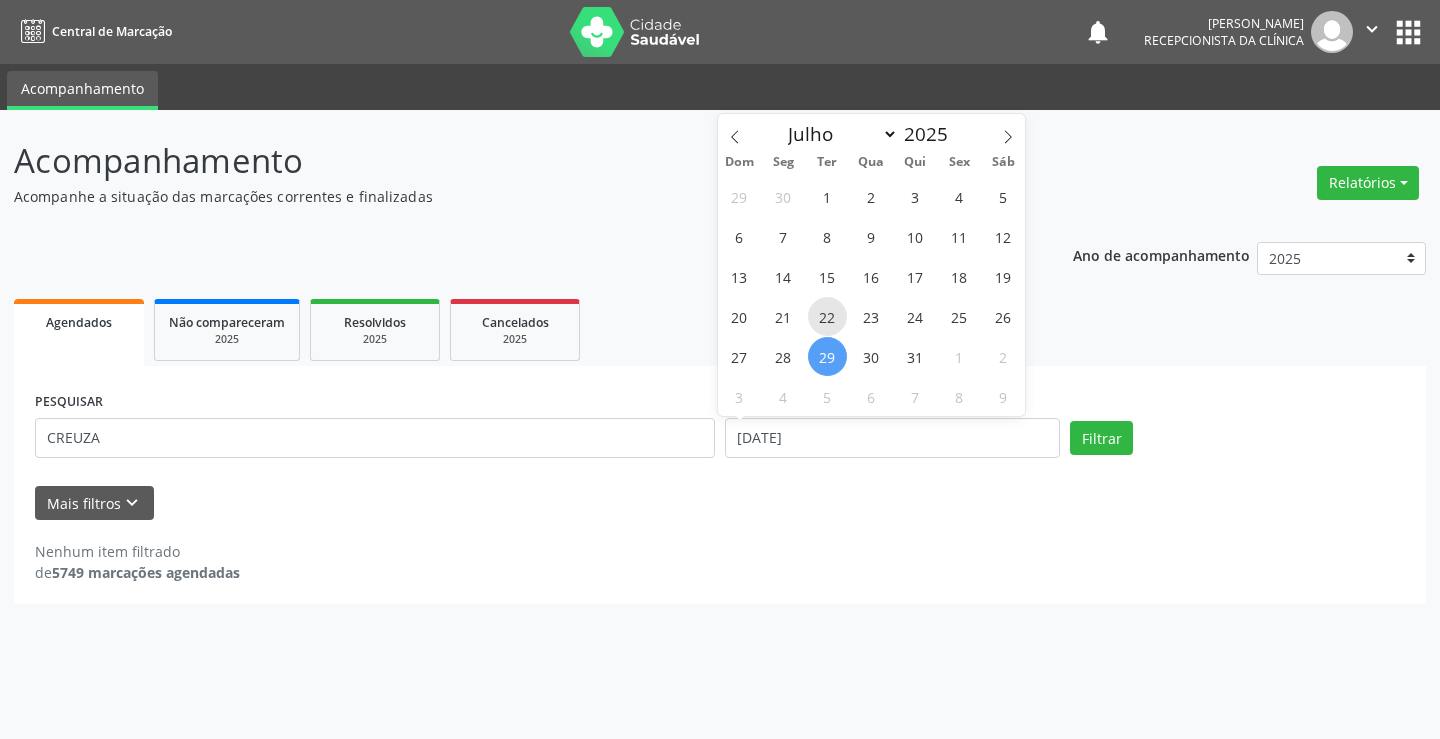click on "22" at bounding box center [827, 316] 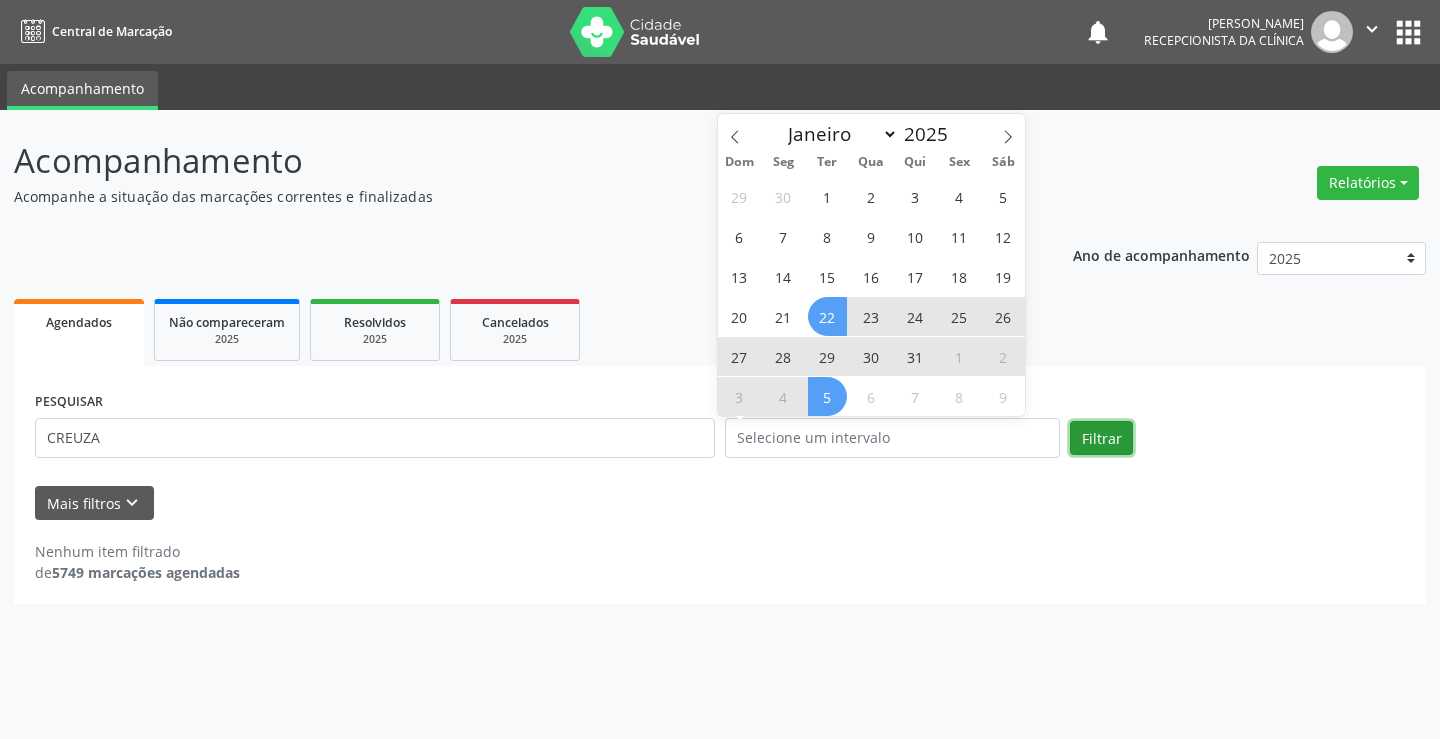 click on "Filtrar" at bounding box center (1101, 438) 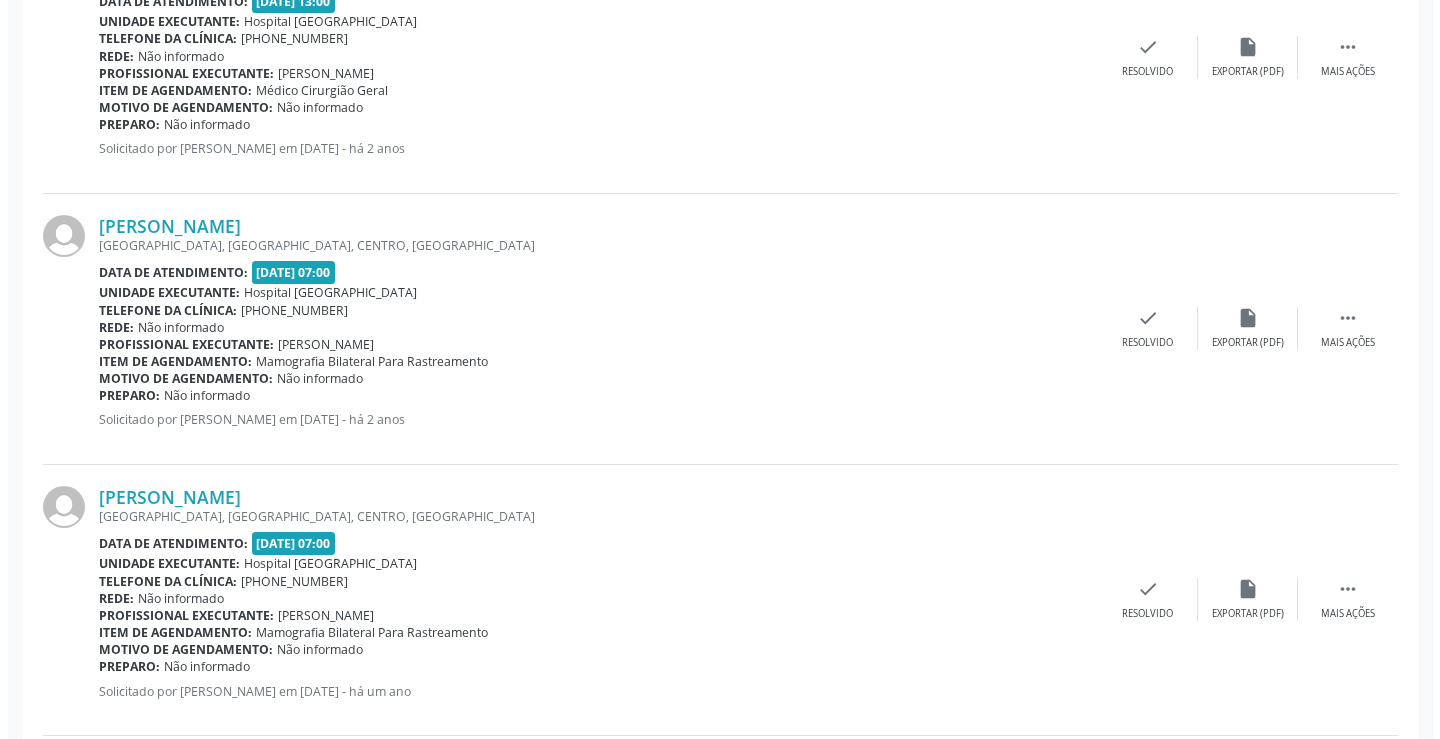 scroll, scrollTop: 1793, scrollLeft: 0, axis: vertical 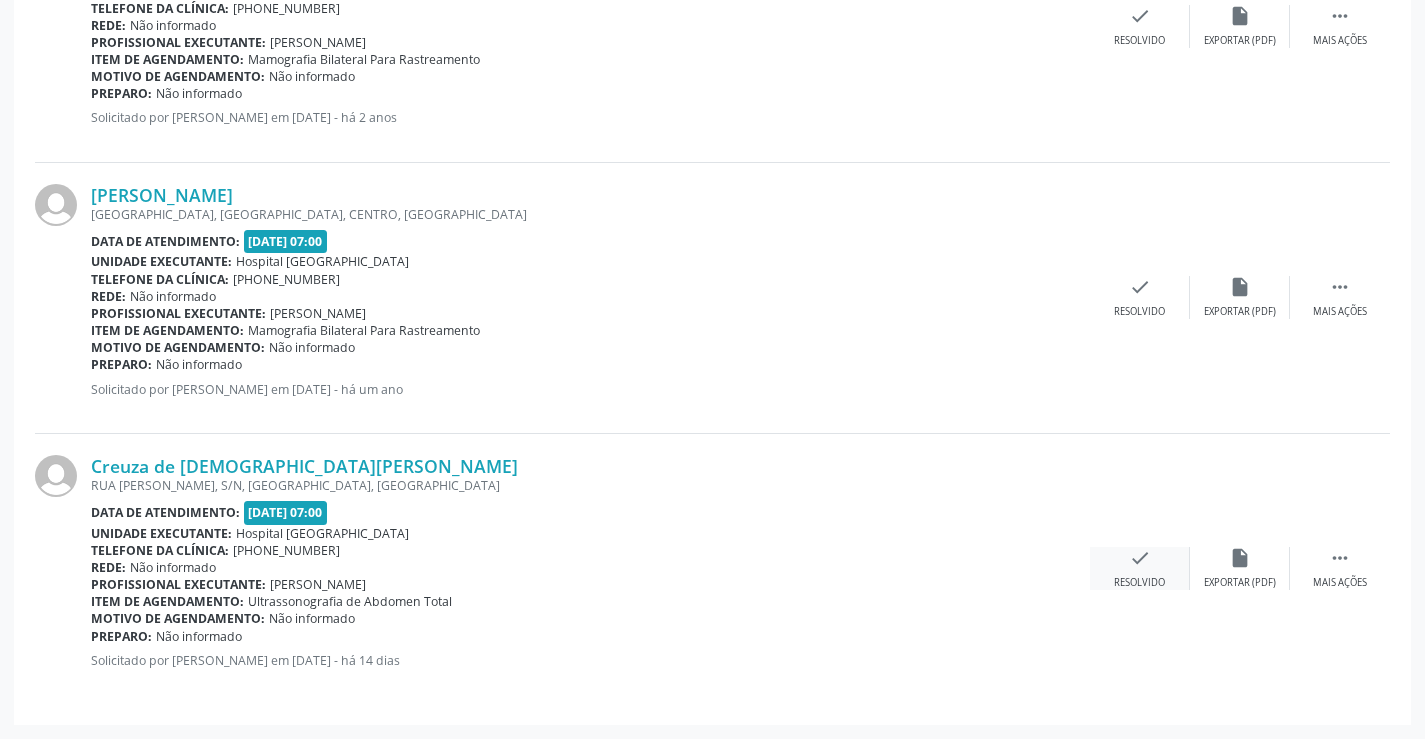 click on "check" at bounding box center [1140, 558] 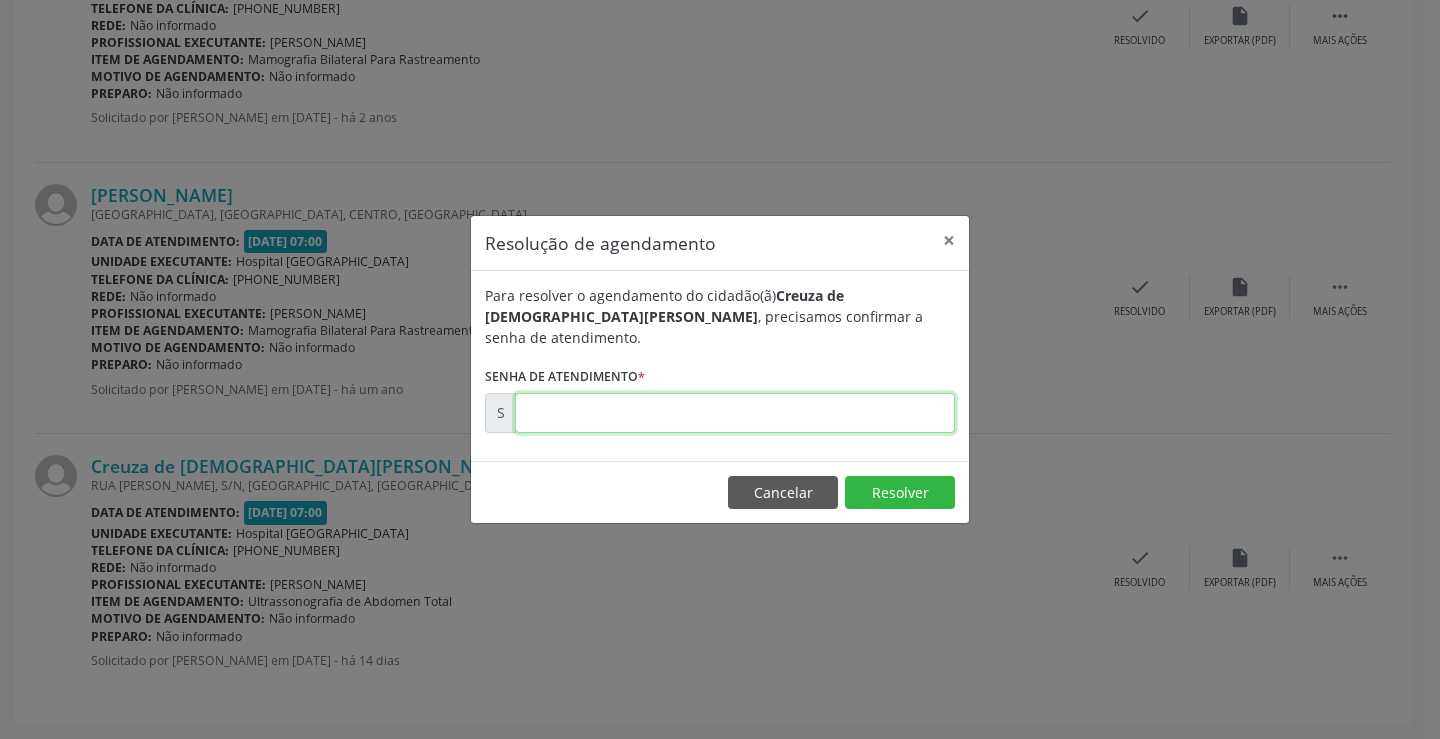 click at bounding box center (735, 413) 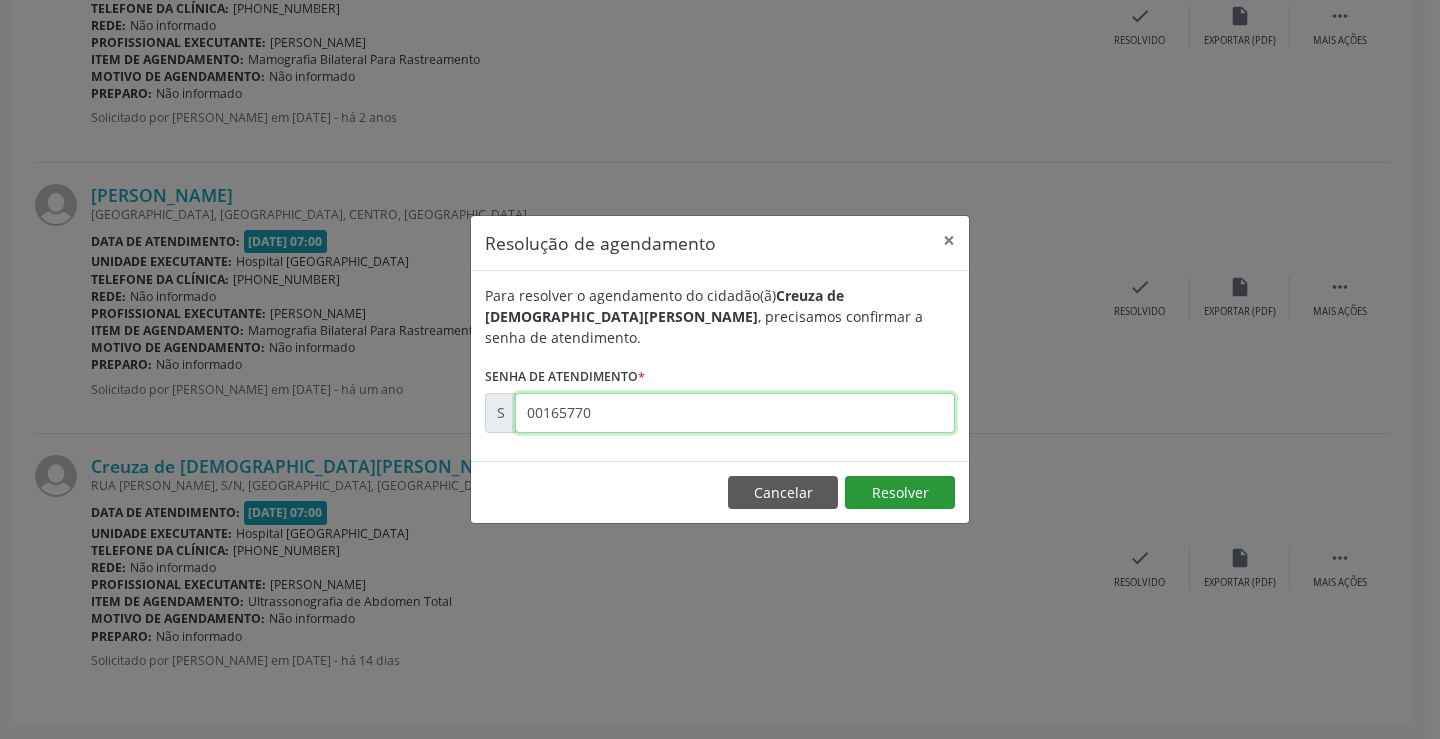 type on "00165770" 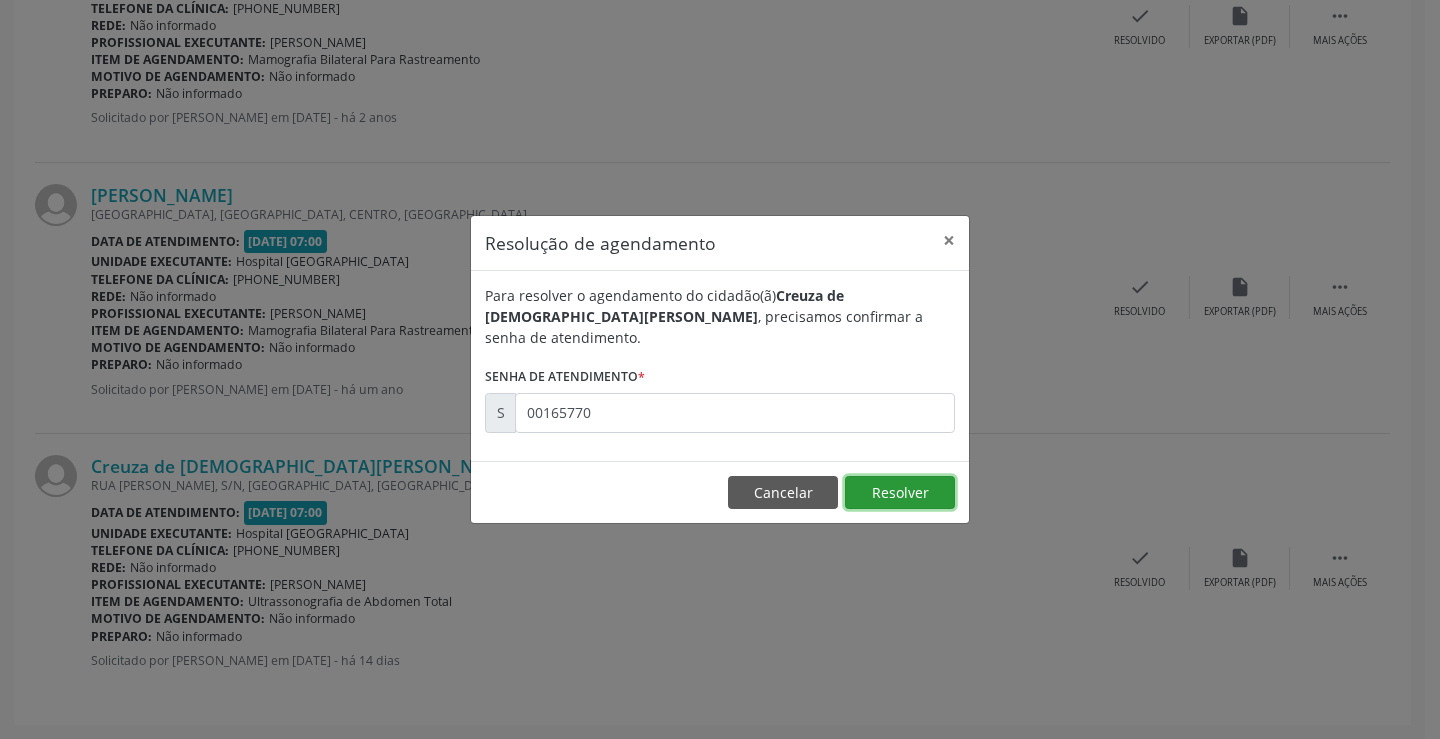 click on "Resolver" at bounding box center [900, 493] 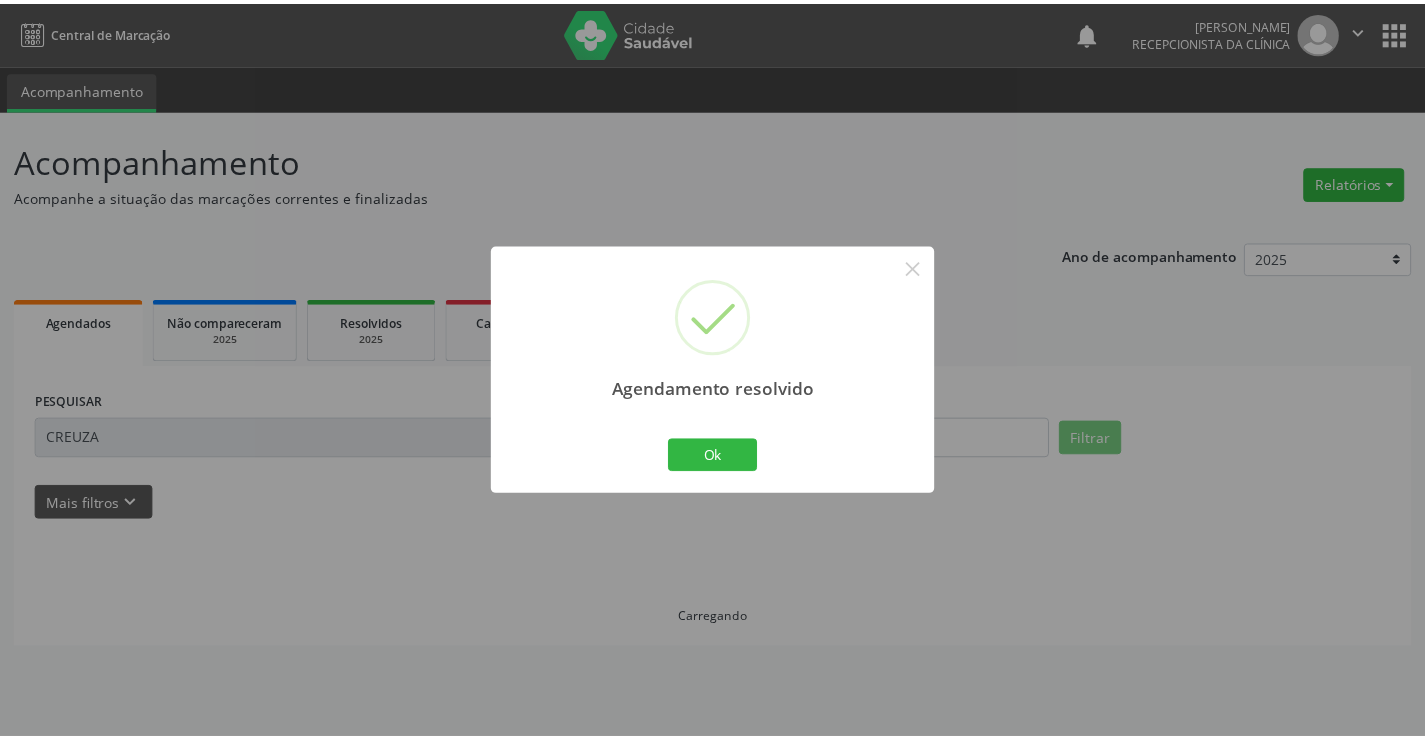 scroll, scrollTop: 0, scrollLeft: 0, axis: both 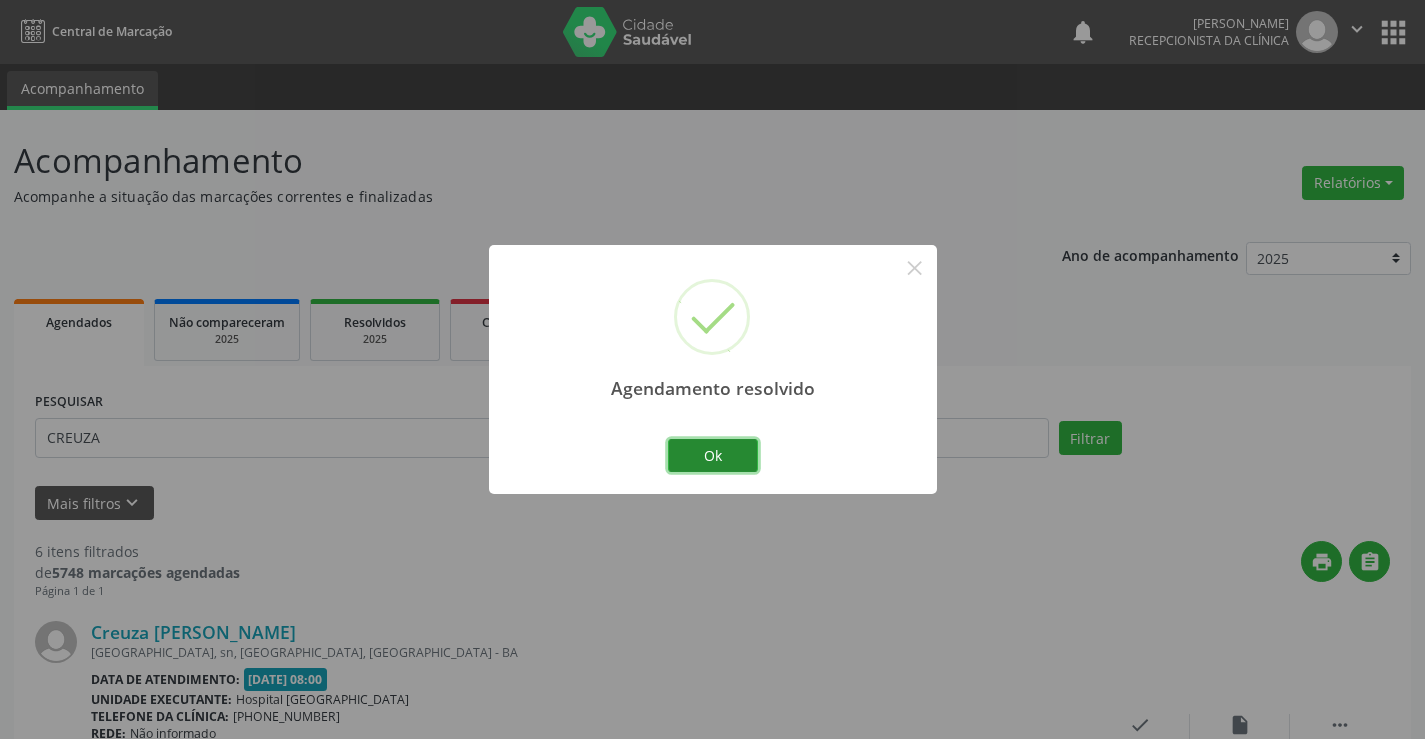 click on "Ok" at bounding box center (713, 456) 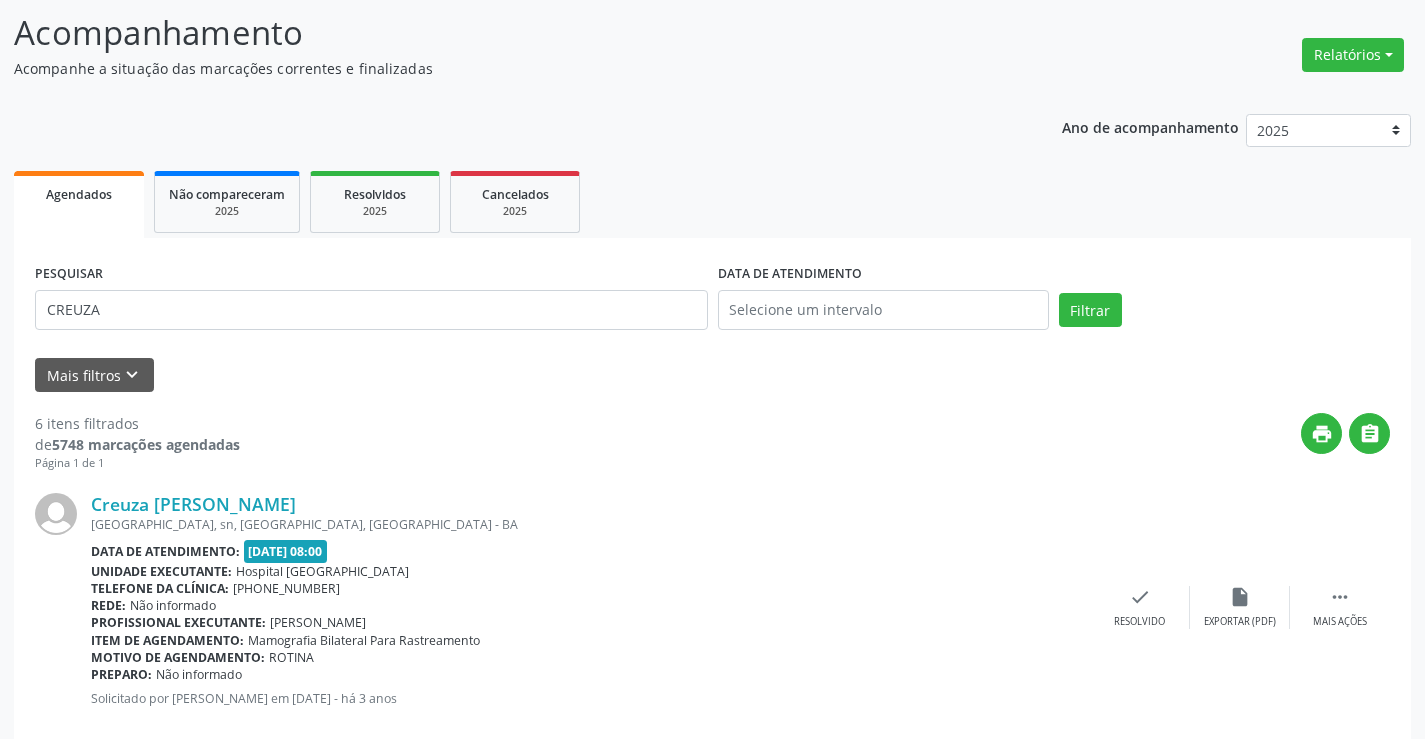 scroll, scrollTop: 122, scrollLeft: 0, axis: vertical 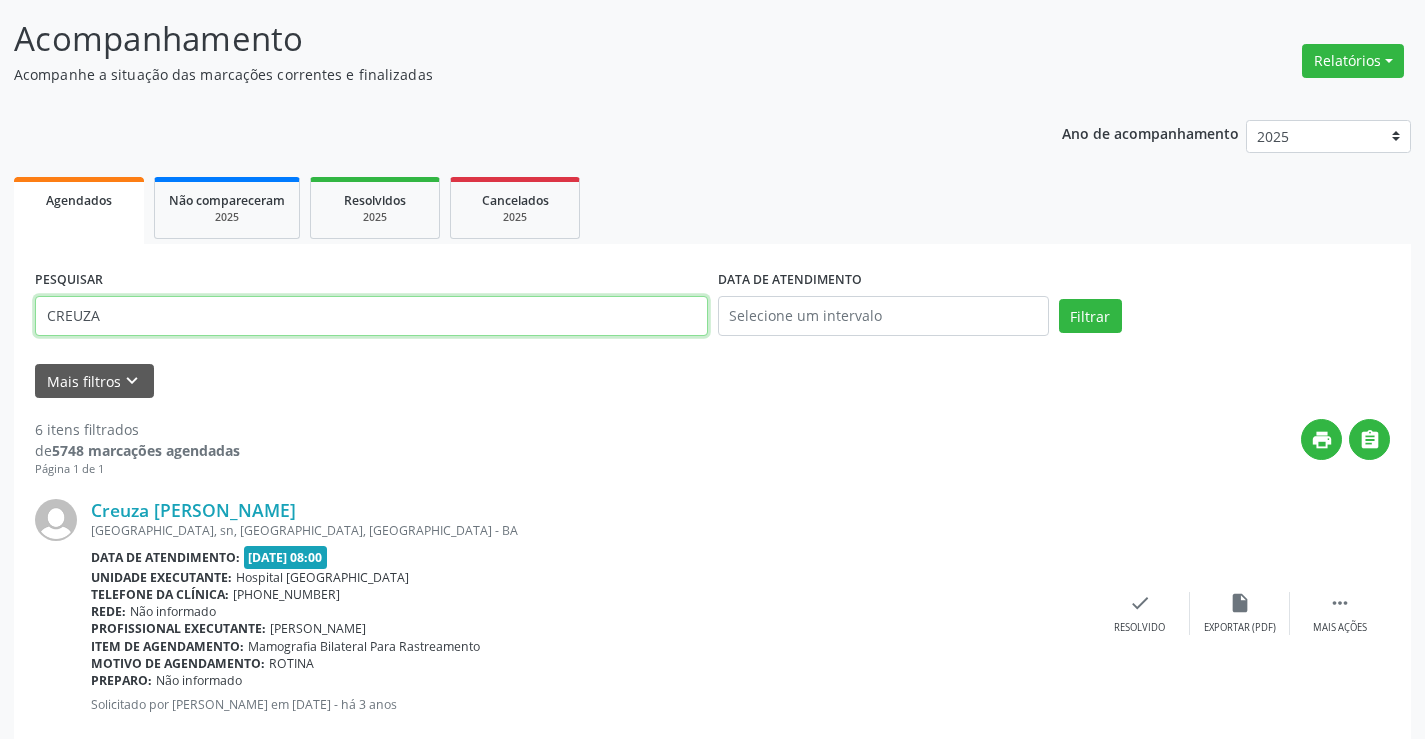 drag, startPoint x: 133, startPoint y: 317, endPoint x: 44, endPoint y: 317, distance: 89 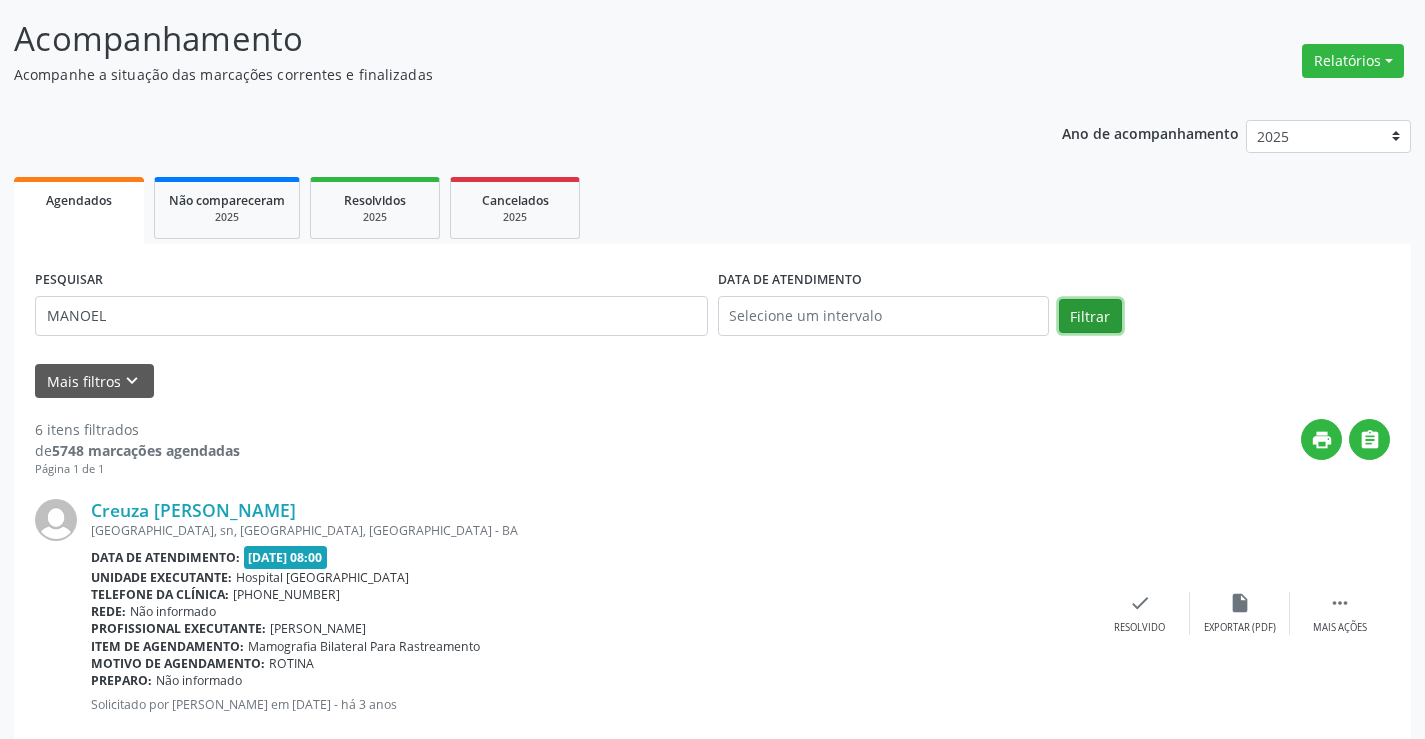 click on "Filtrar" at bounding box center (1090, 316) 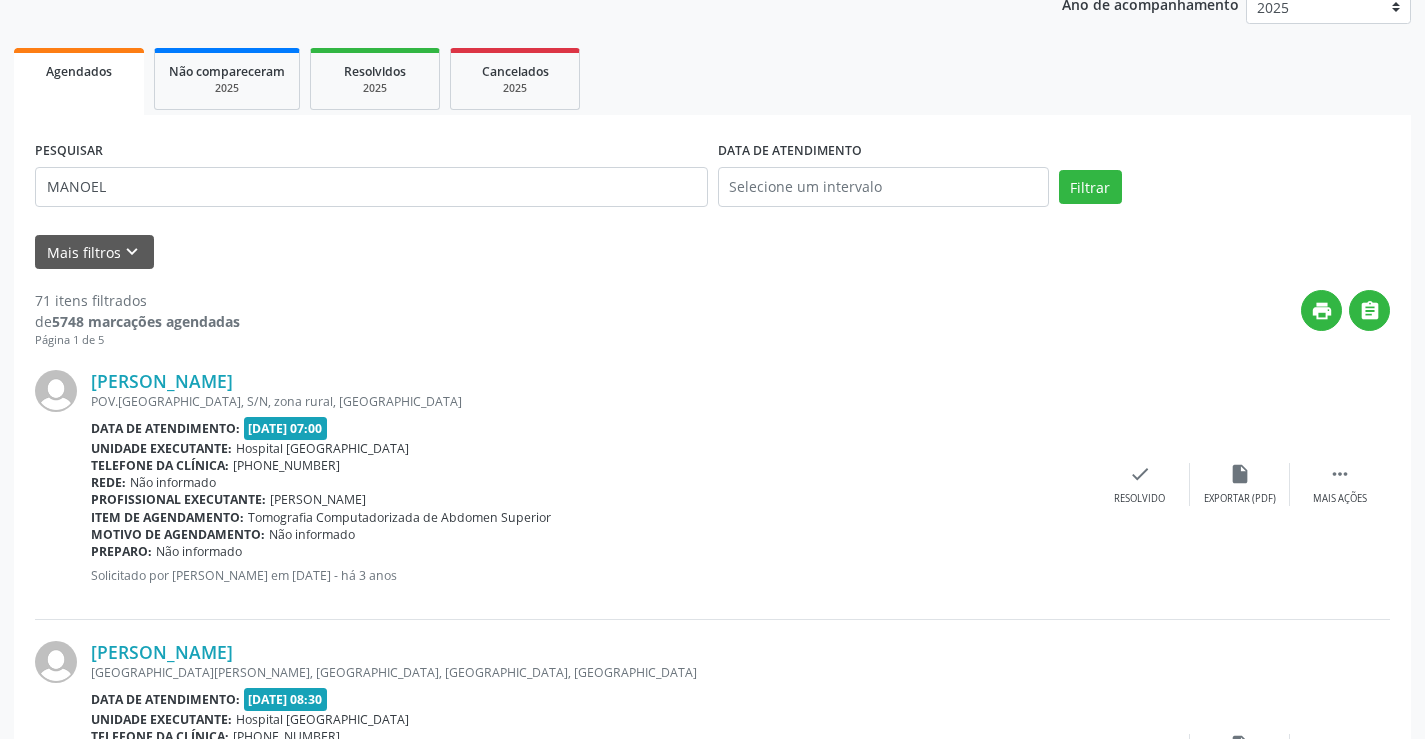 scroll, scrollTop: 200, scrollLeft: 0, axis: vertical 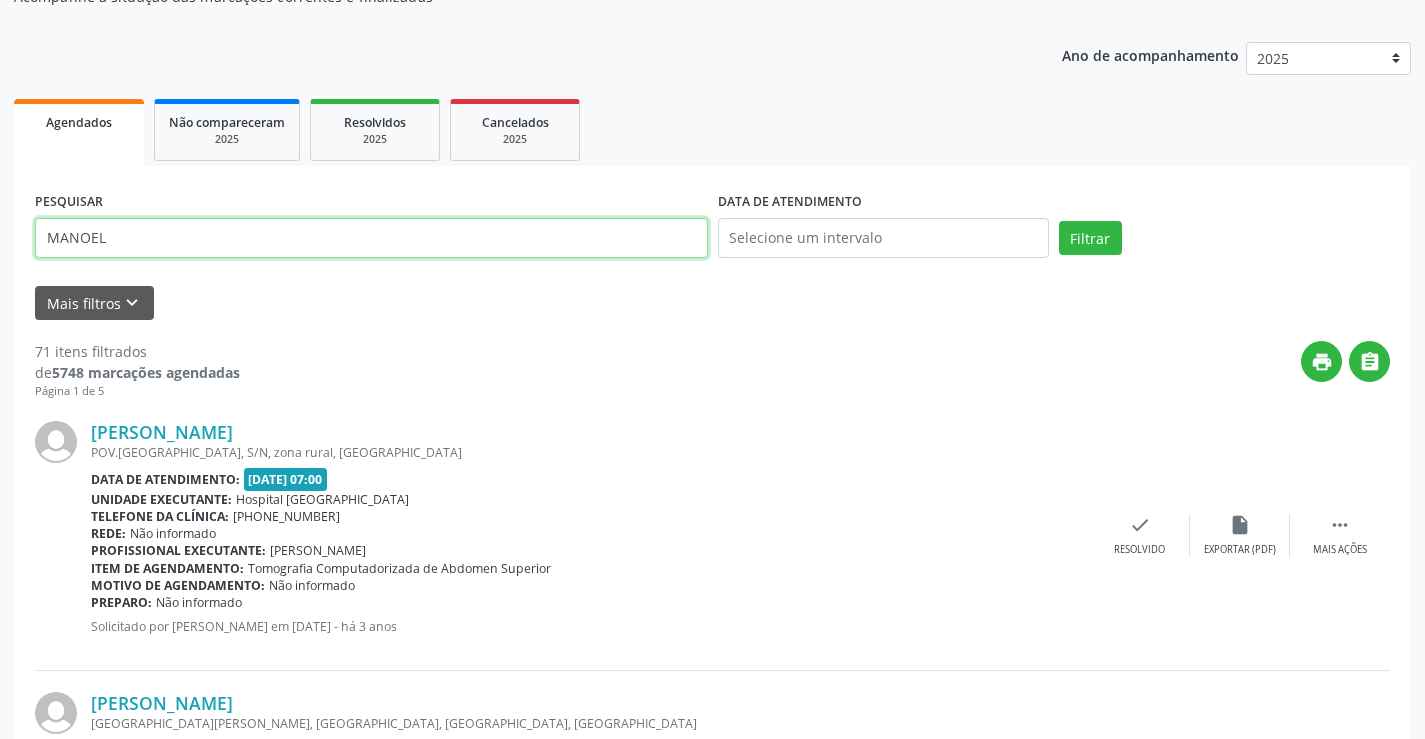 click on "MANOEL" at bounding box center (371, 238) 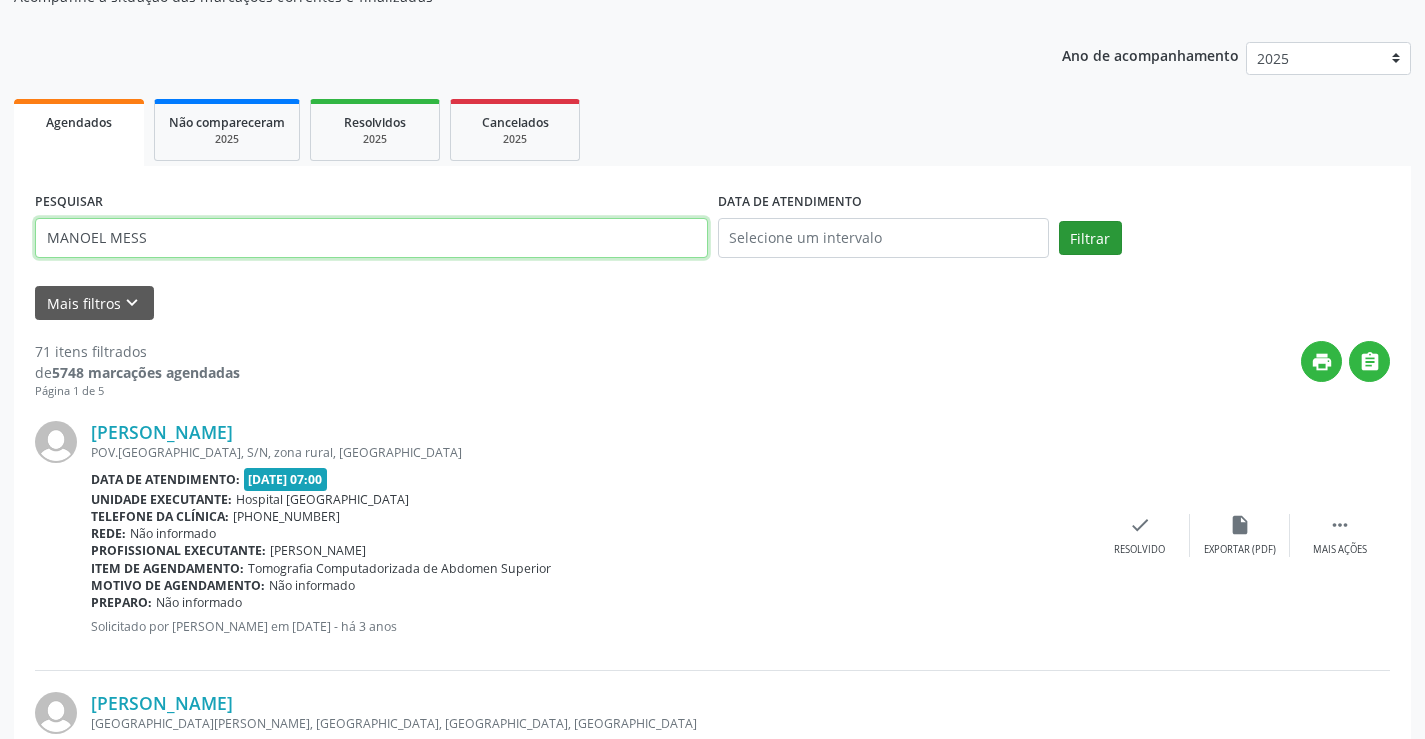 type on "MANOEL MESS" 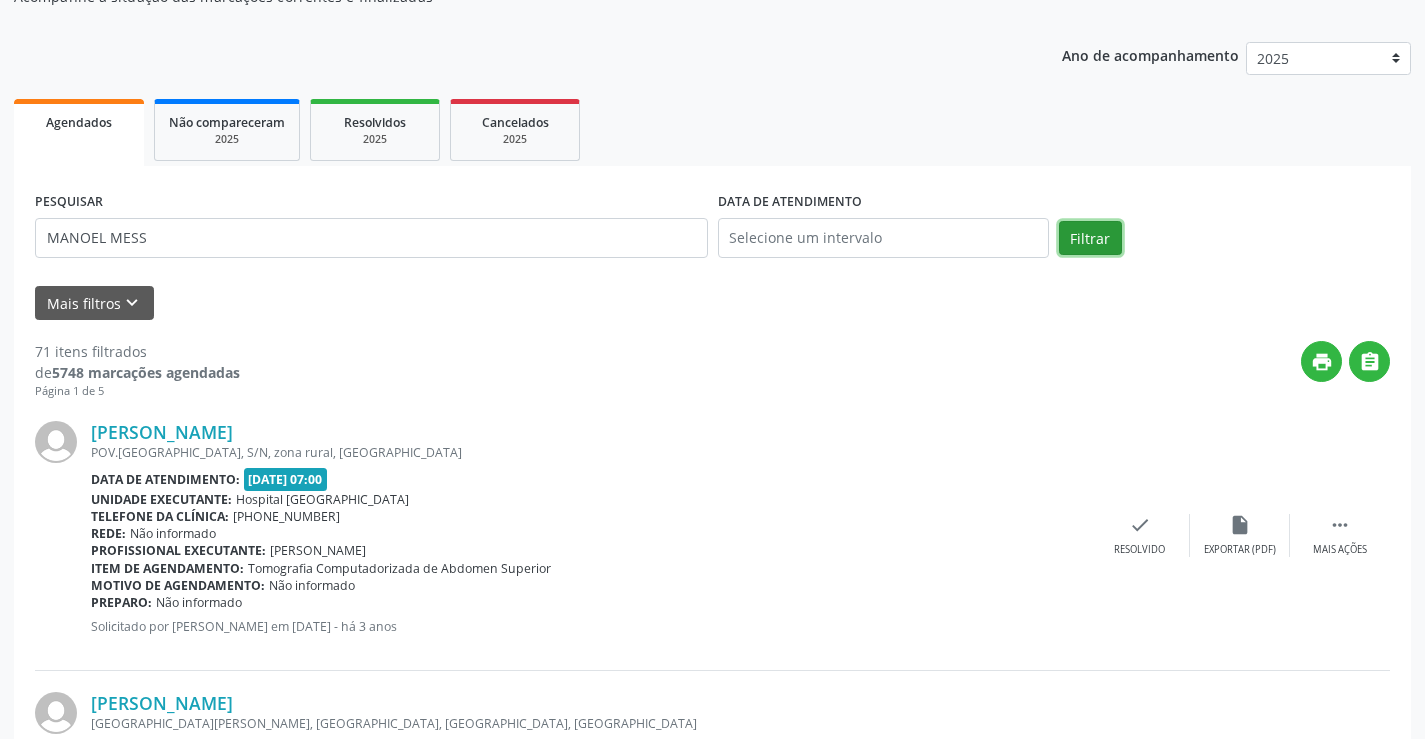 click on "Filtrar" at bounding box center [1090, 238] 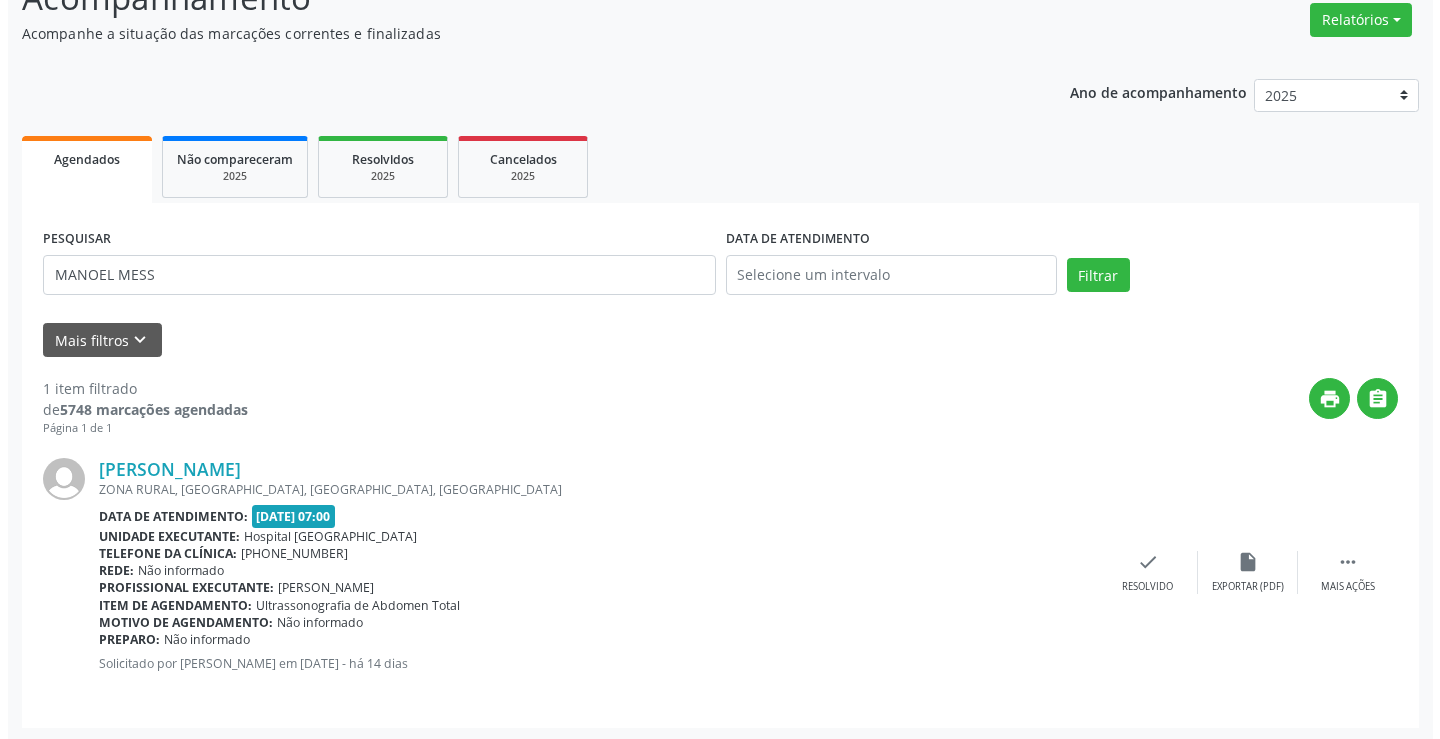 scroll, scrollTop: 166, scrollLeft: 0, axis: vertical 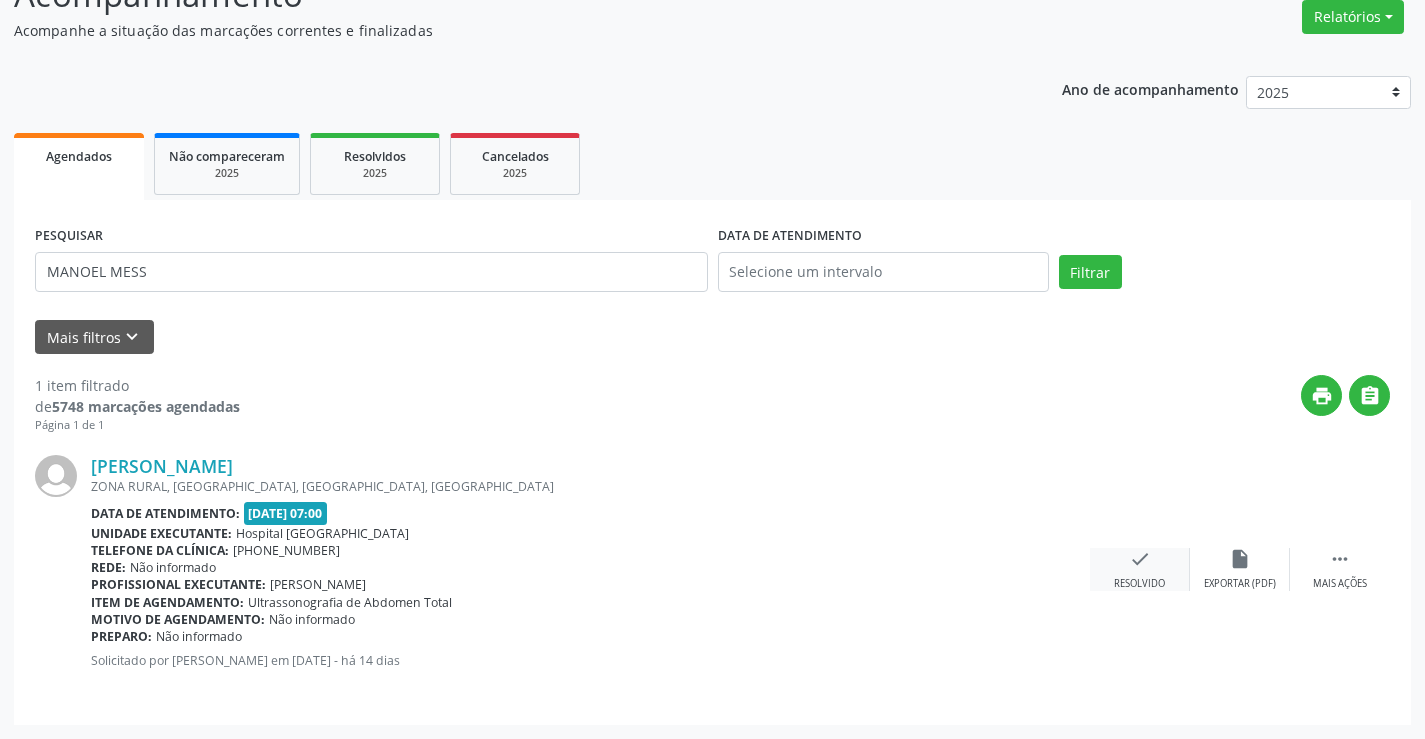 click on "check" at bounding box center [1140, 559] 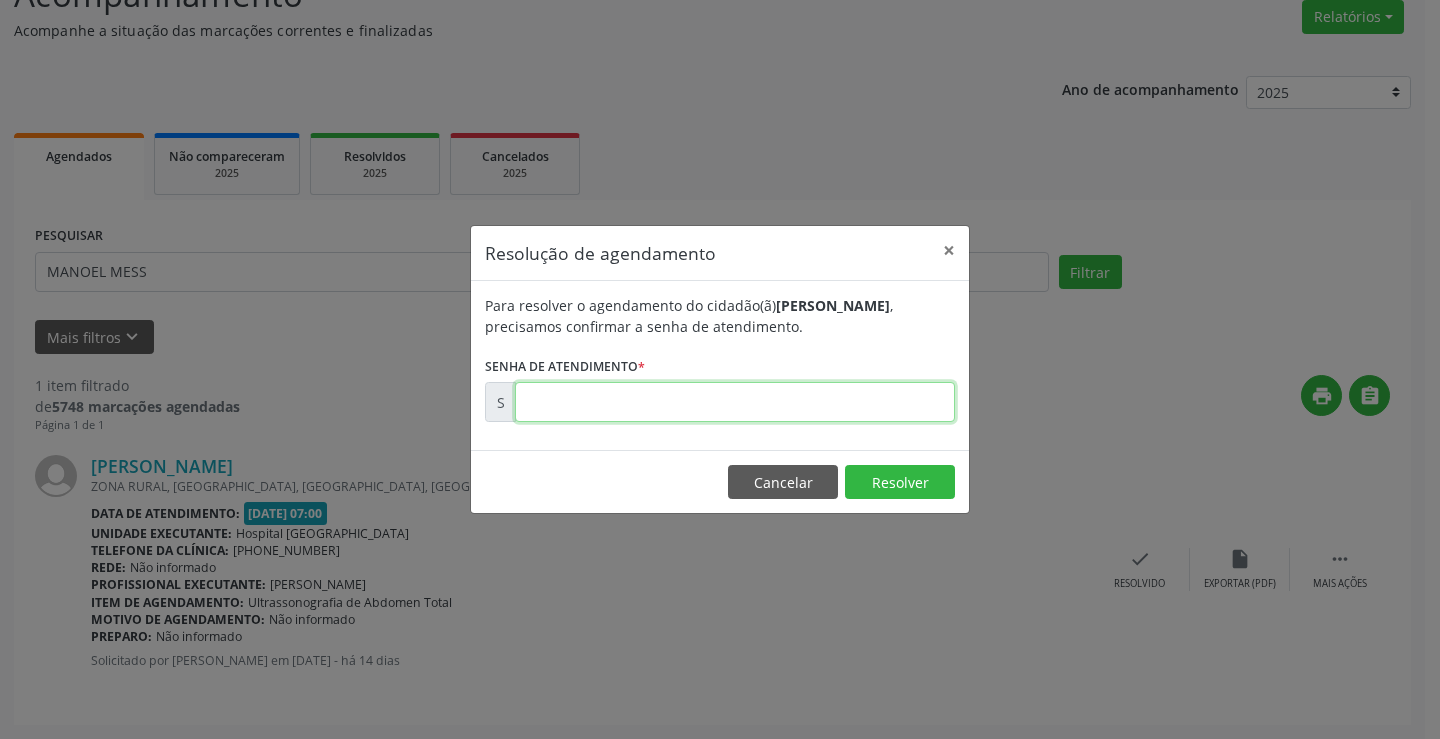 click at bounding box center [735, 402] 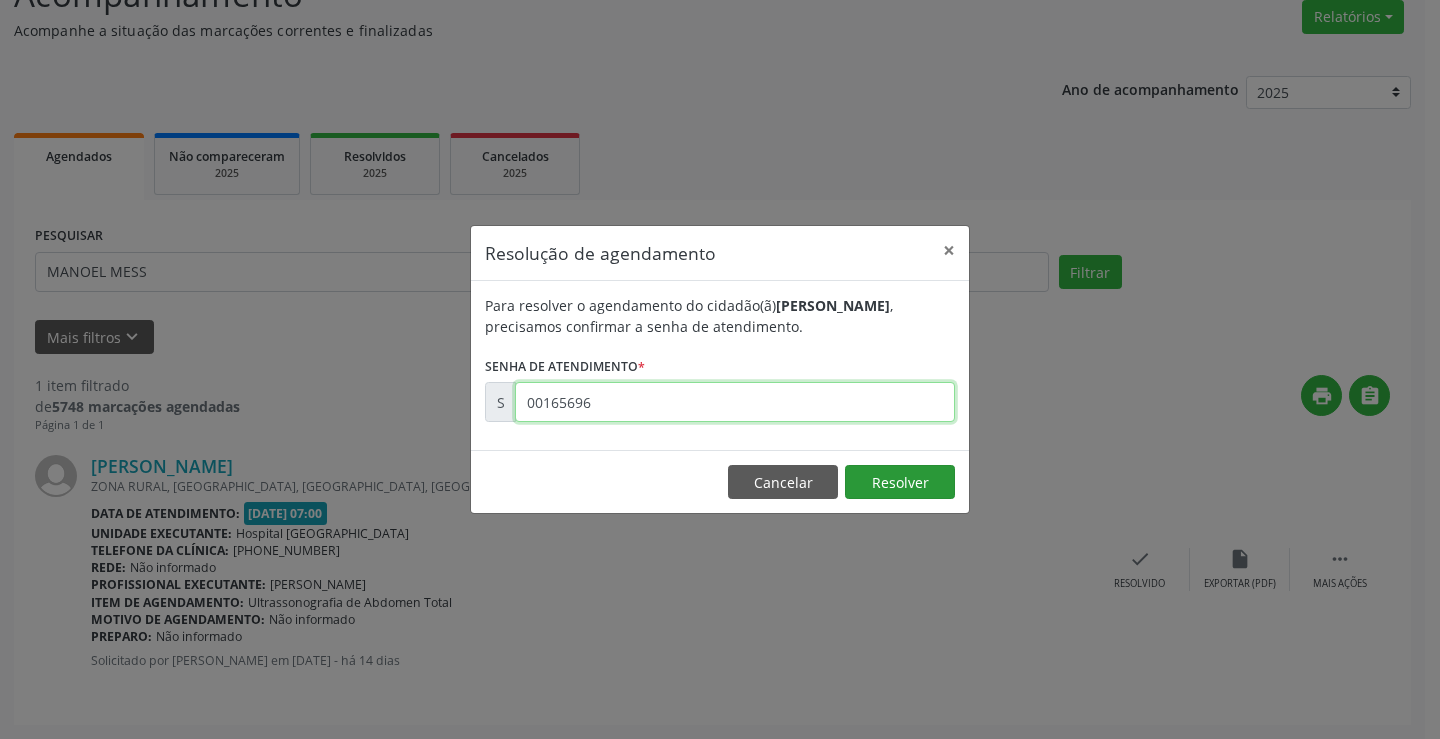 type on "00165696" 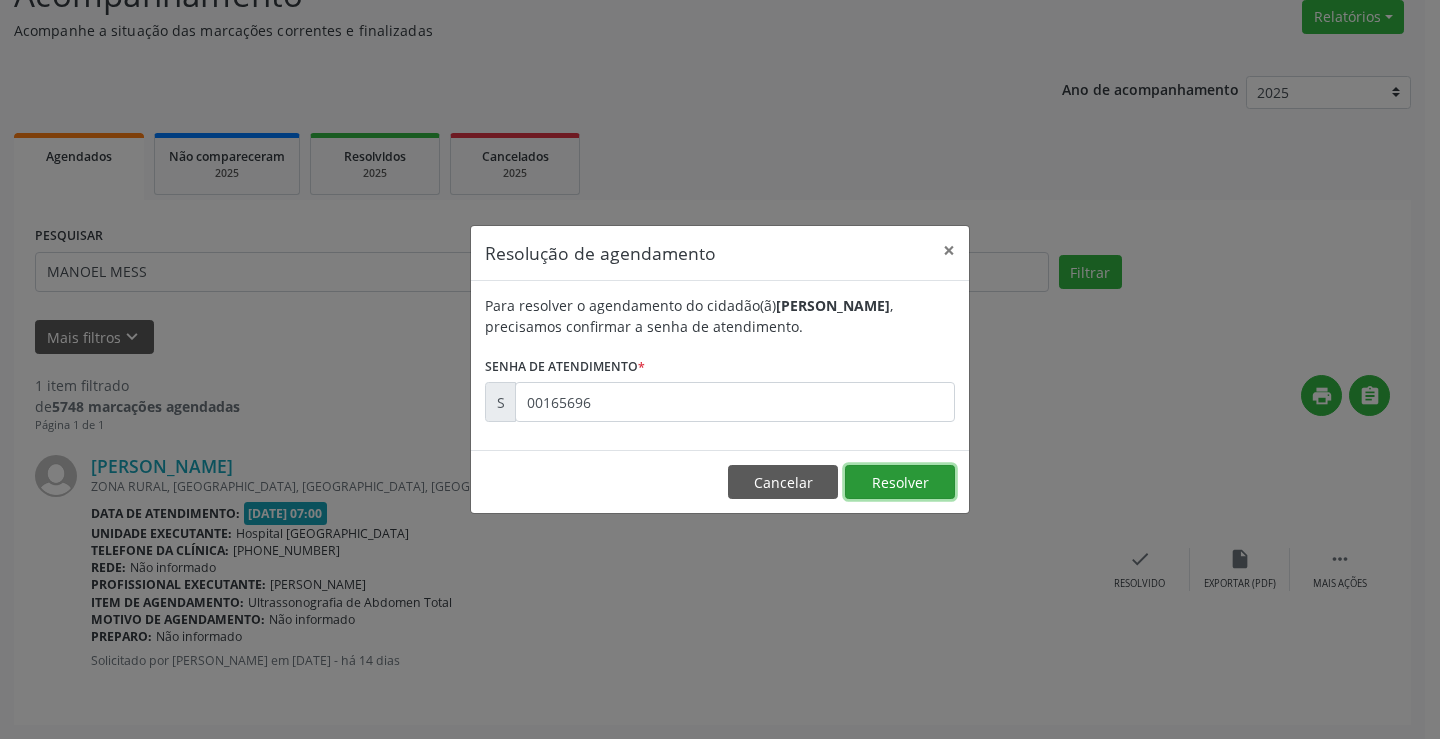 click on "Resolver" at bounding box center [900, 482] 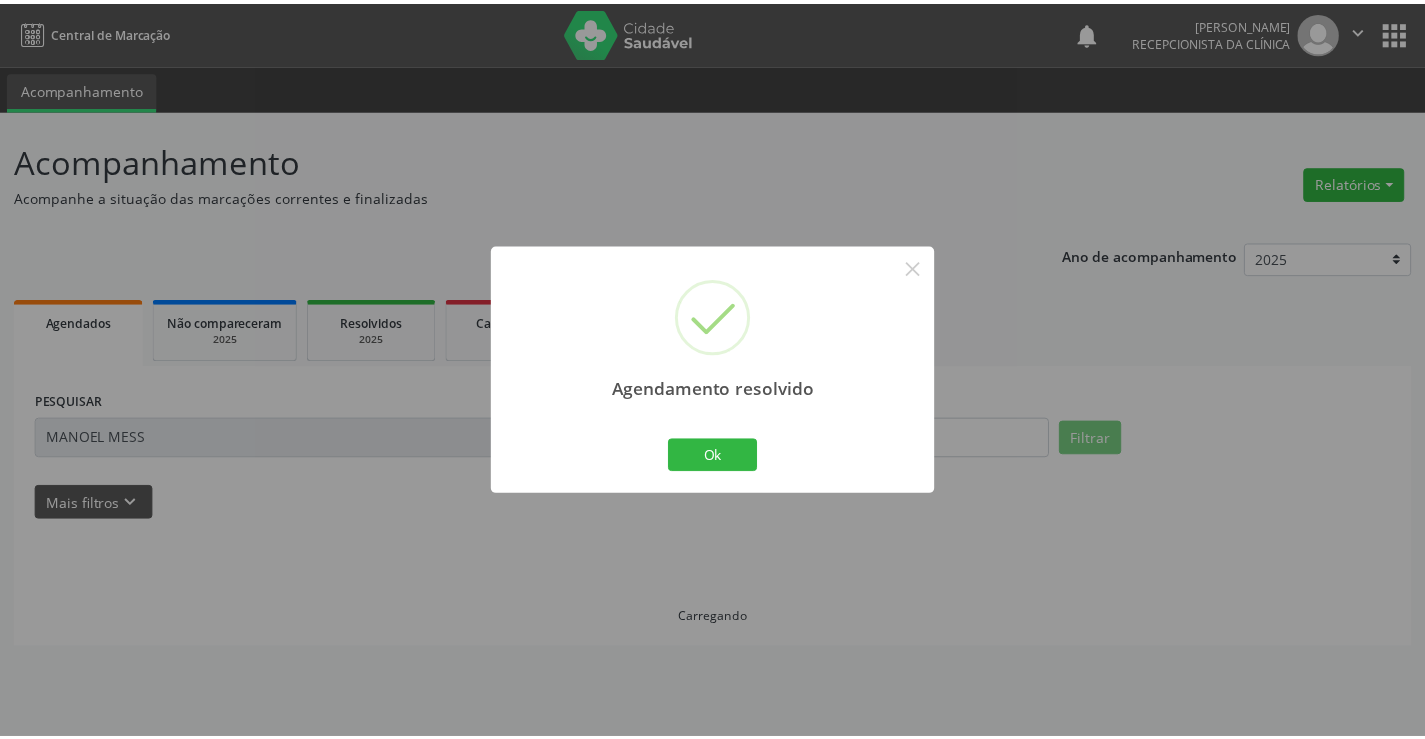 scroll, scrollTop: 0, scrollLeft: 0, axis: both 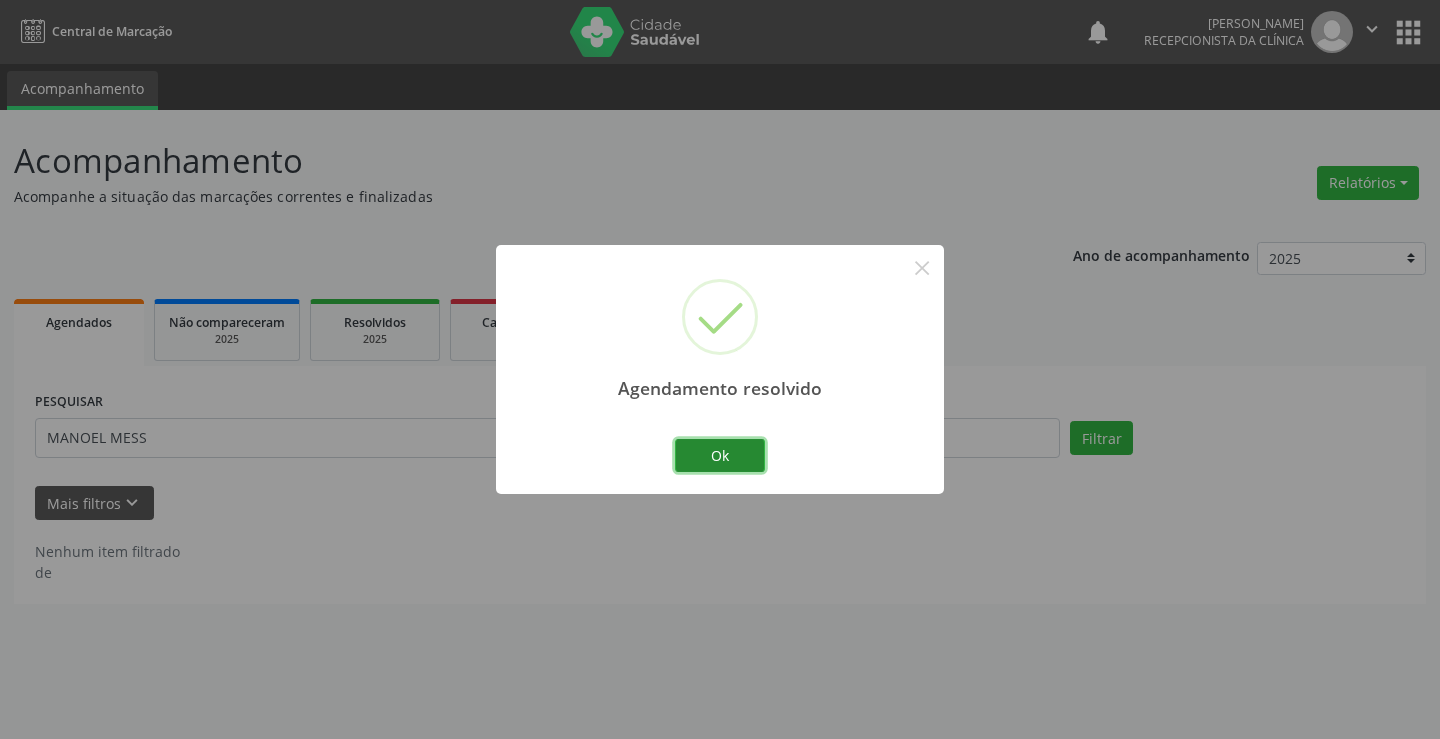 click on "Ok" at bounding box center (720, 456) 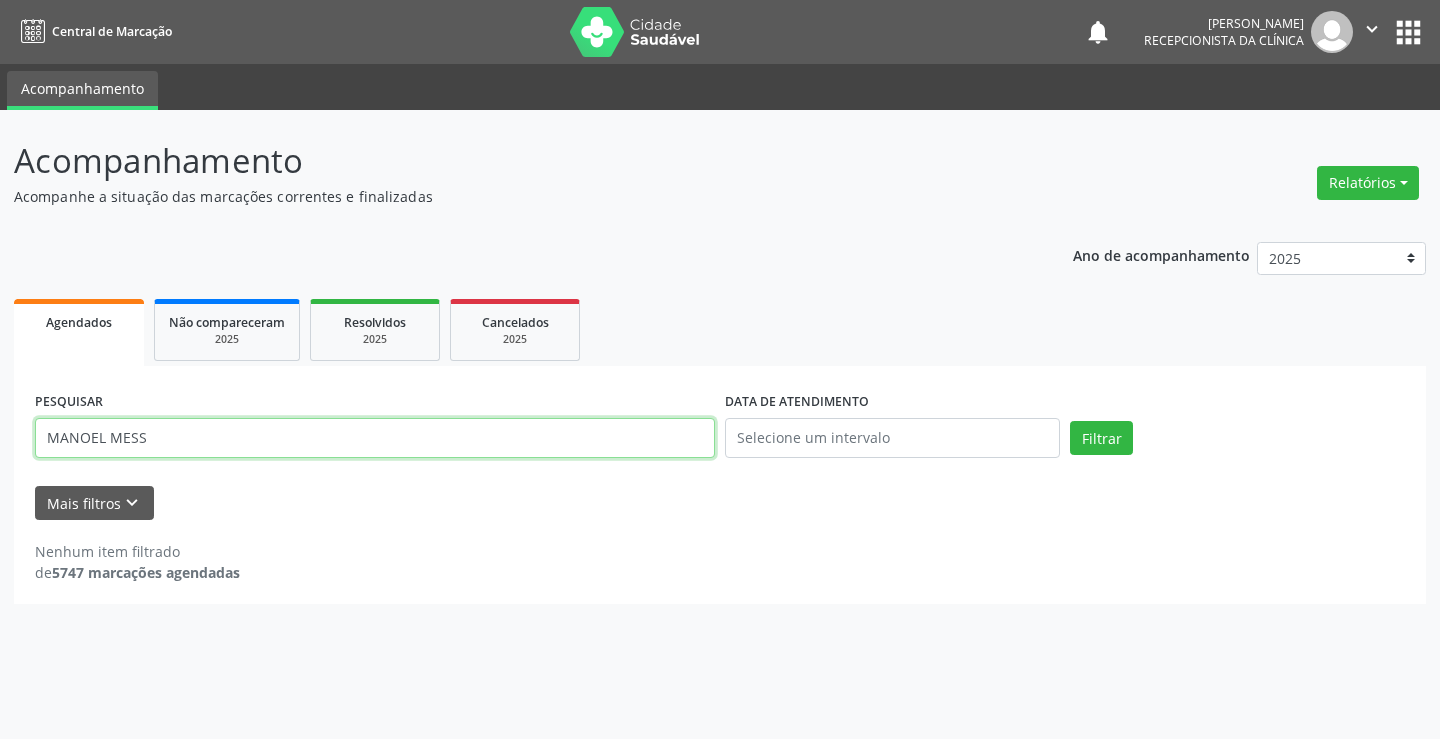 drag, startPoint x: 157, startPoint y: 429, endPoint x: 0, endPoint y: 477, distance: 164.17369 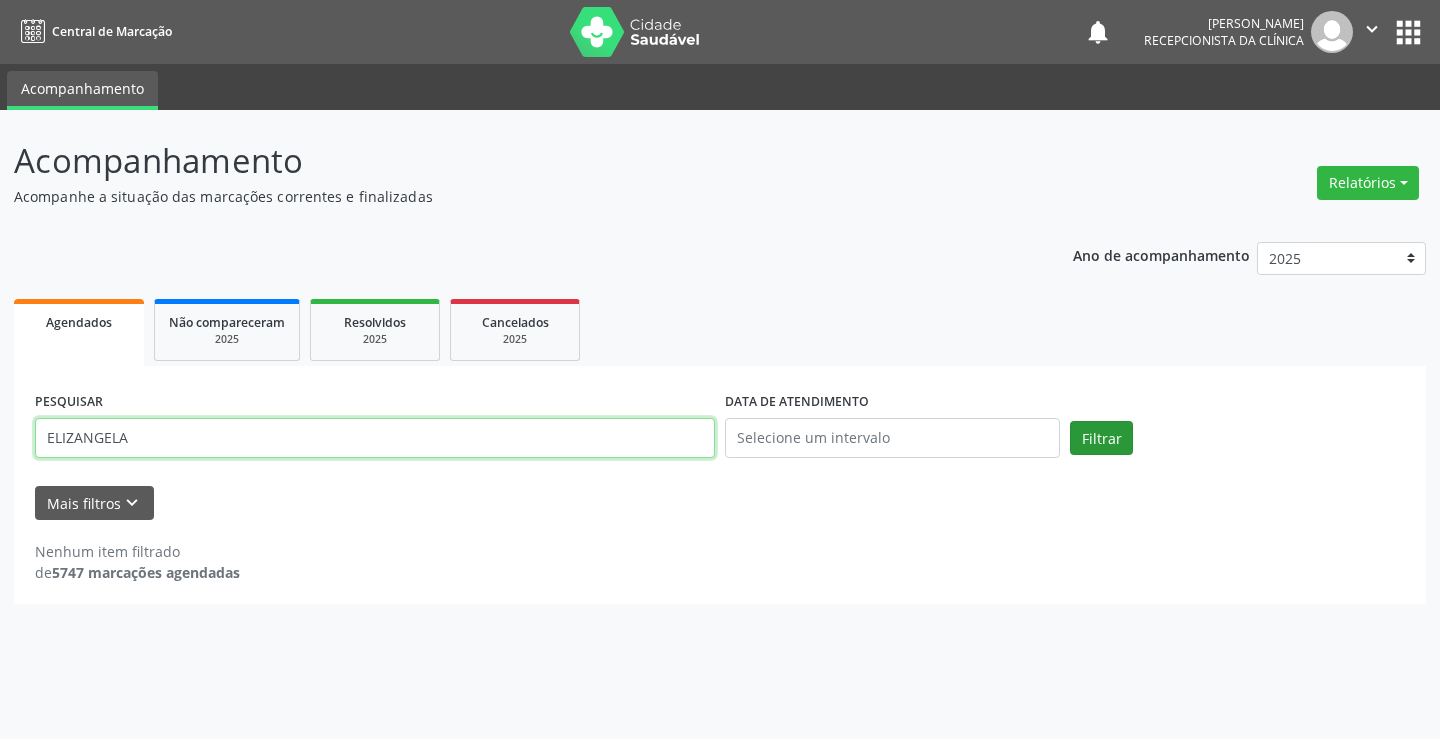 type on "ELIZANGELA" 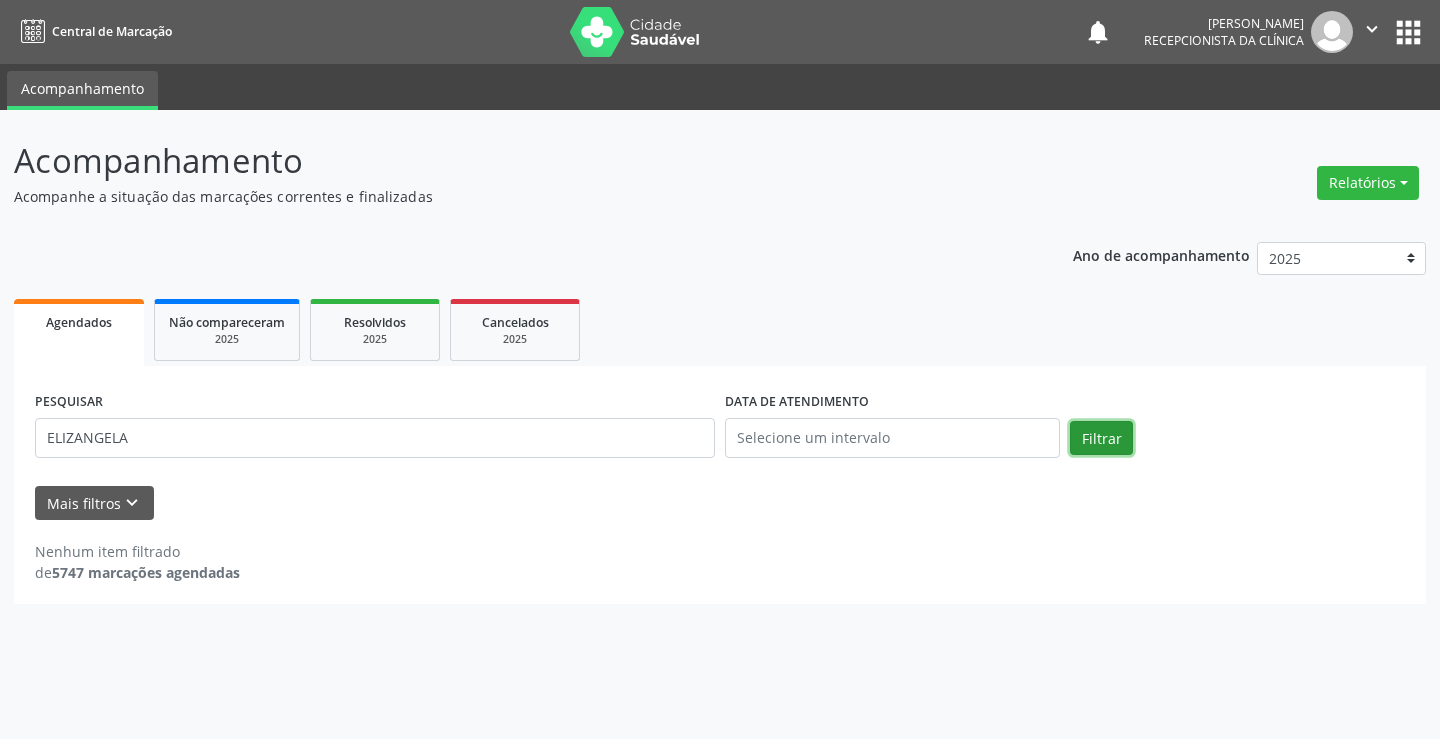 click on "Filtrar" at bounding box center (1101, 438) 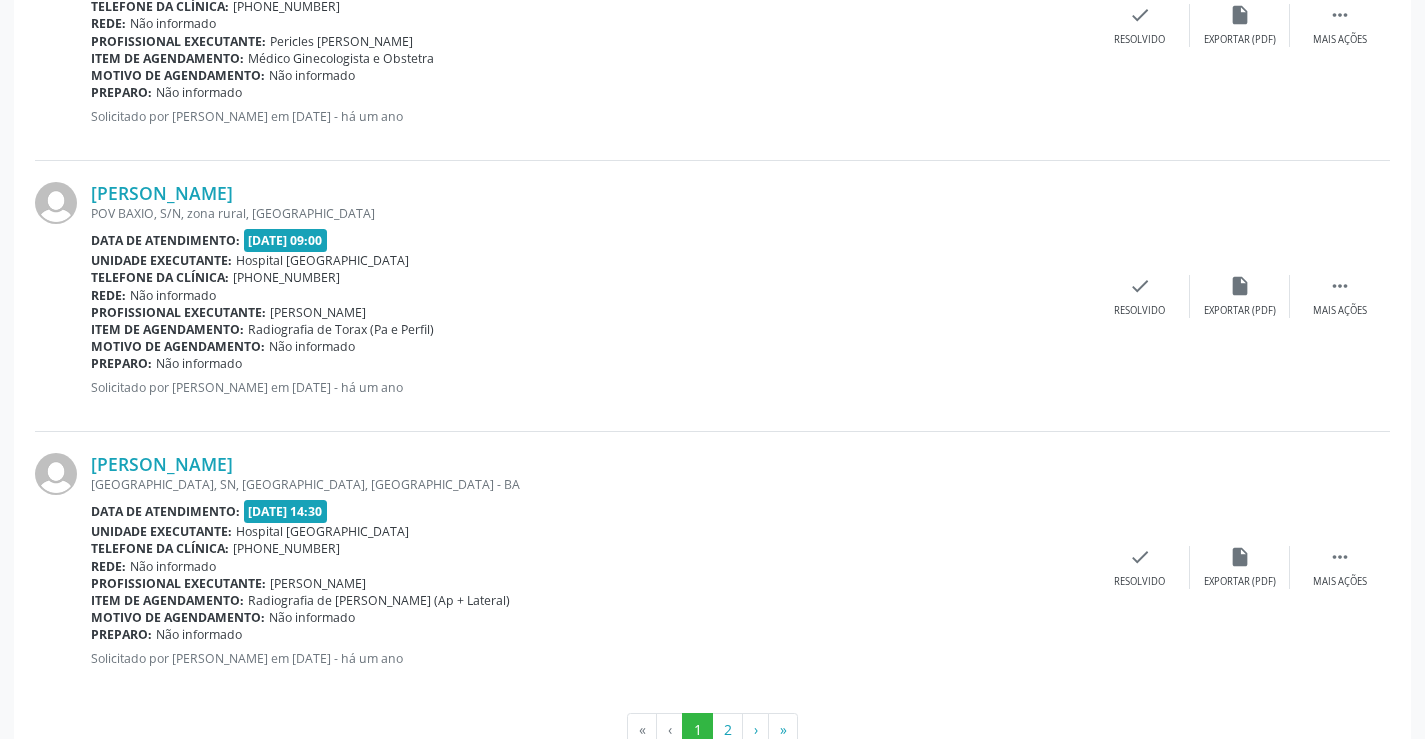 scroll, scrollTop: 4019, scrollLeft: 0, axis: vertical 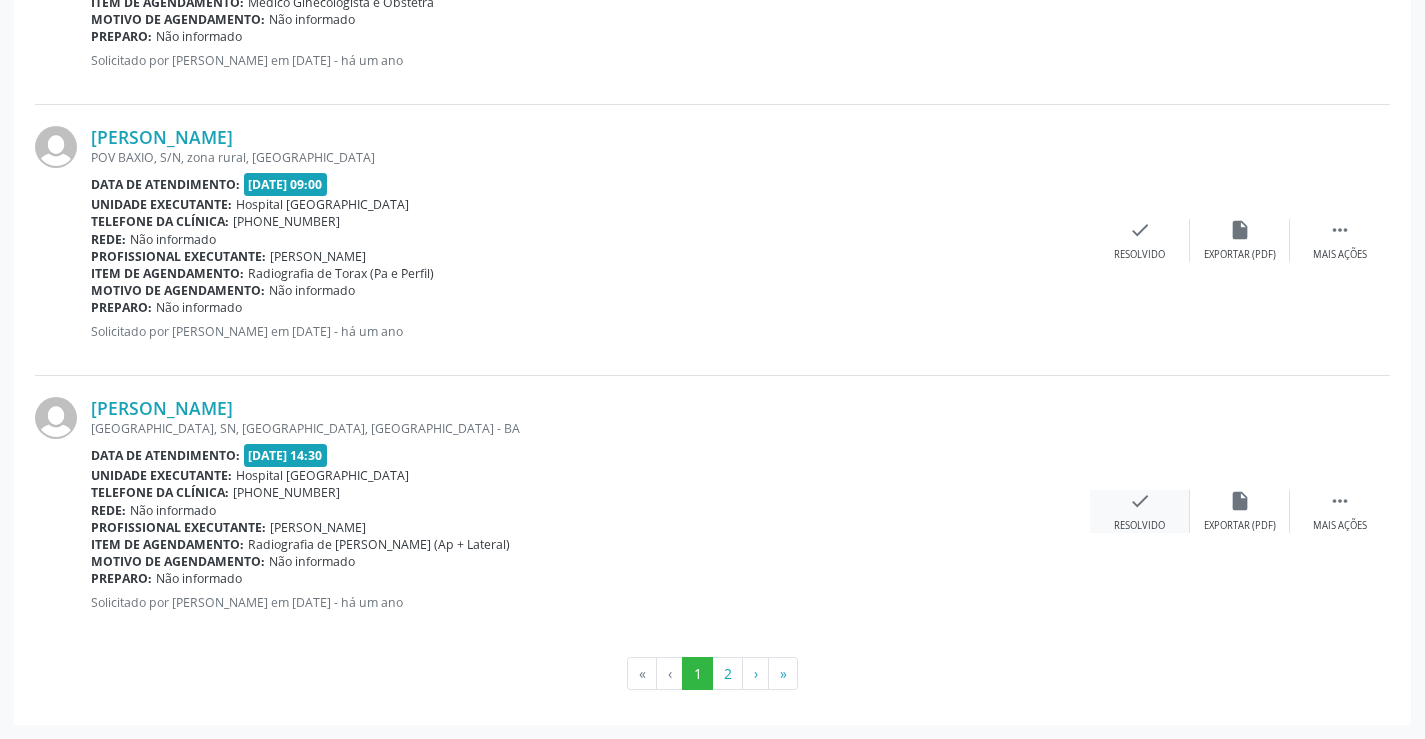 click on "check" at bounding box center [1140, 501] 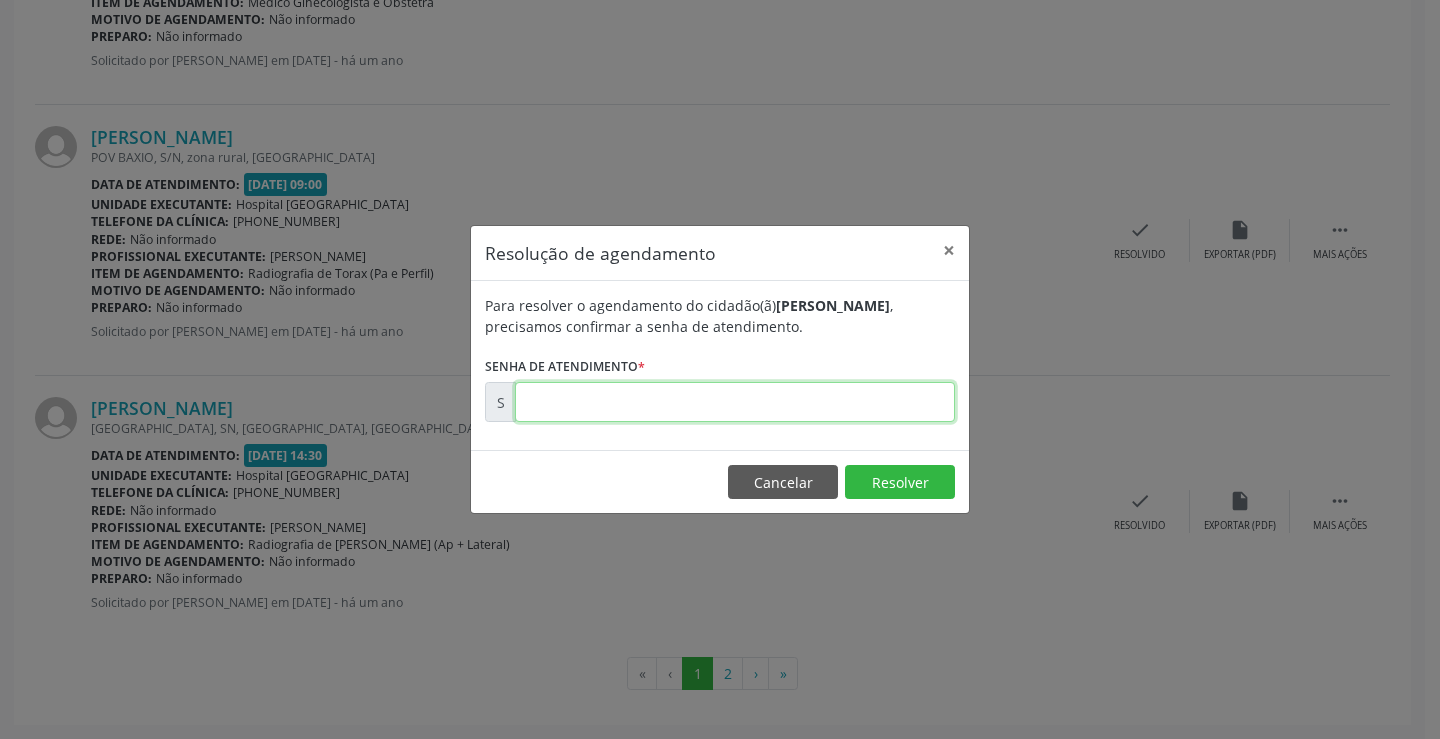 click at bounding box center (735, 402) 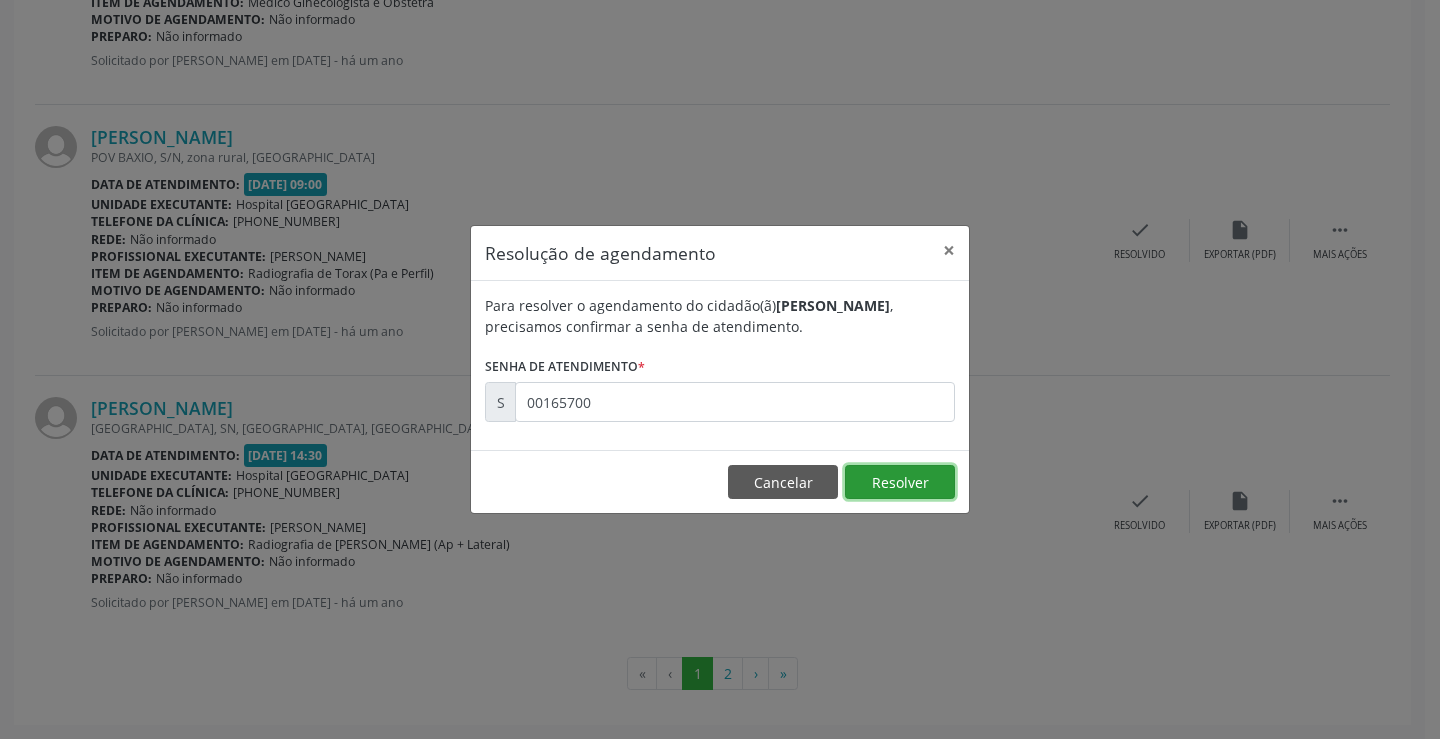 click on "Resolver" at bounding box center [900, 482] 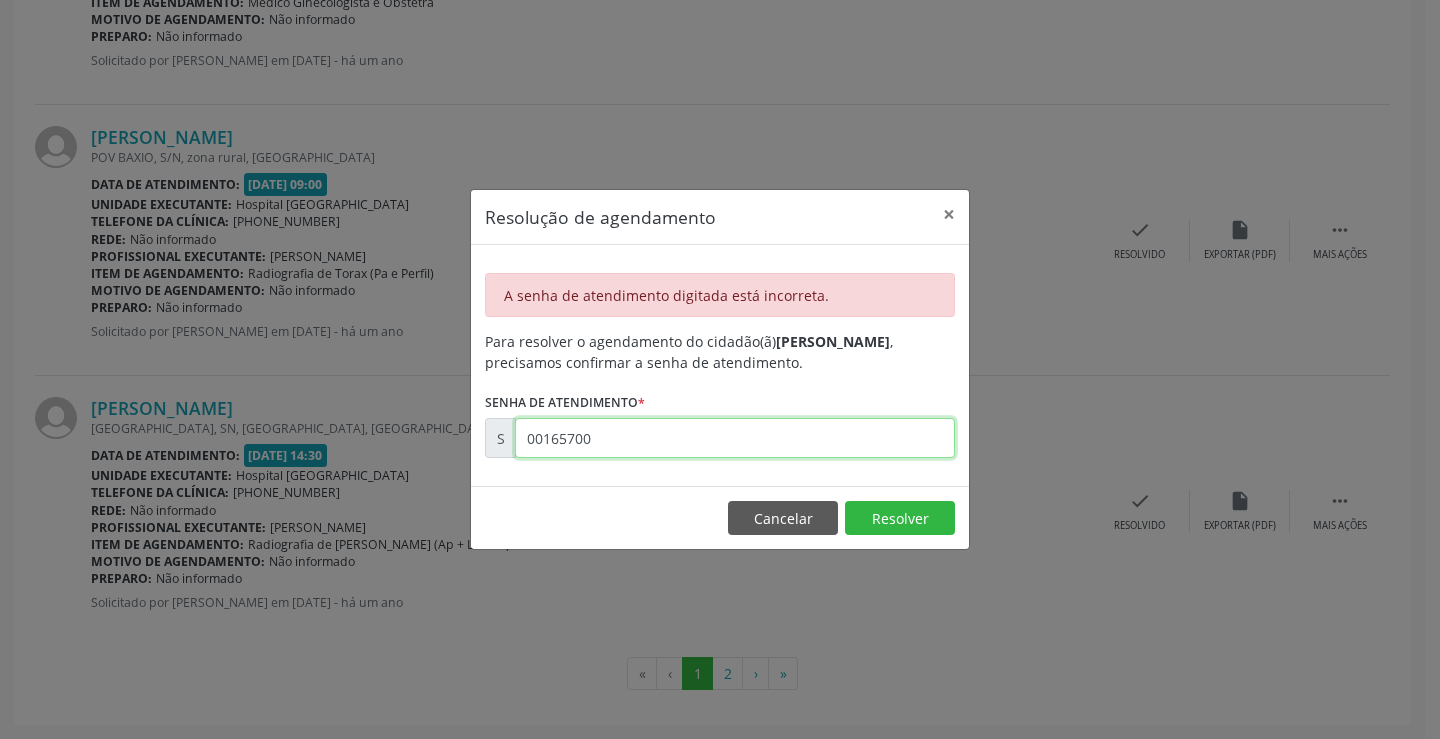 click on "00165700" at bounding box center [735, 438] 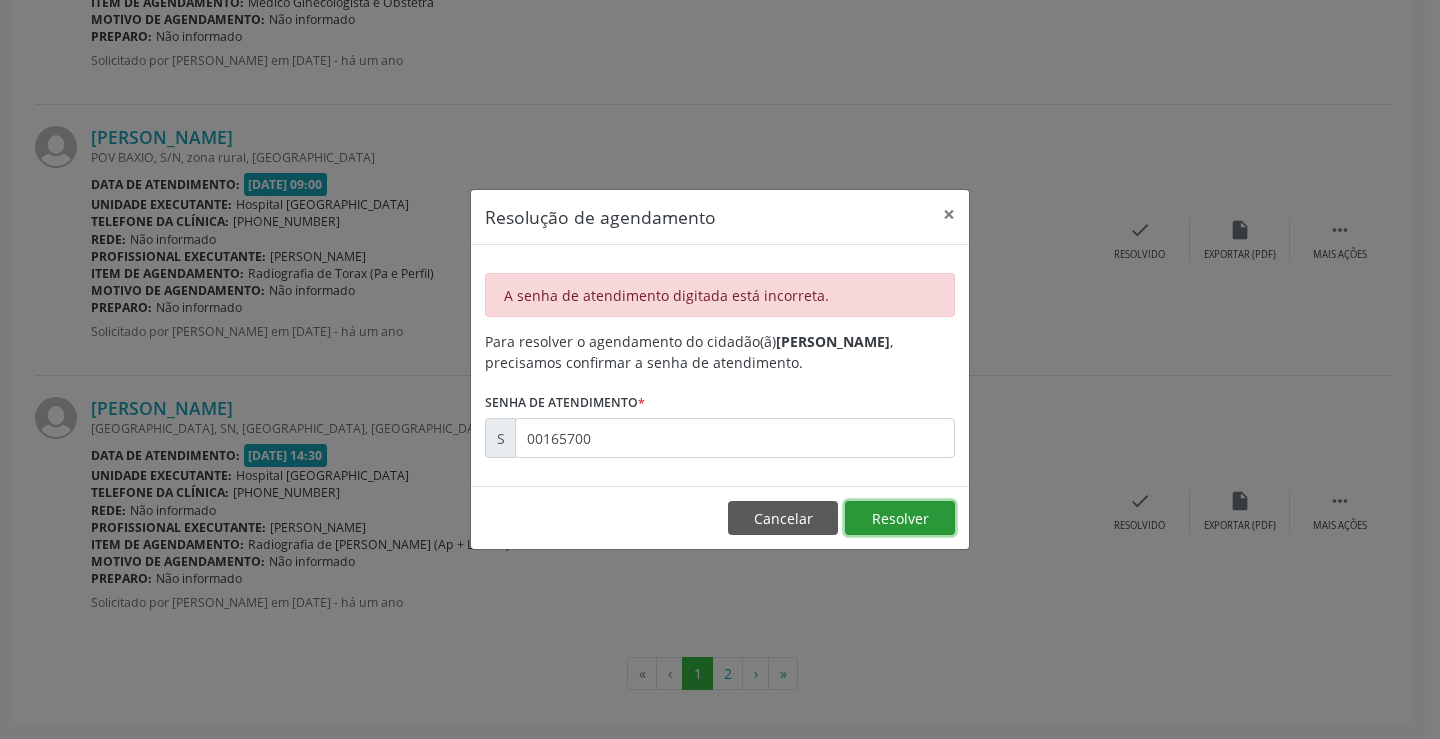 click on "Resolver" at bounding box center [900, 518] 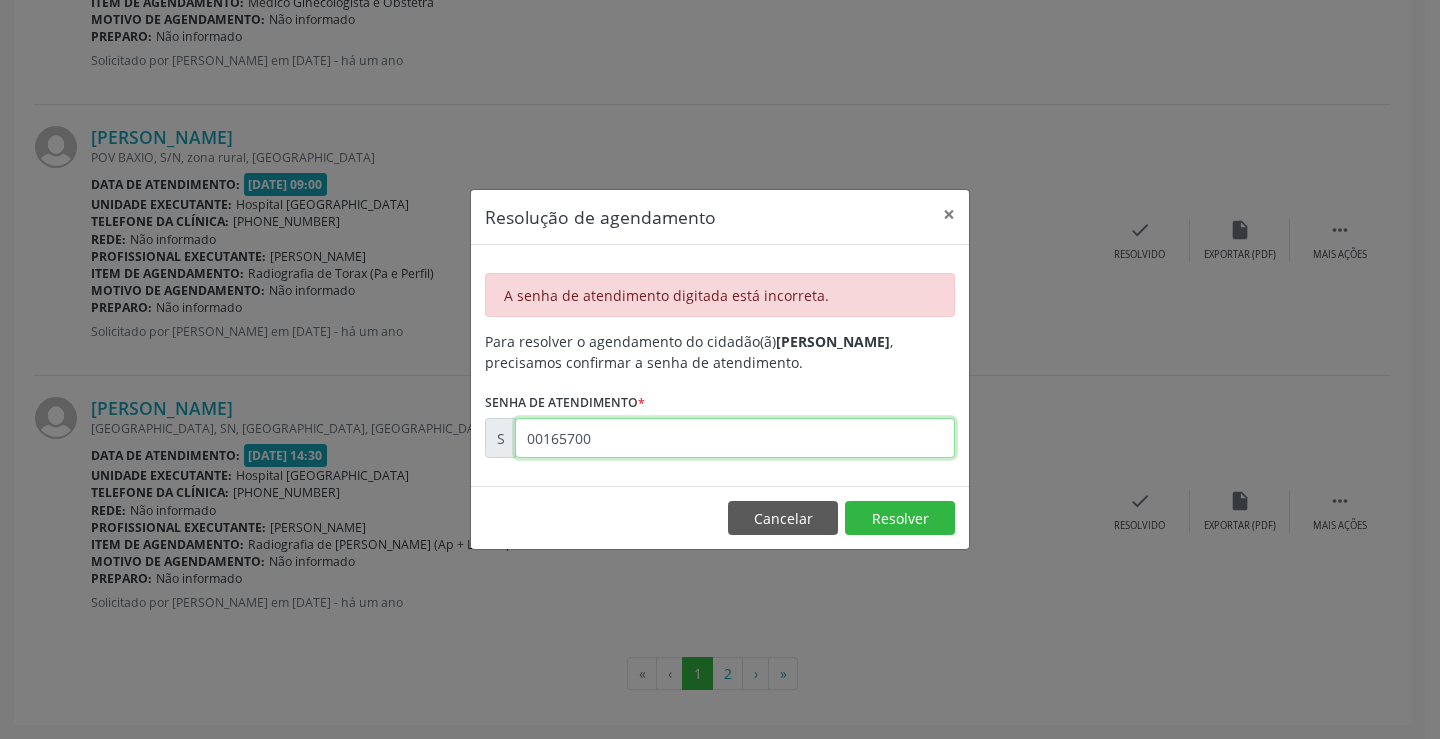 drag, startPoint x: 607, startPoint y: 447, endPoint x: 441, endPoint y: 427, distance: 167.20049 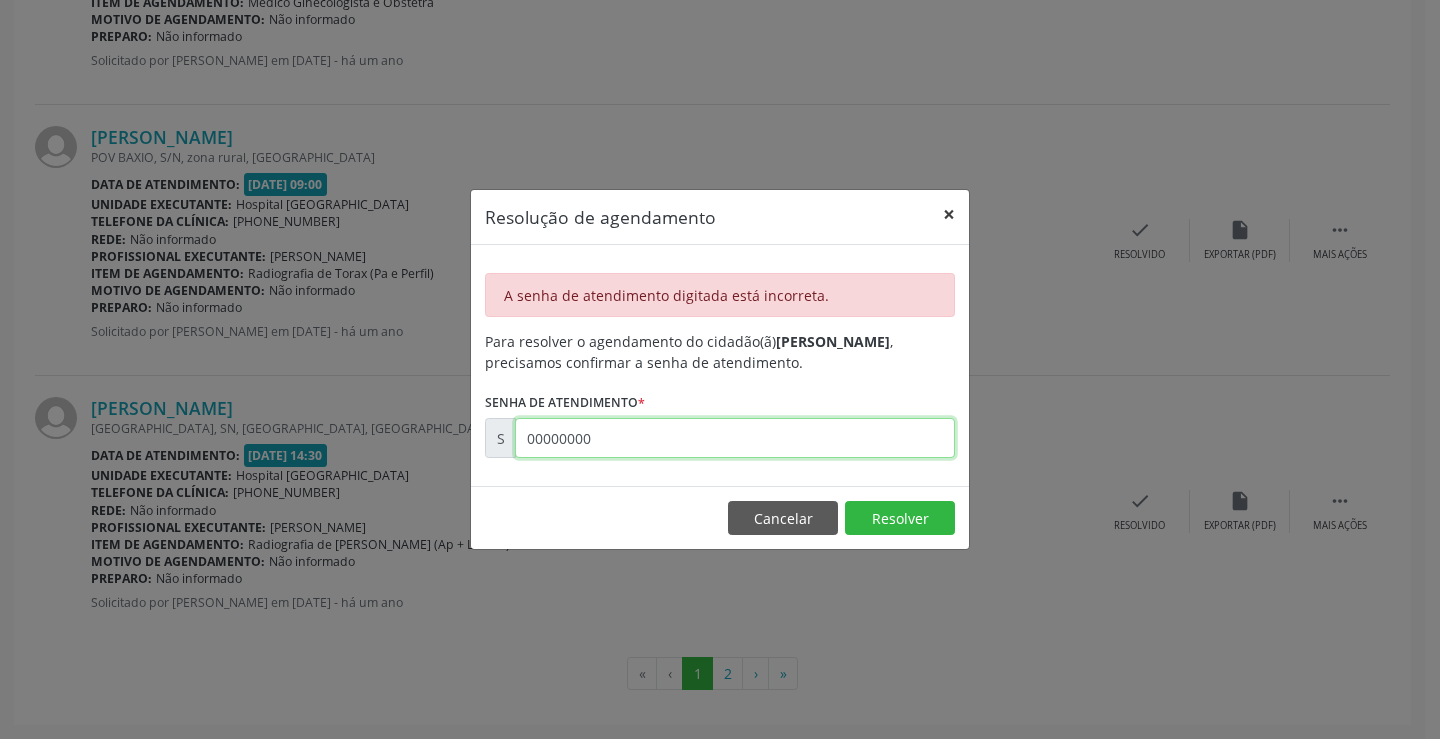 type on "00000000" 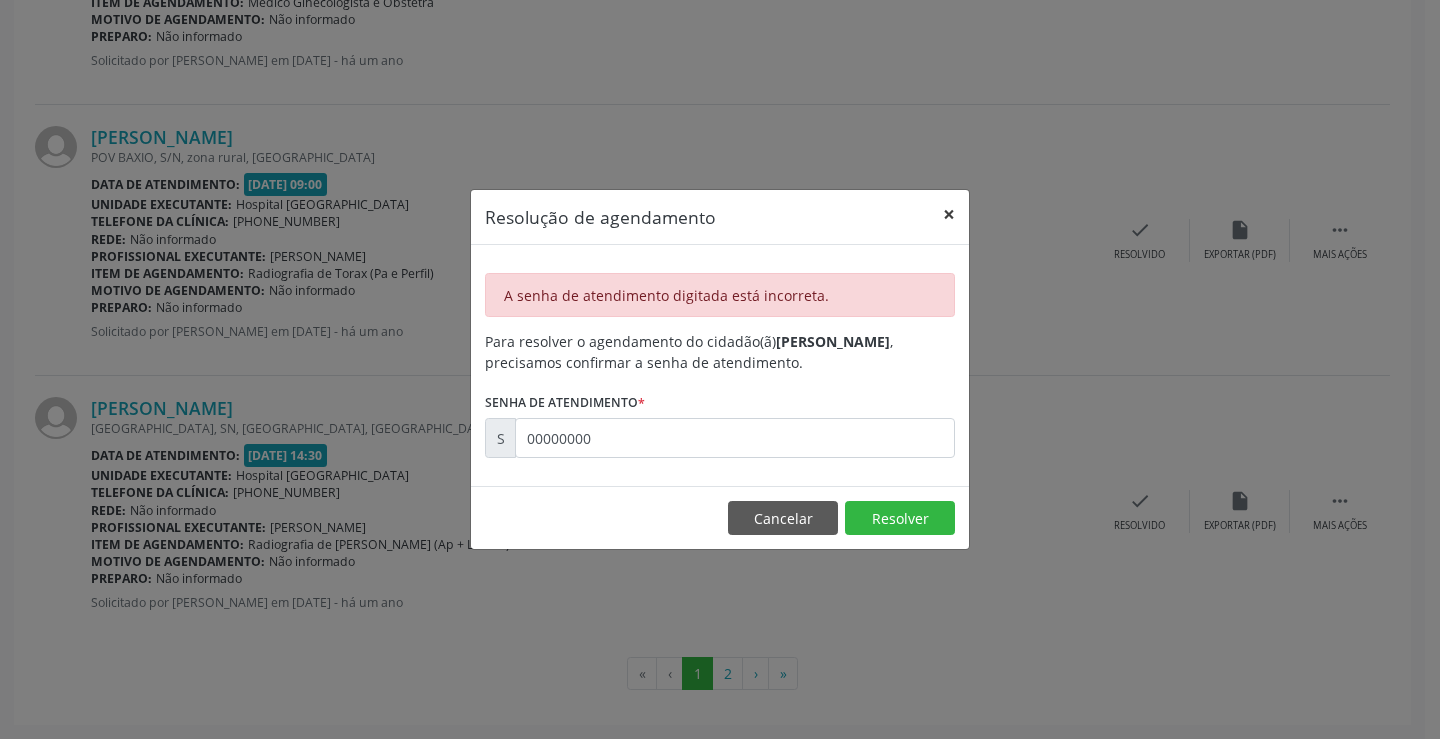 click on "×" at bounding box center (949, 214) 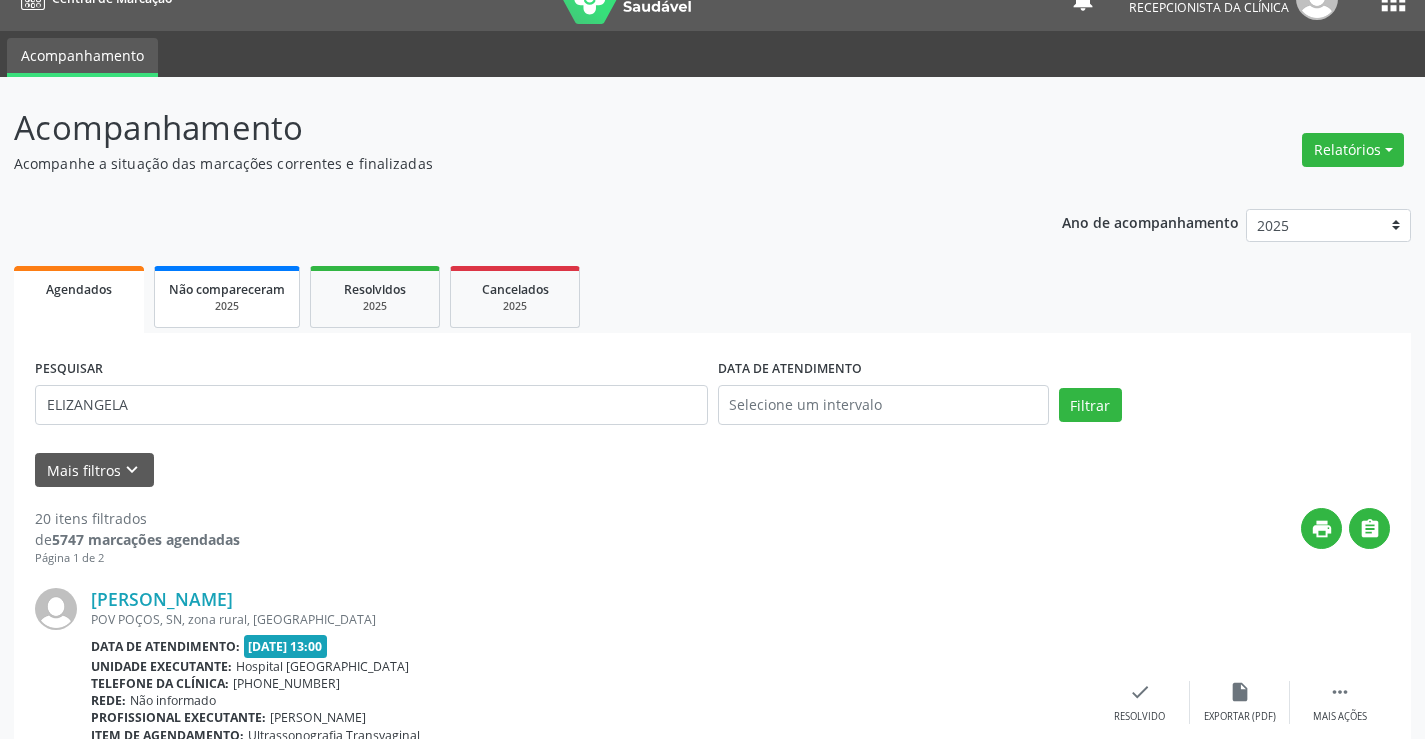 scroll, scrollTop: 19, scrollLeft: 0, axis: vertical 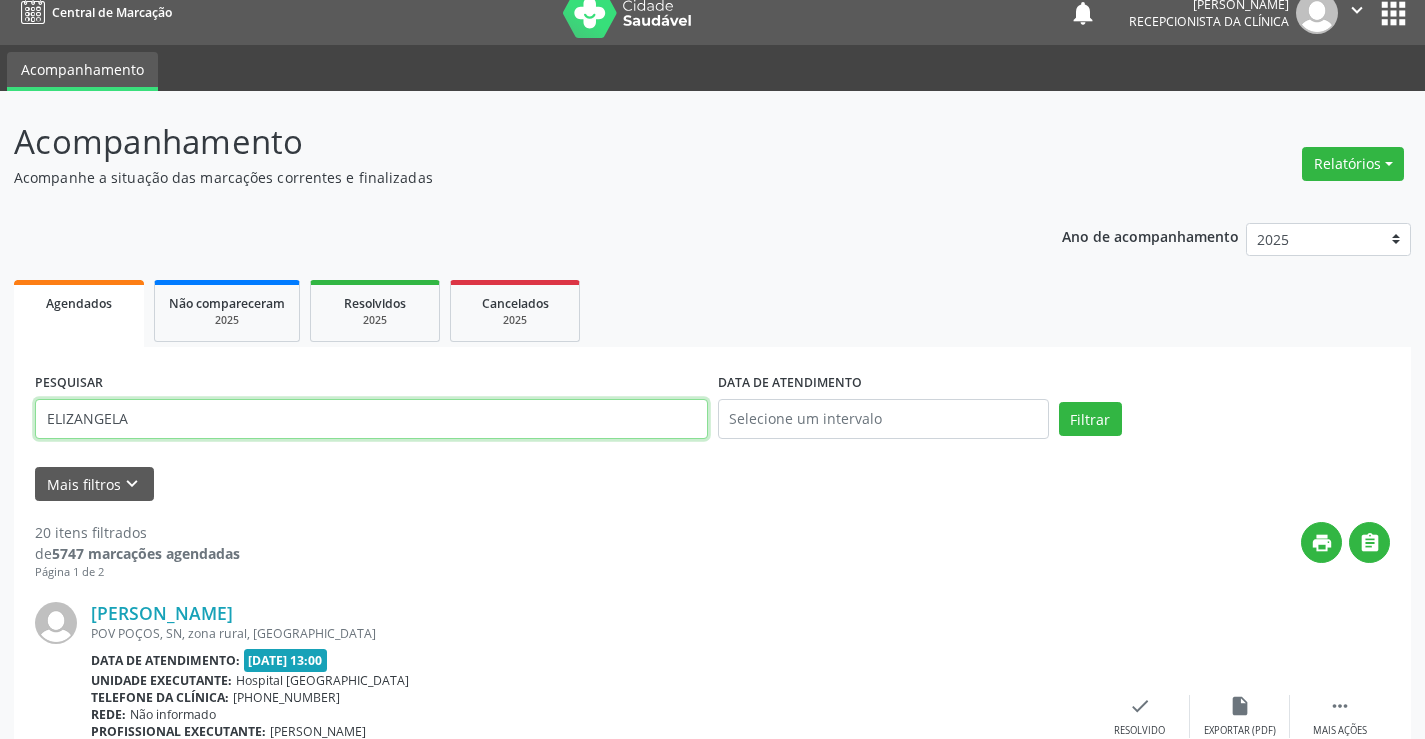 click on "ELIZANGELA" at bounding box center [371, 419] 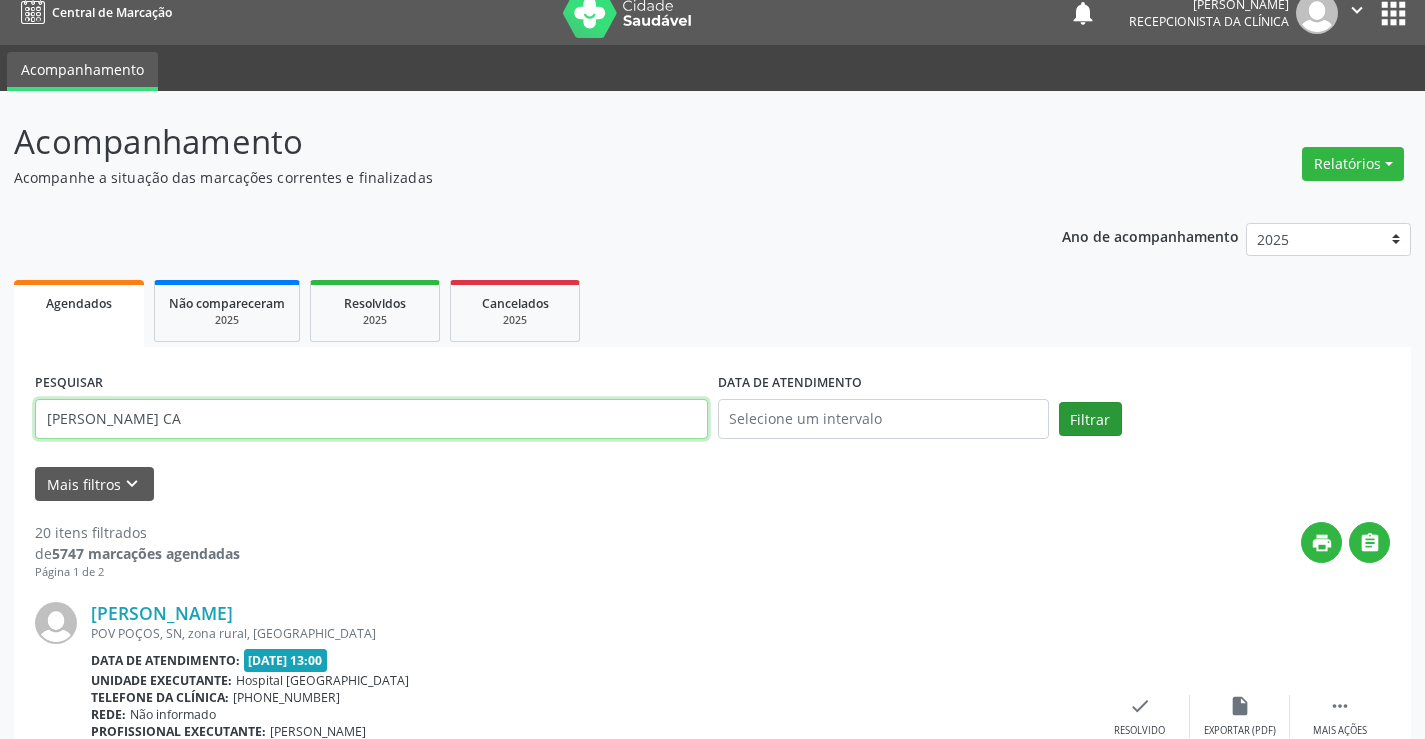 type on "[PERSON_NAME] CA" 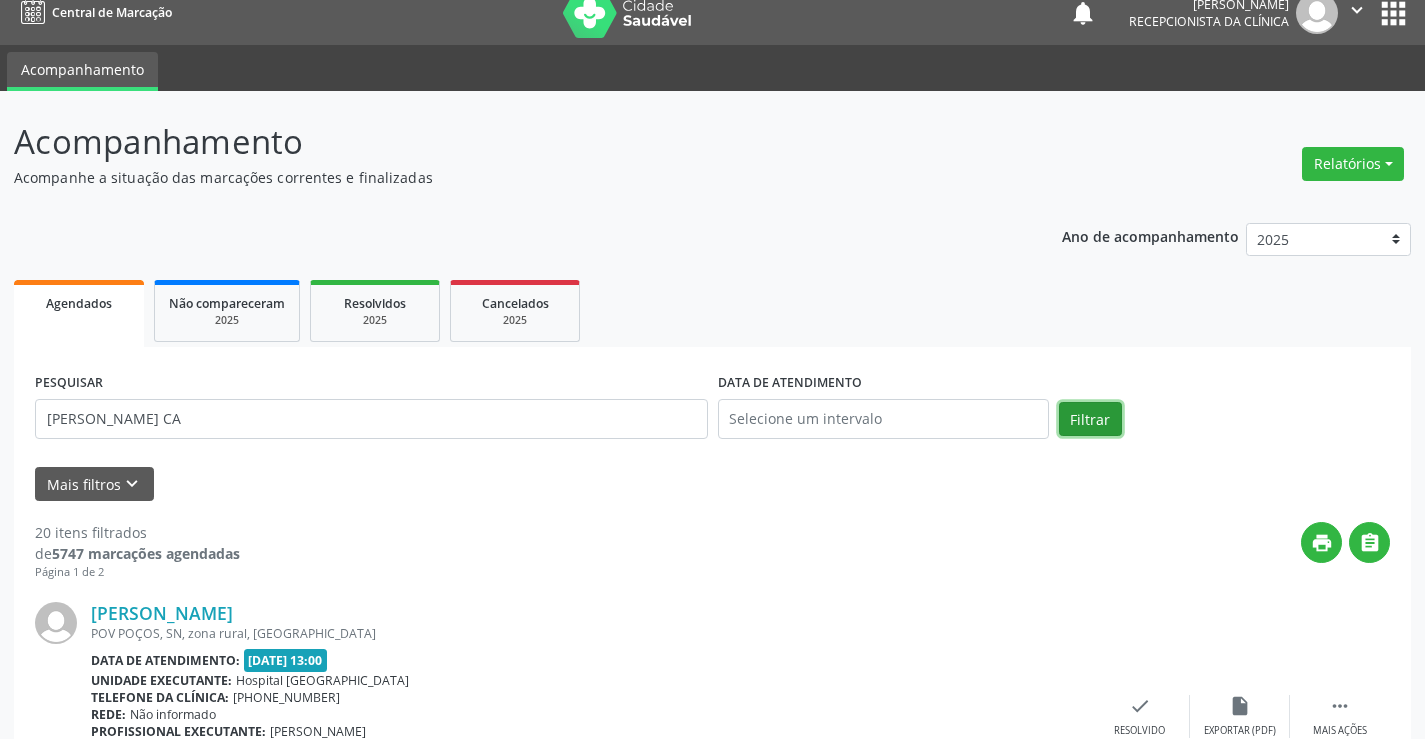 click on "Filtrar" at bounding box center (1090, 419) 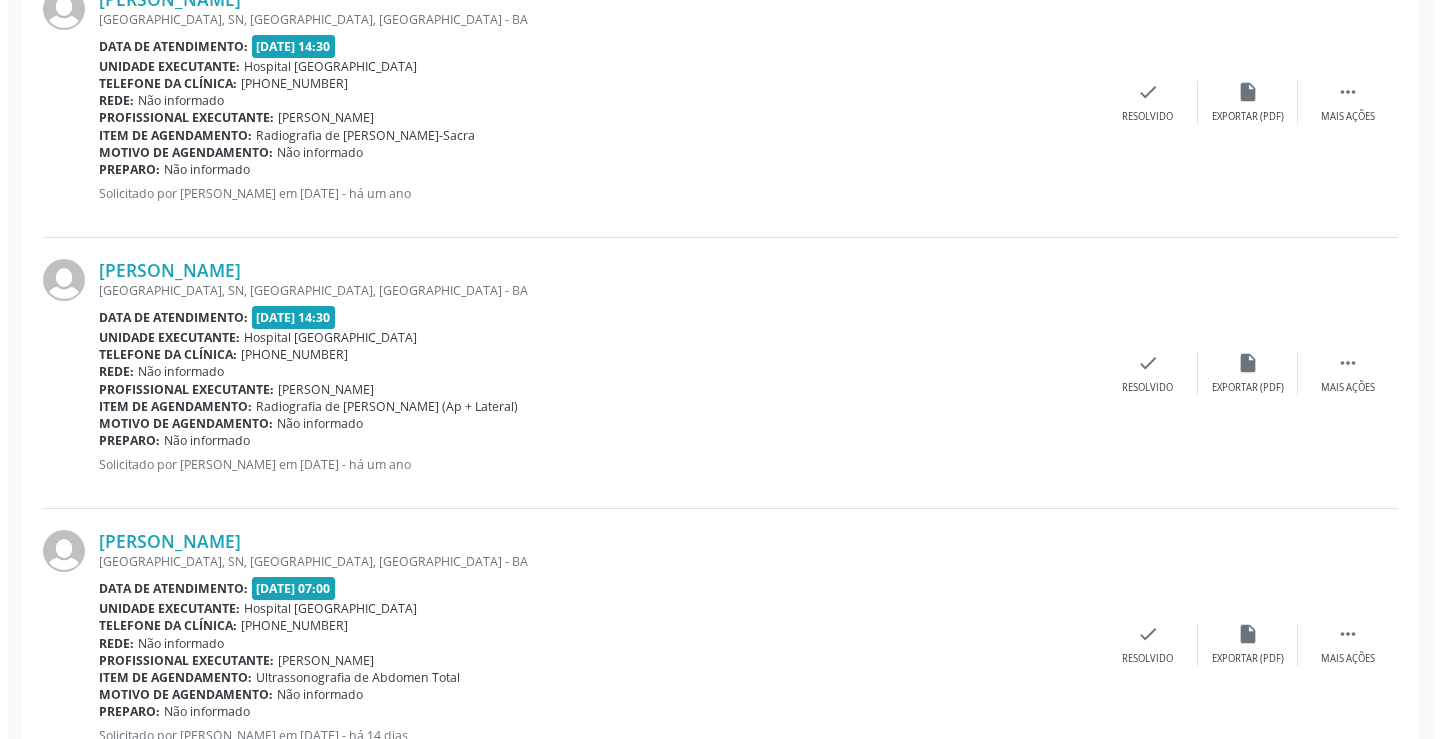 scroll, scrollTop: 708, scrollLeft: 0, axis: vertical 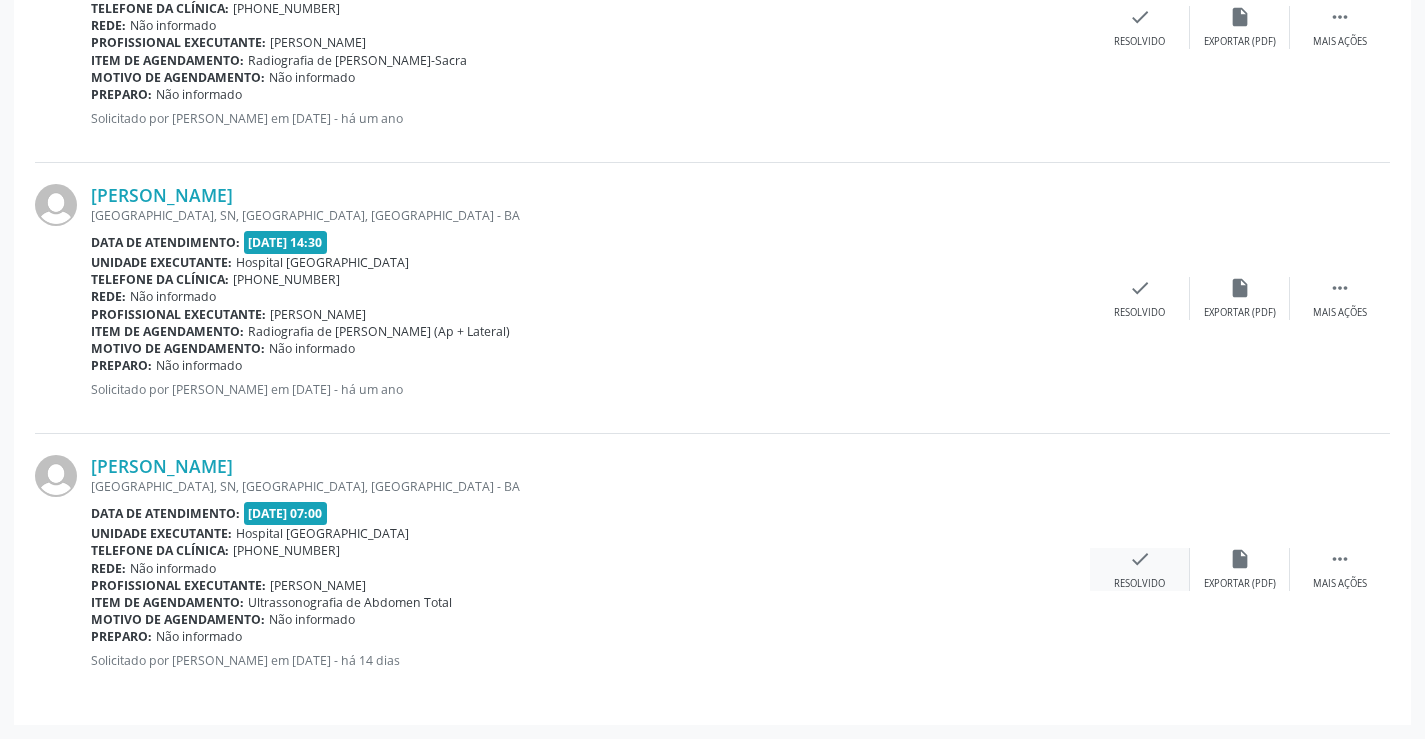 click on "check
Resolvido" at bounding box center [1140, 569] 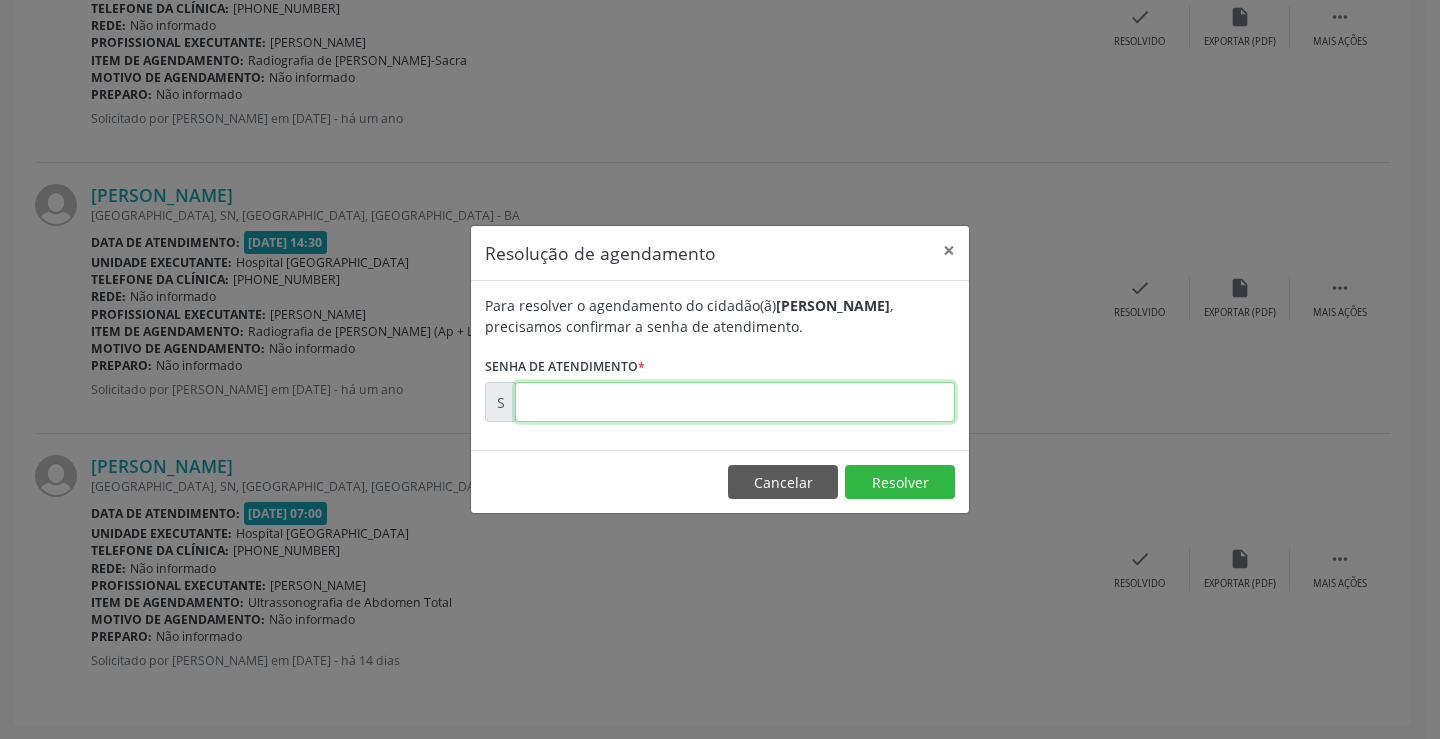 click at bounding box center [735, 402] 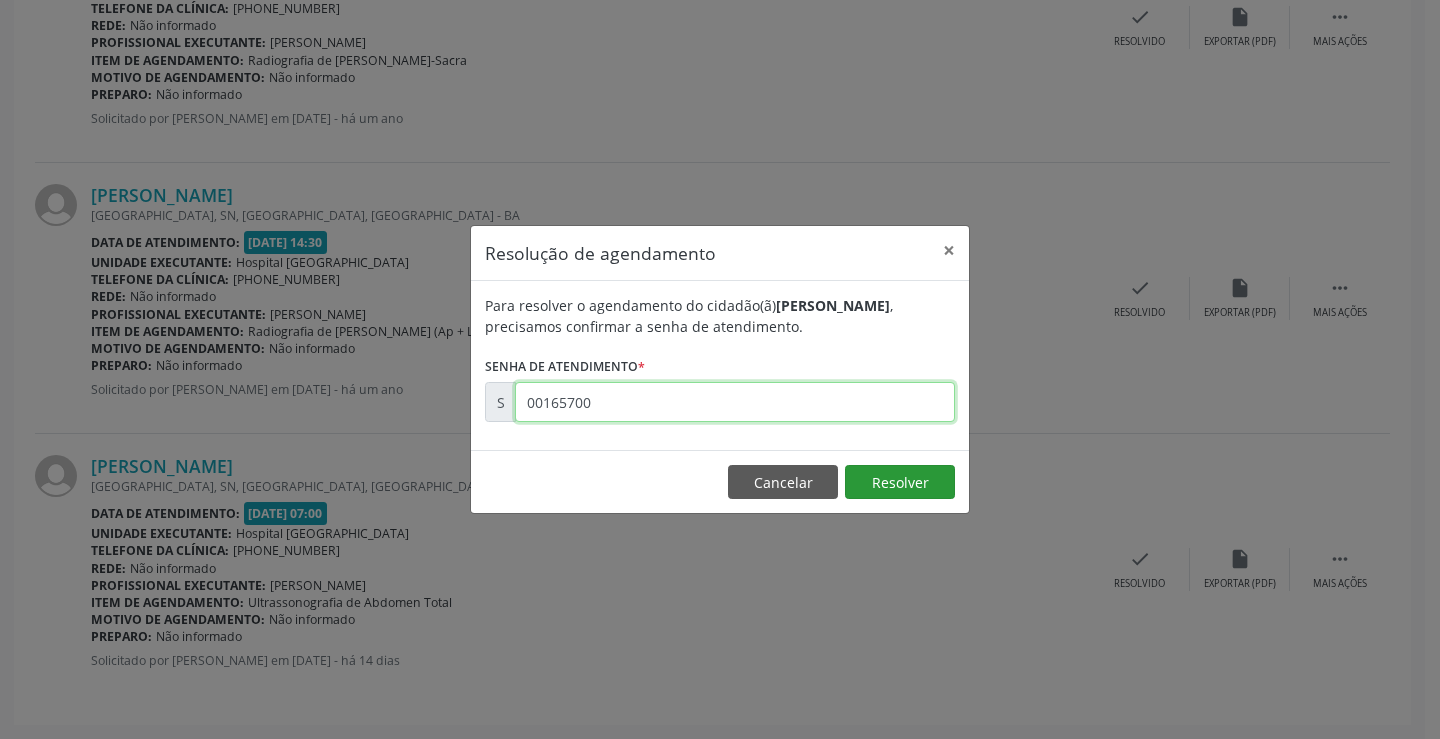 type on "00165700" 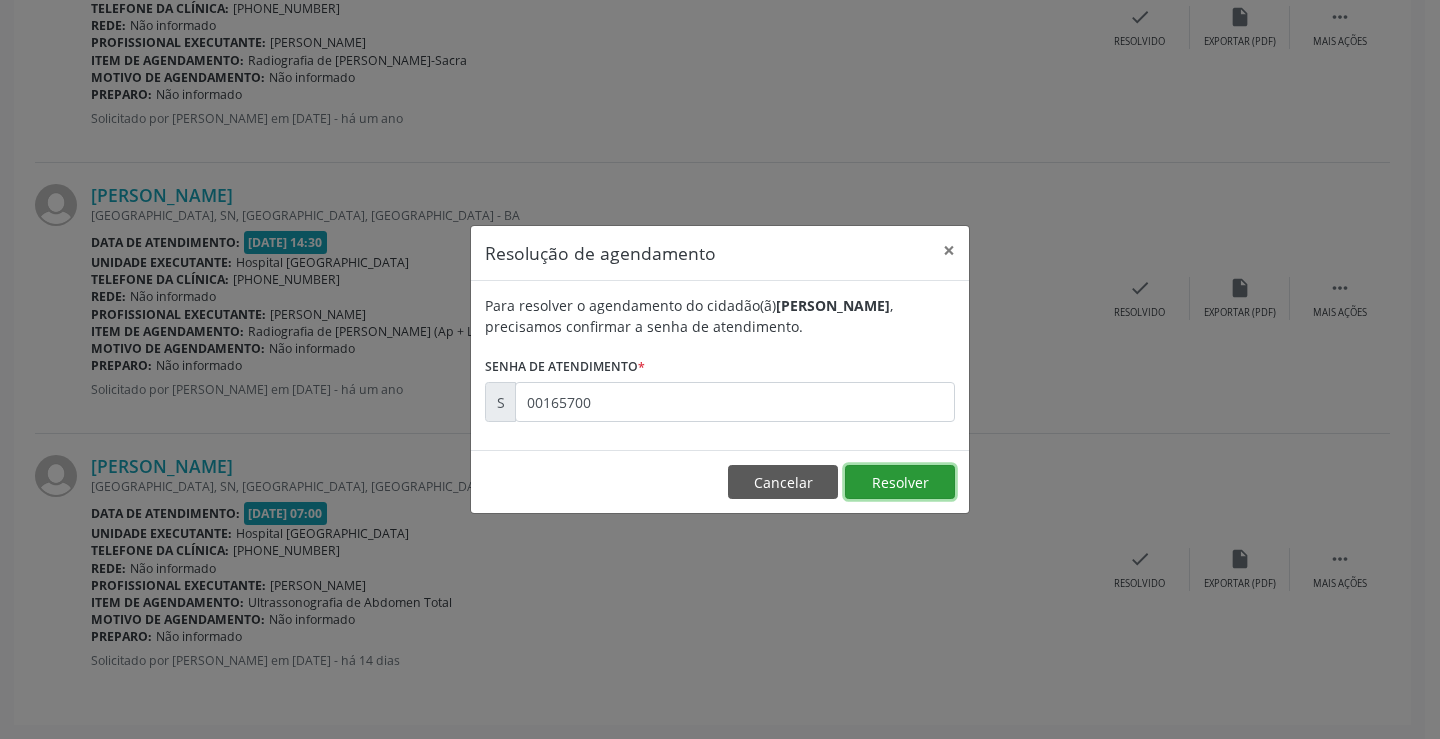 click on "Resolver" at bounding box center [900, 482] 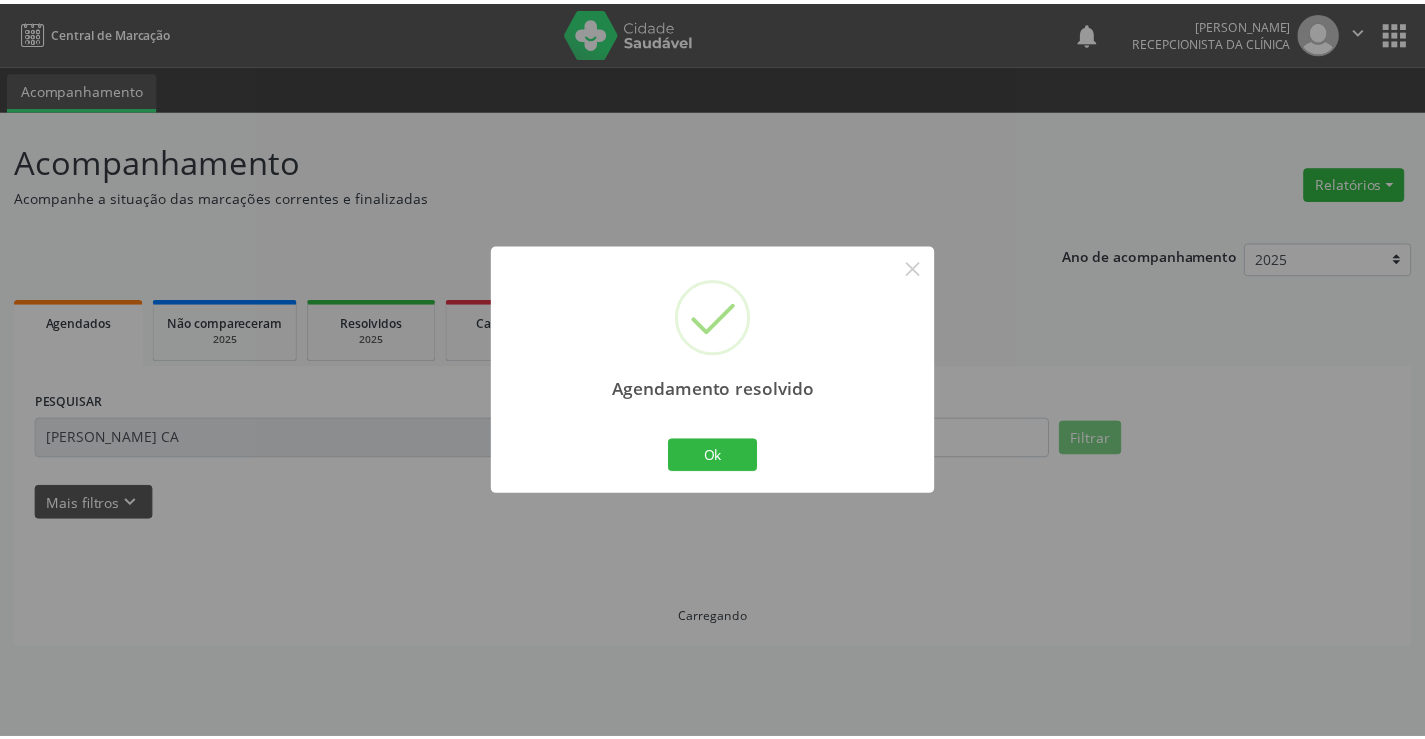 scroll, scrollTop: 0, scrollLeft: 0, axis: both 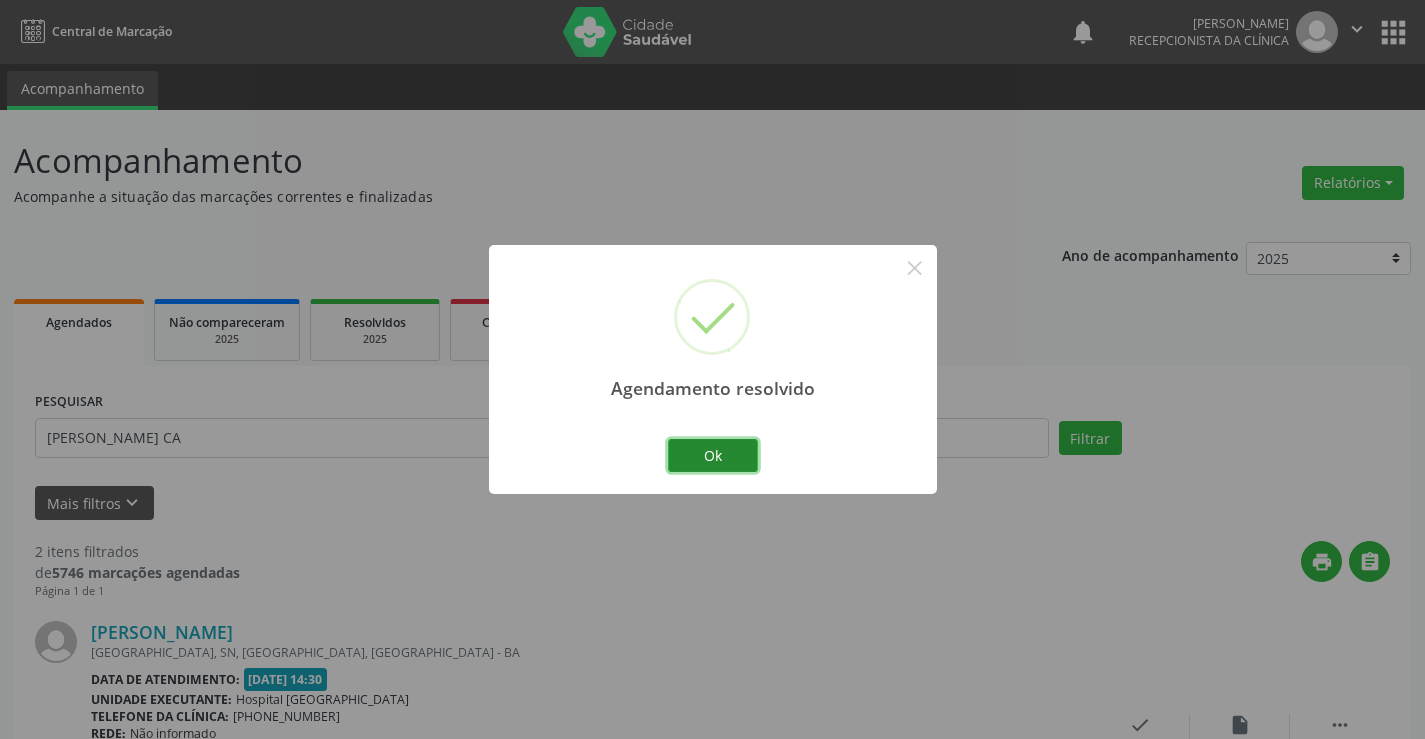 click on "Ok" at bounding box center (713, 456) 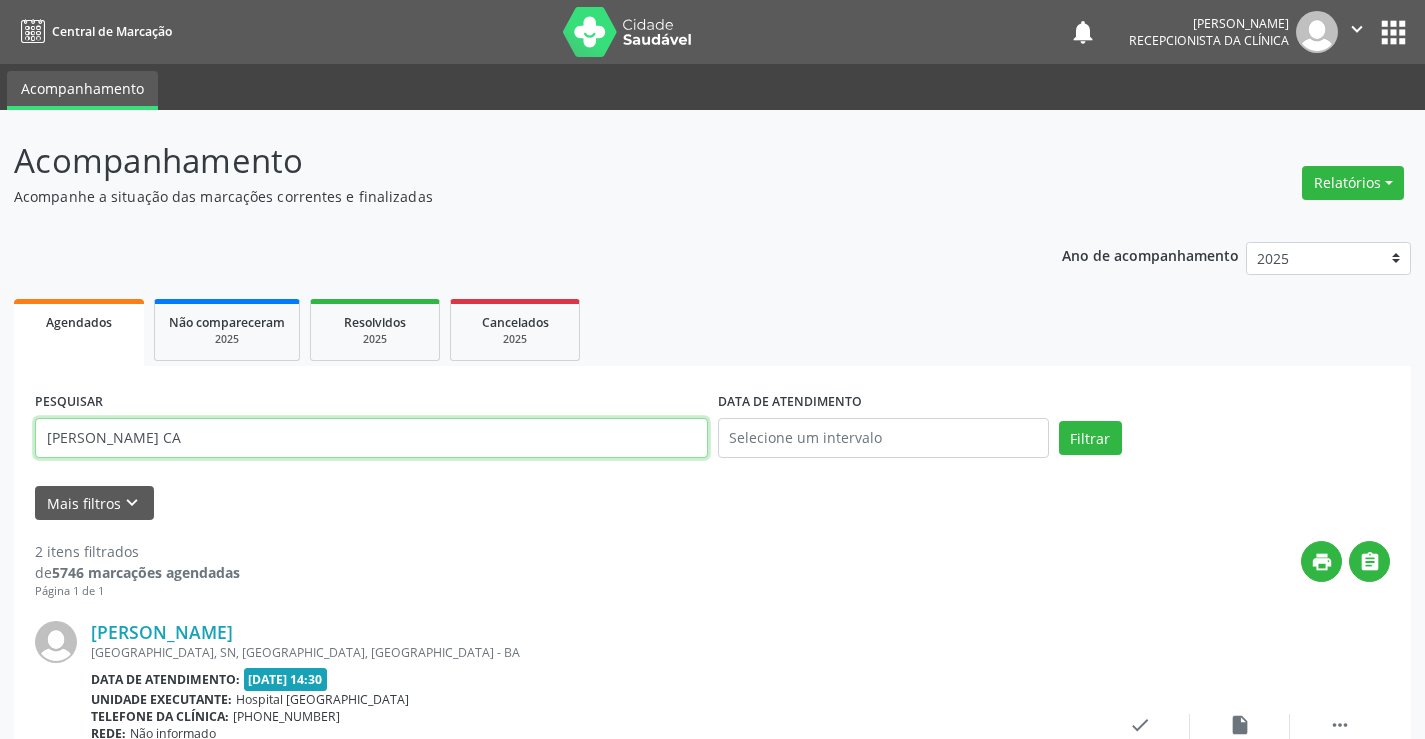 drag, startPoint x: 248, startPoint y: 444, endPoint x: 38, endPoint y: 395, distance: 215.6409 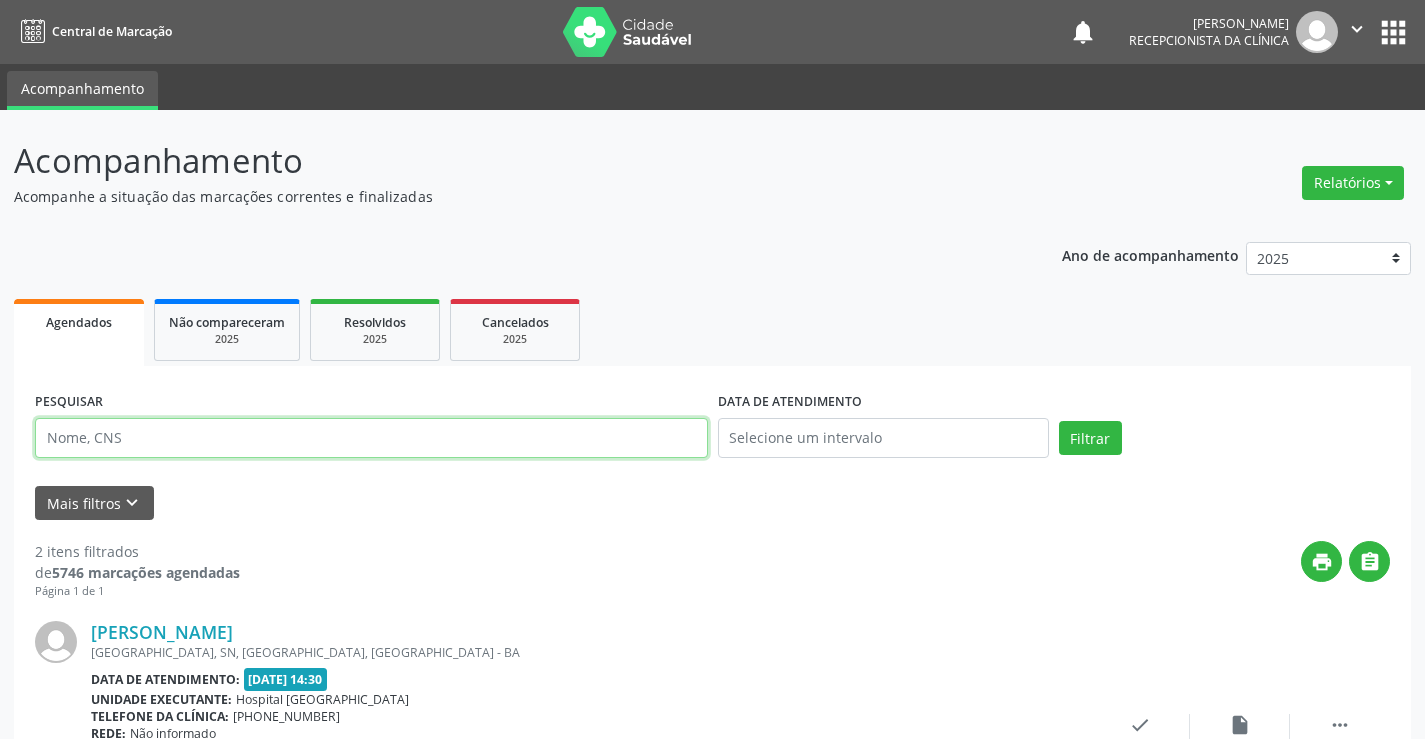 click at bounding box center [371, 438] 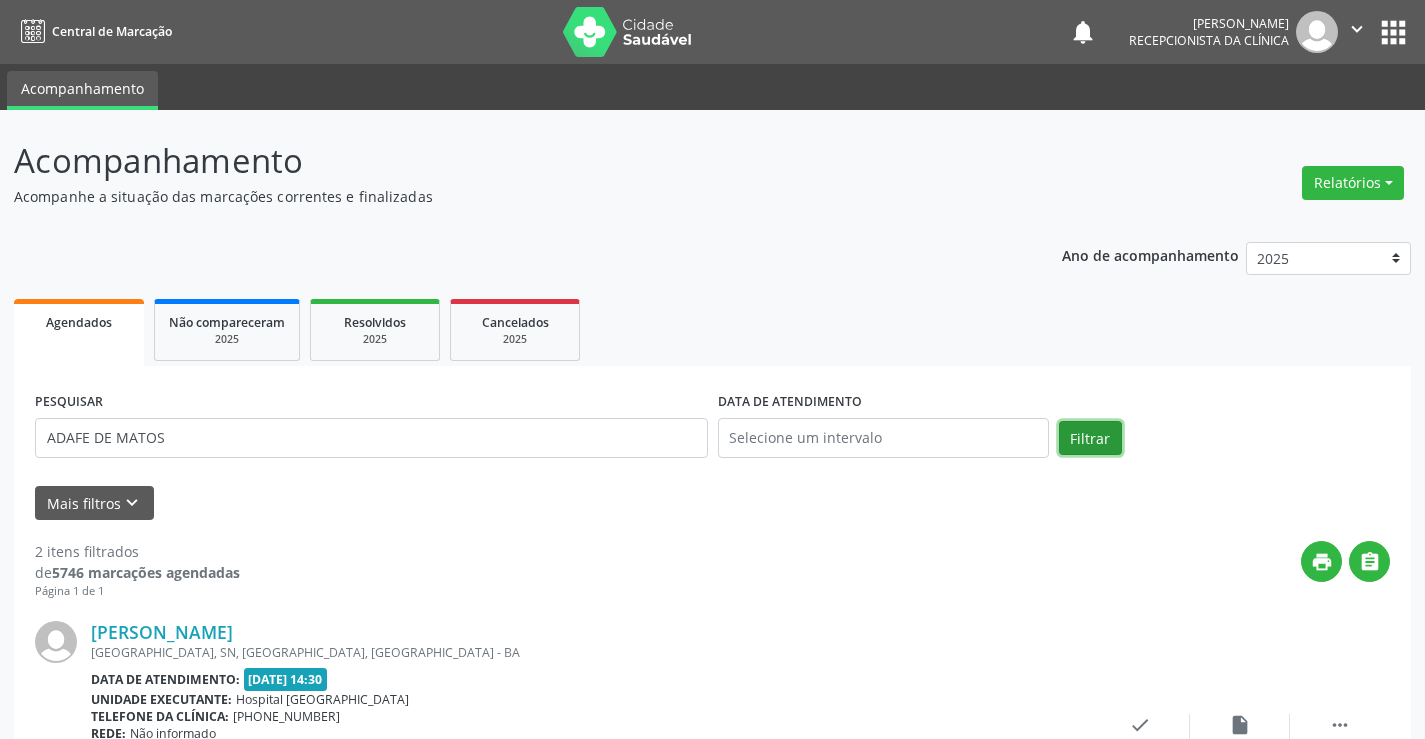 click on "Filtrar" at bounding box center (1090, 438) 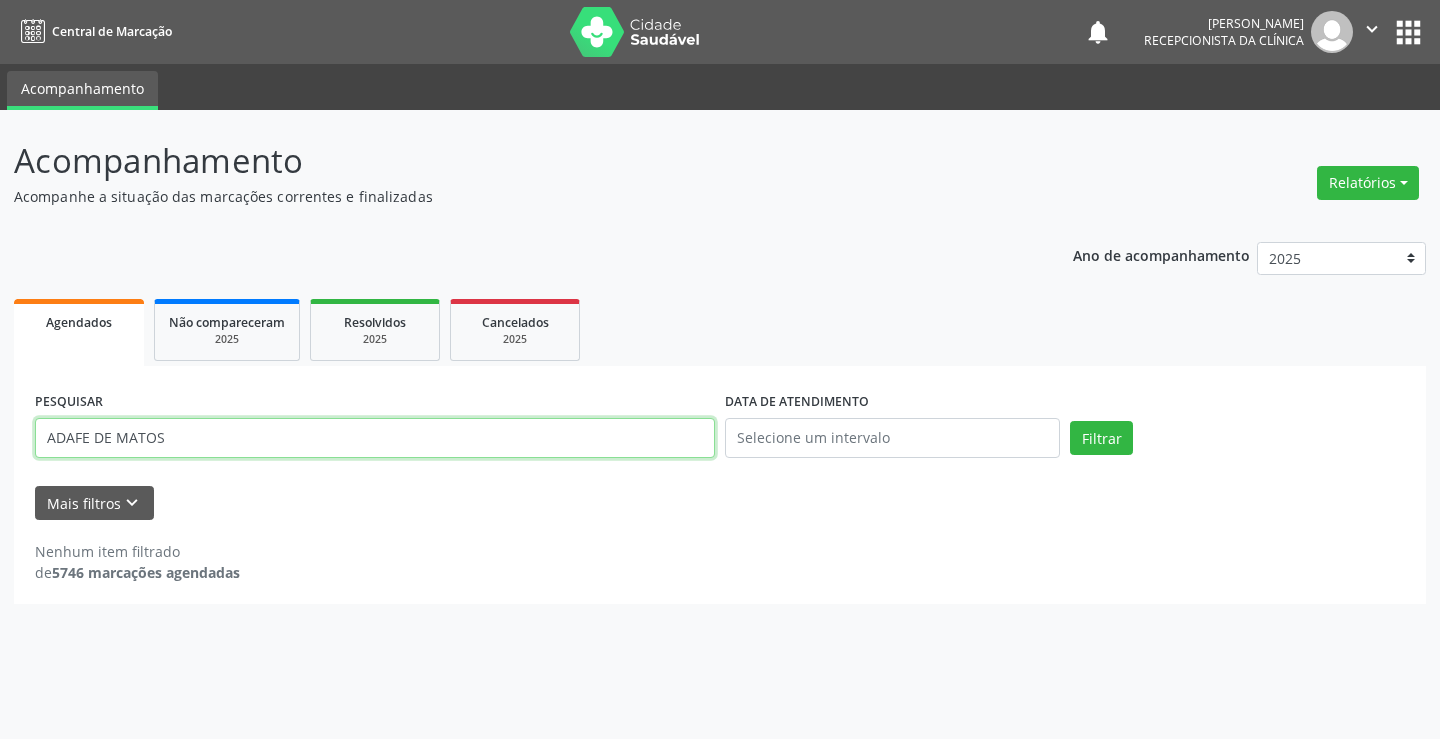 drag, startPoint x: 89, startPoint y: 440, endPoint x: 35, endPoint y: 434, distance: 54.33231 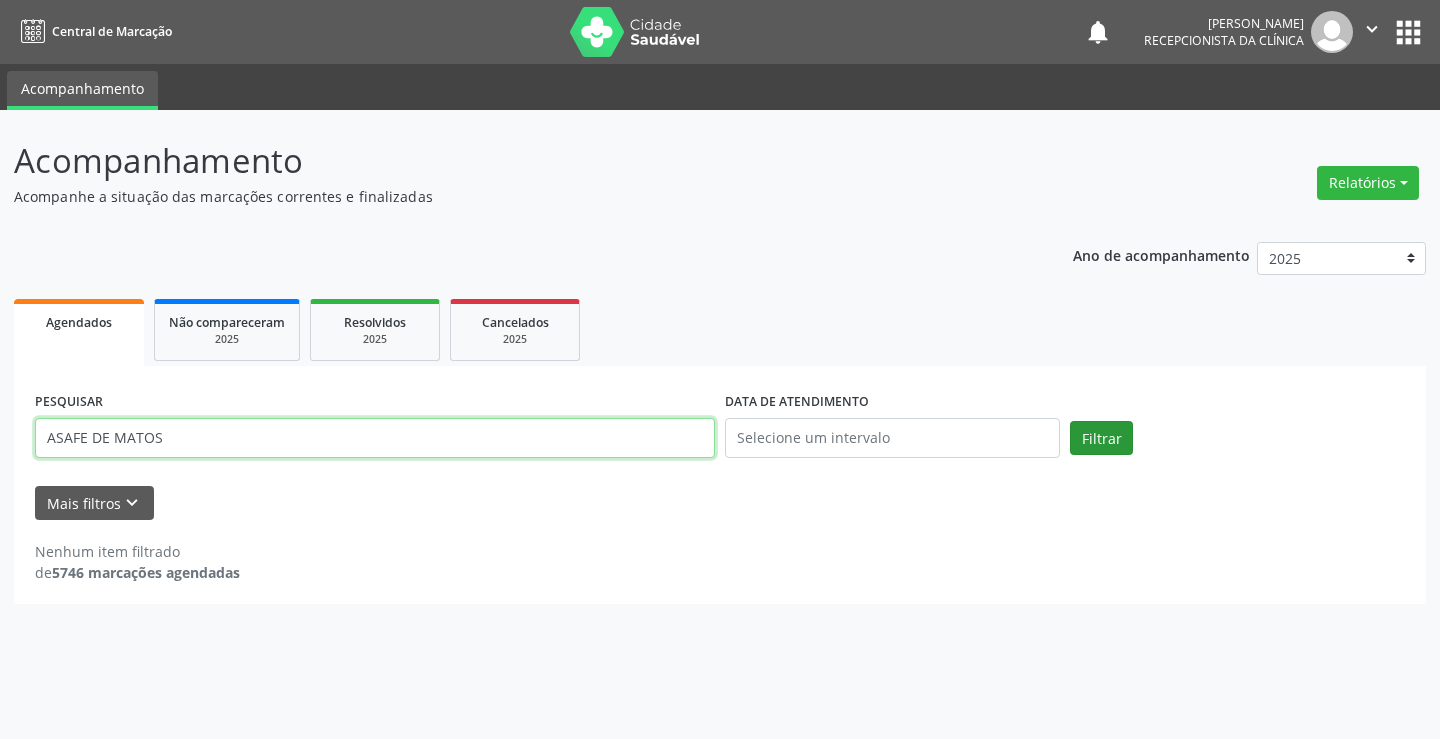 type on "ASAFE DE MATOS" 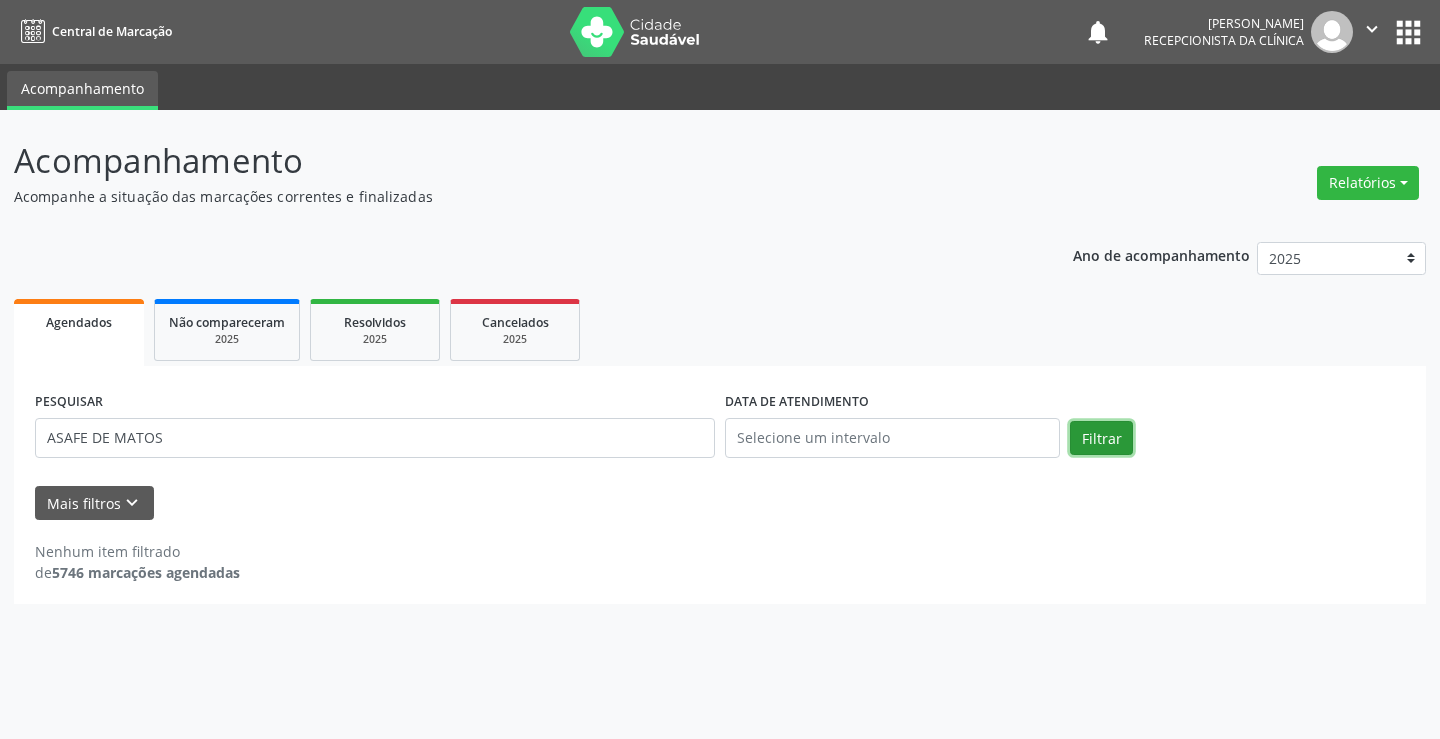 click on "Filtrar" at bounding box center [1101, 438] 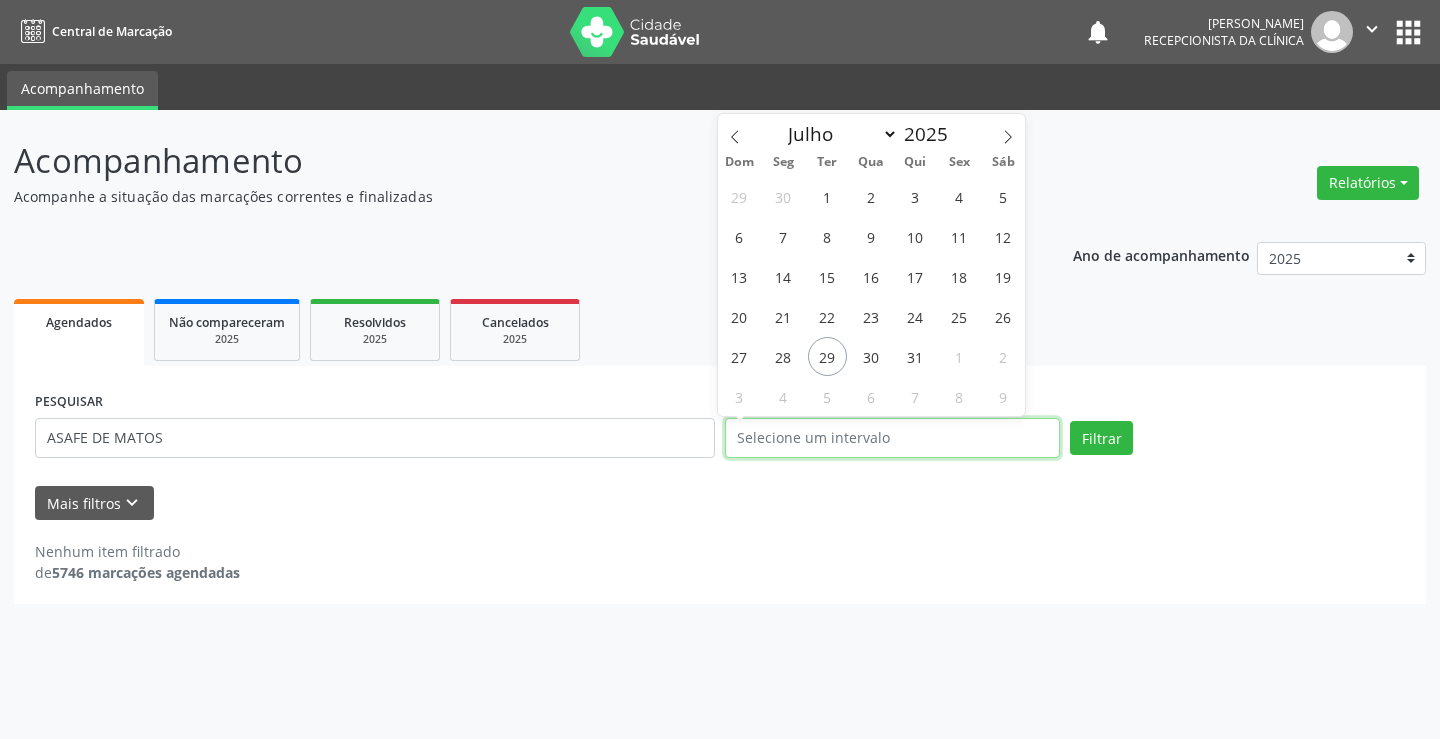 click at bounding box center (892, 438) 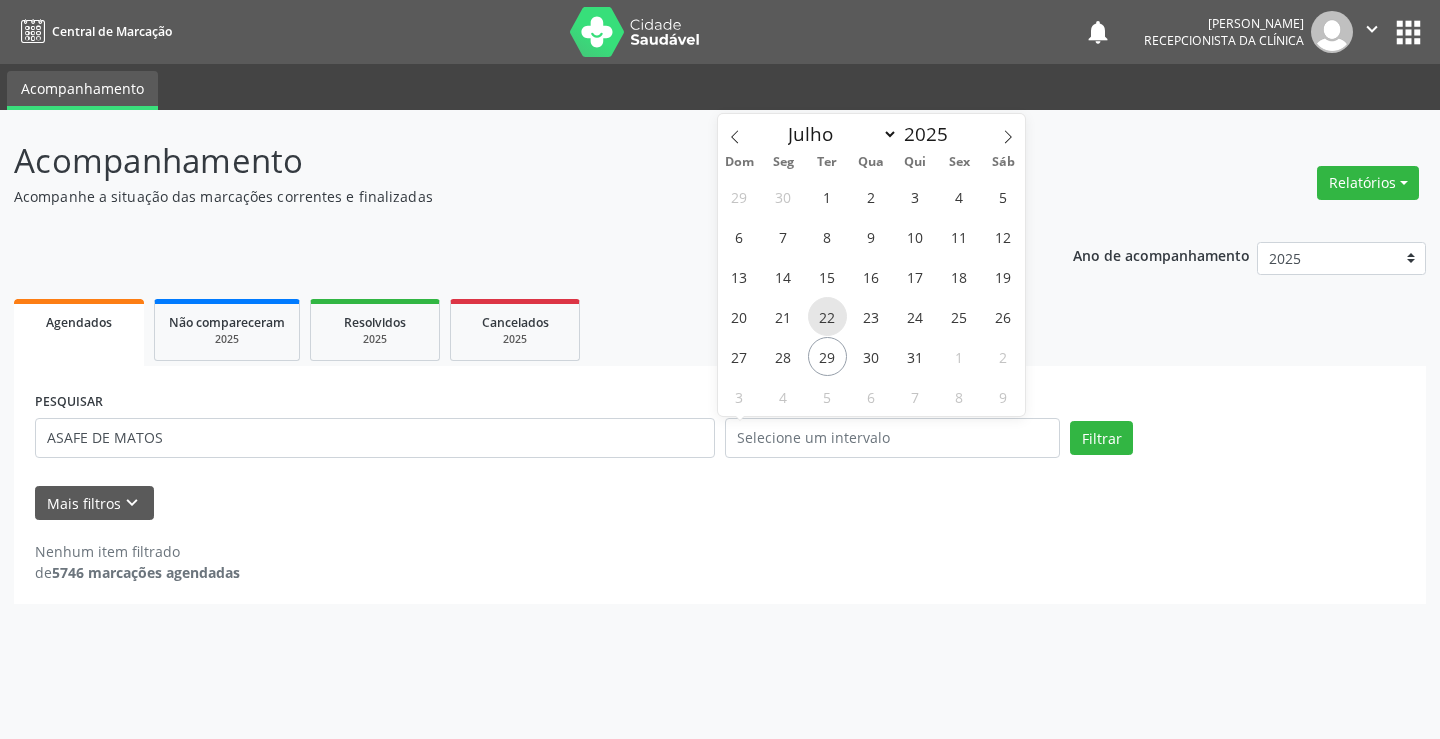 click on "22" at bounding box center [827, 316] 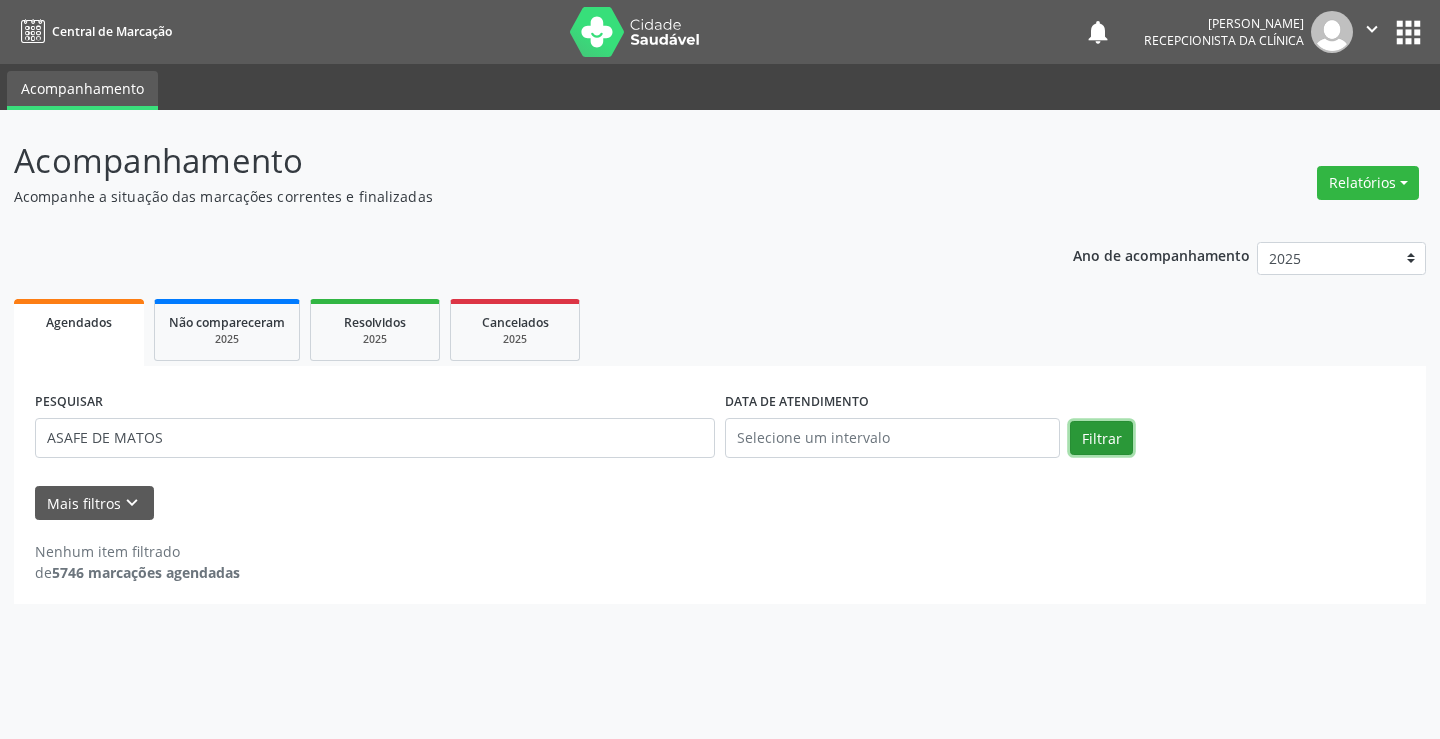 click on "Filtrar" at bounding box center (1101, 438) 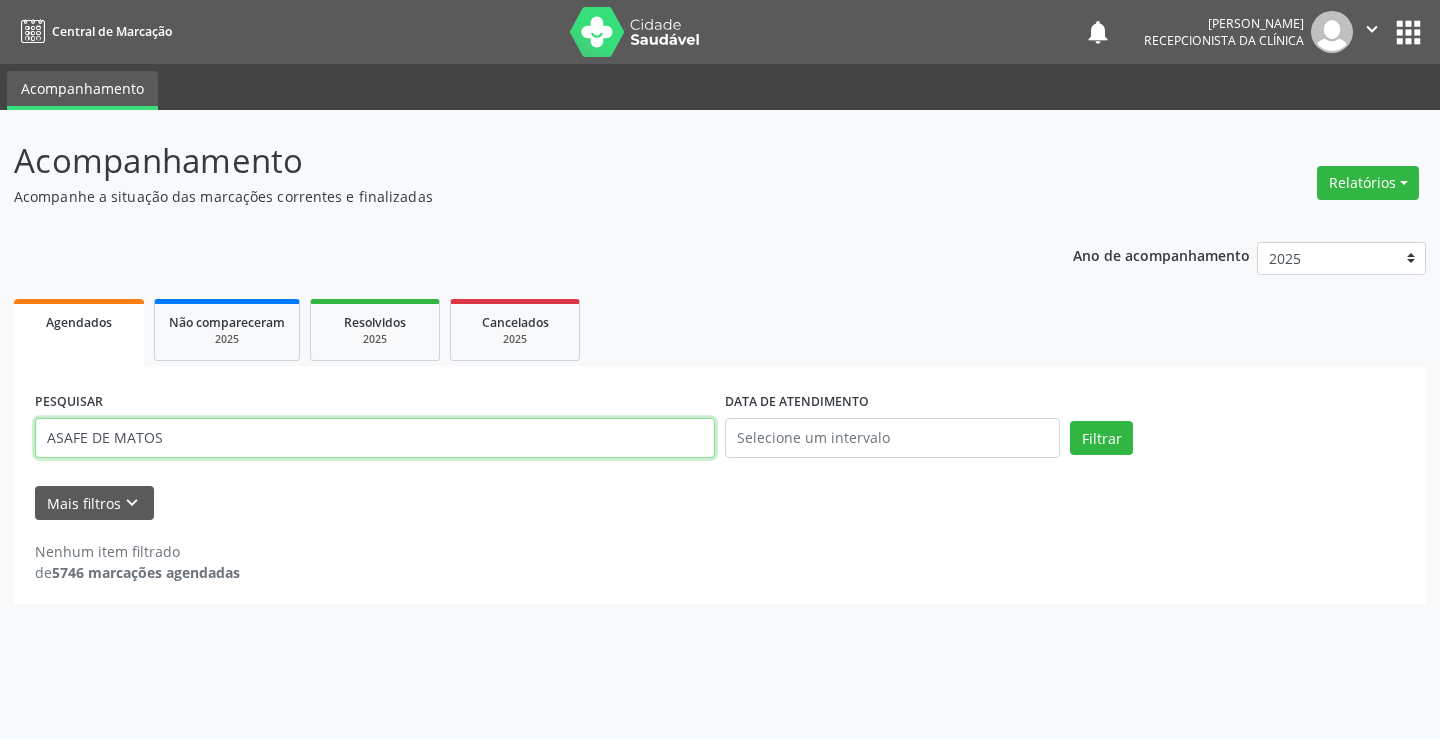 drag, startPoint x: 209, startPoint y: 437, endPoint x: 0, endPoint y: 486, distance: 214.66719 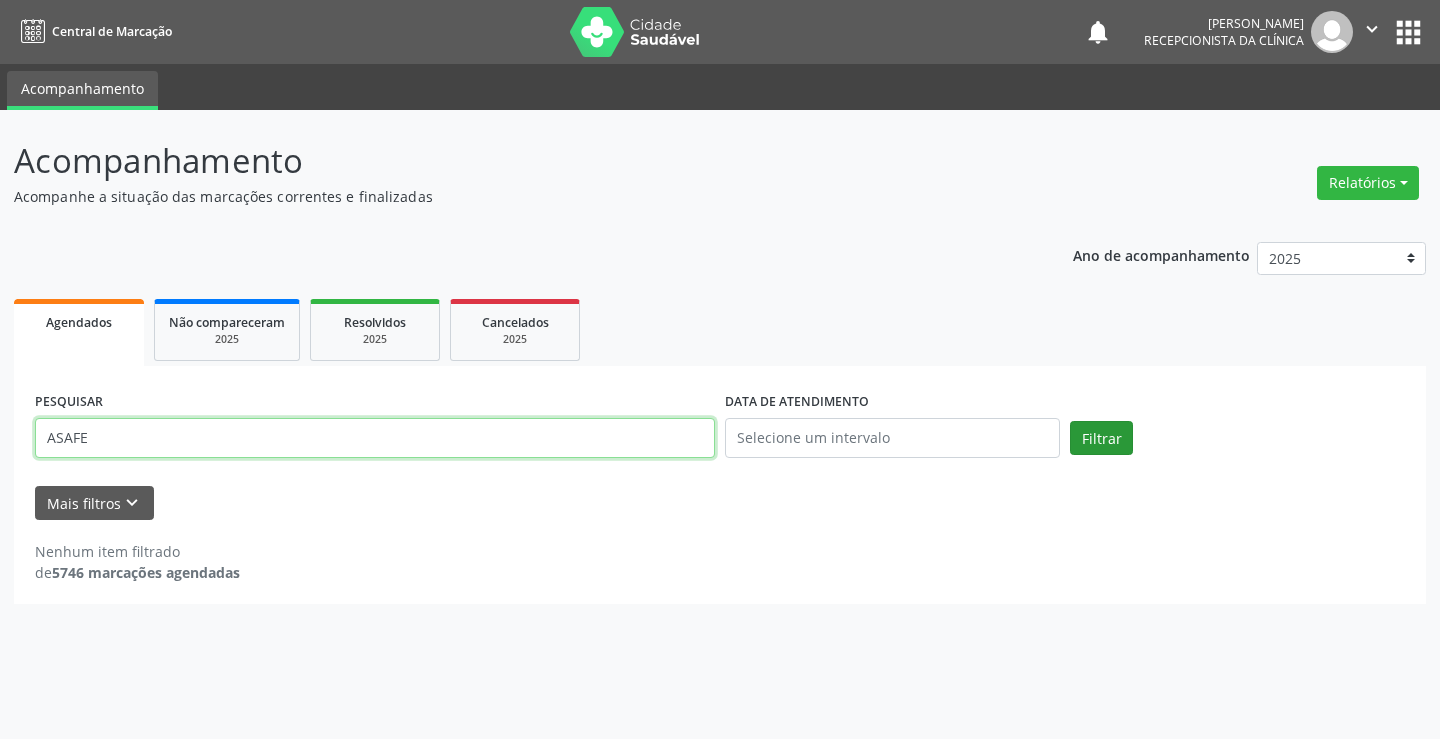 type on "ASAFE" 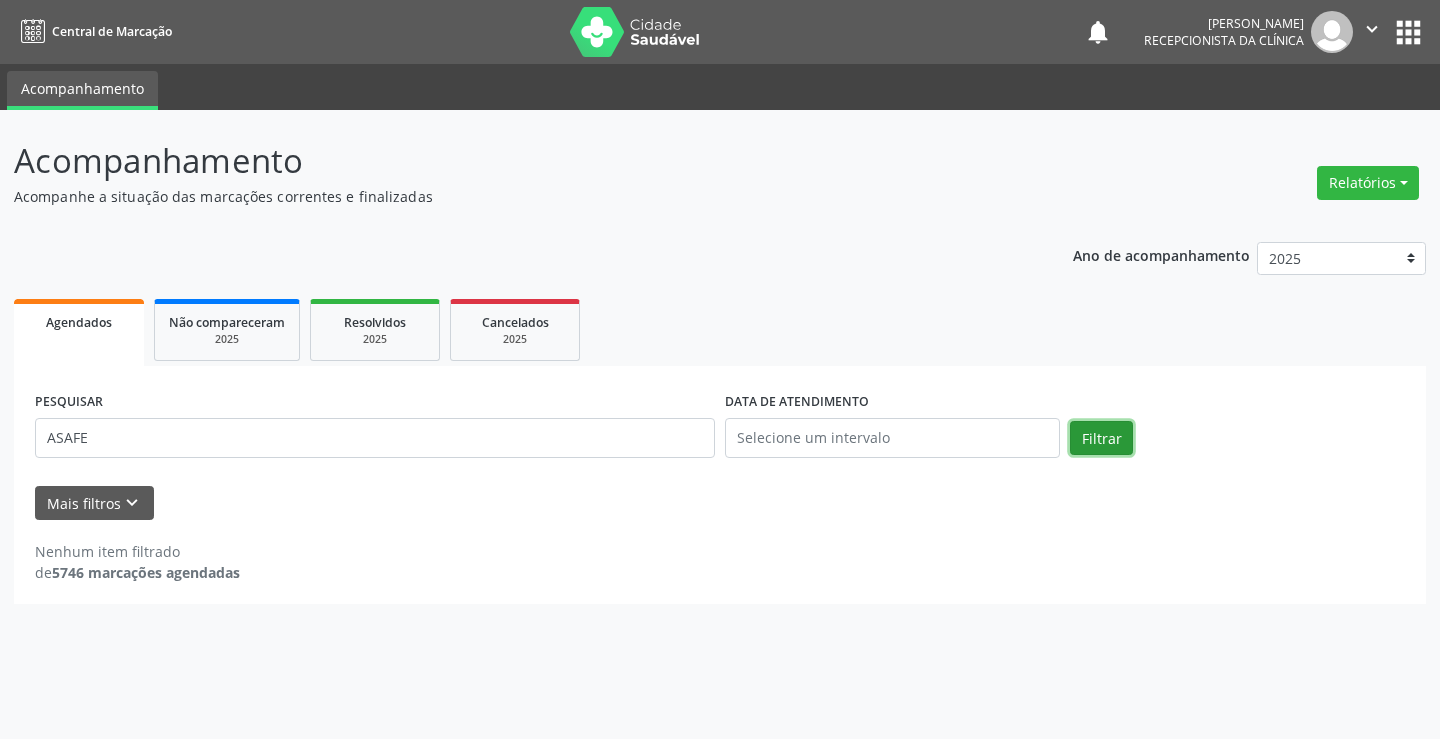 click on "Filtrar" at bounding box center (1101, 438) 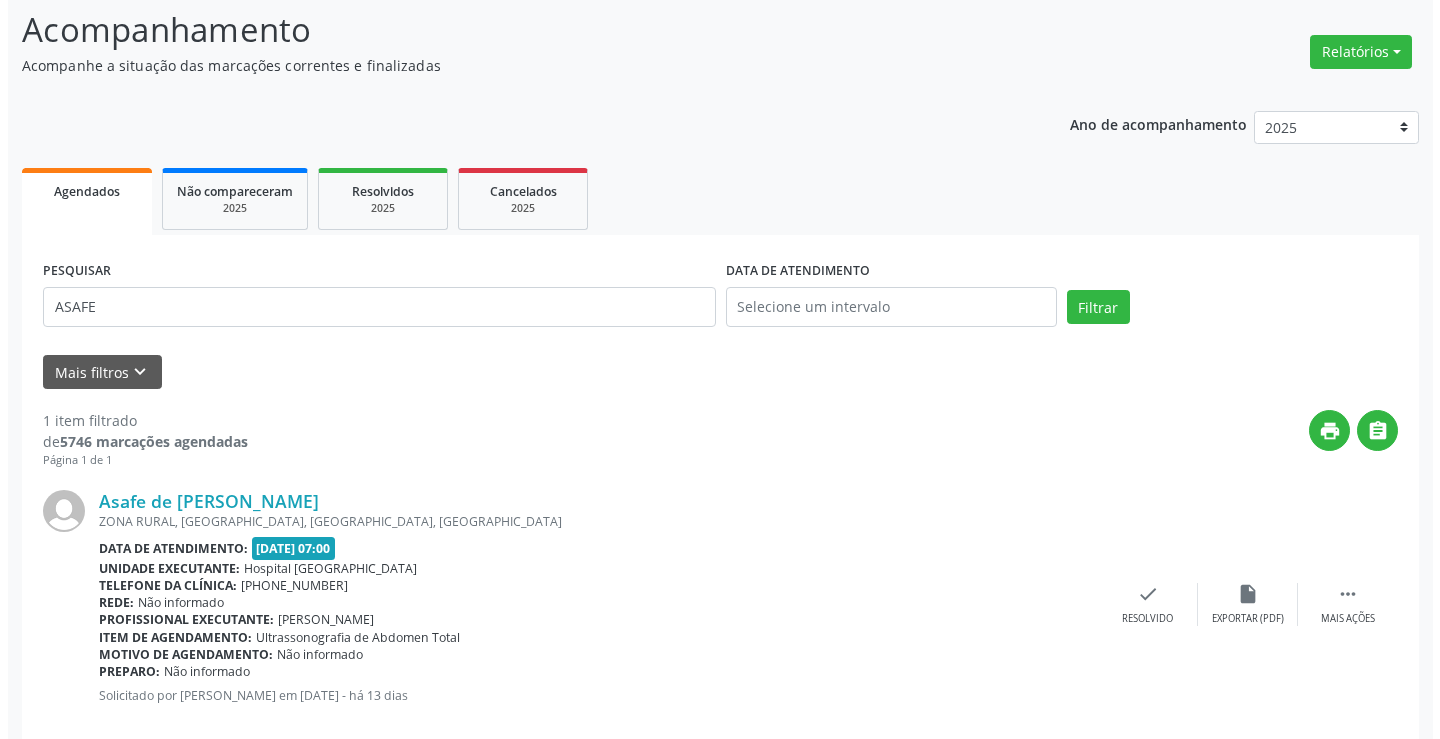 scroll, scrollTop: 166, scrollLeft: 0, axis: vertical 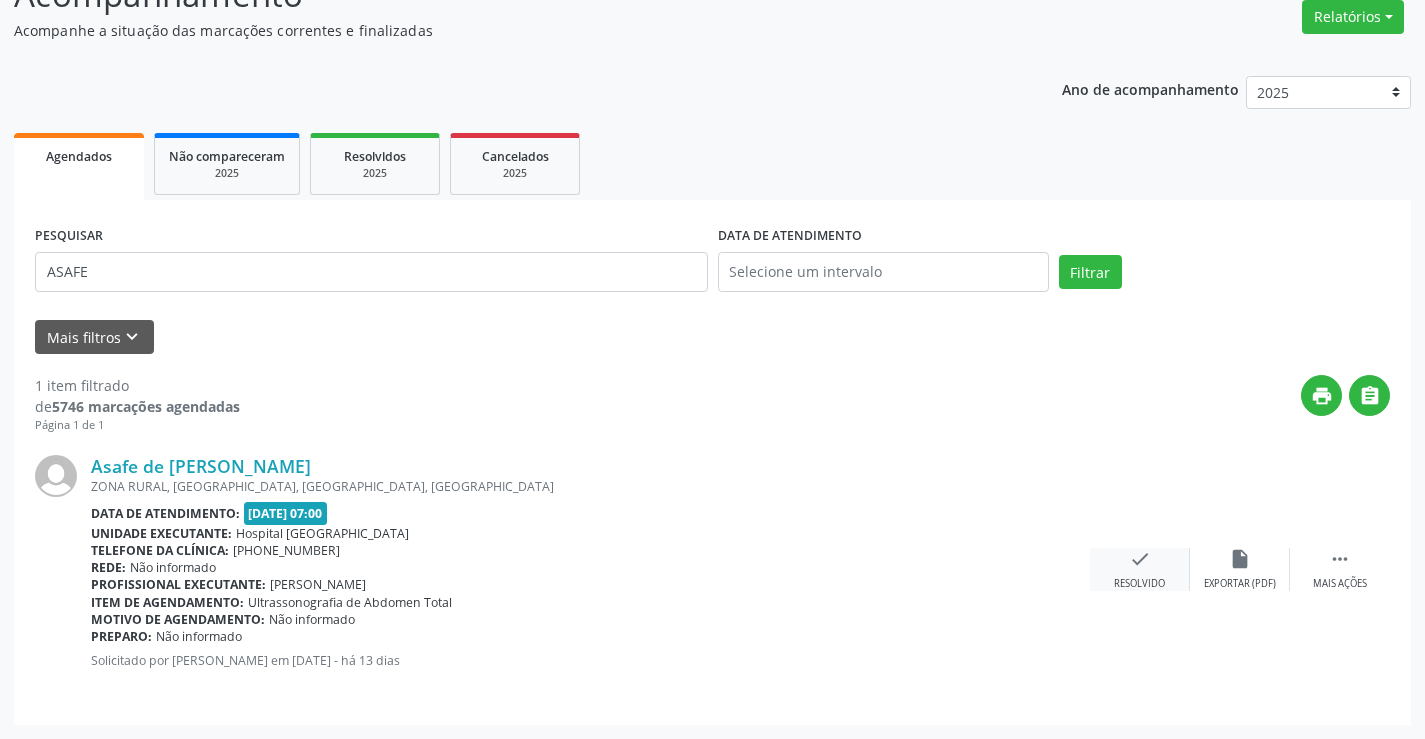 click on "check" at bounding box center (1140, 559) 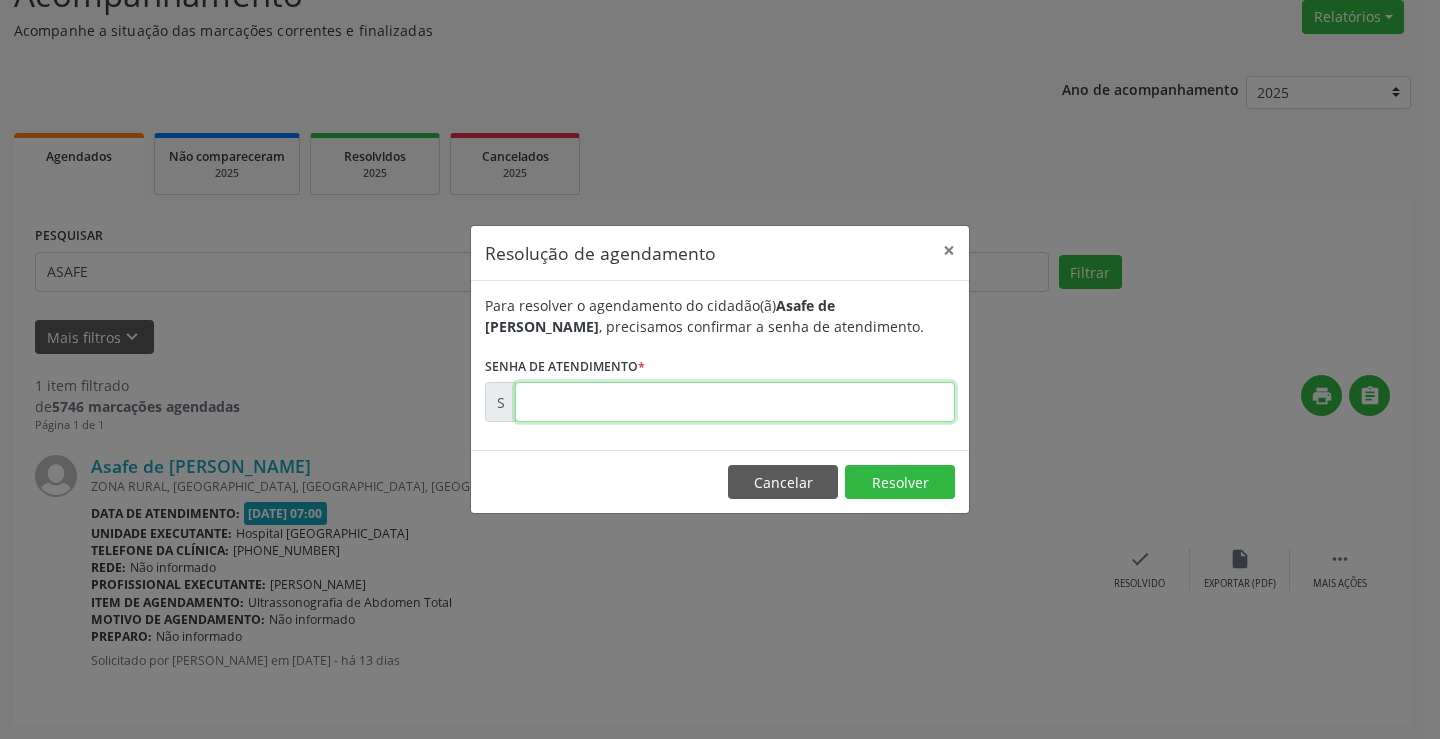 click at bounding box center (735, 402) 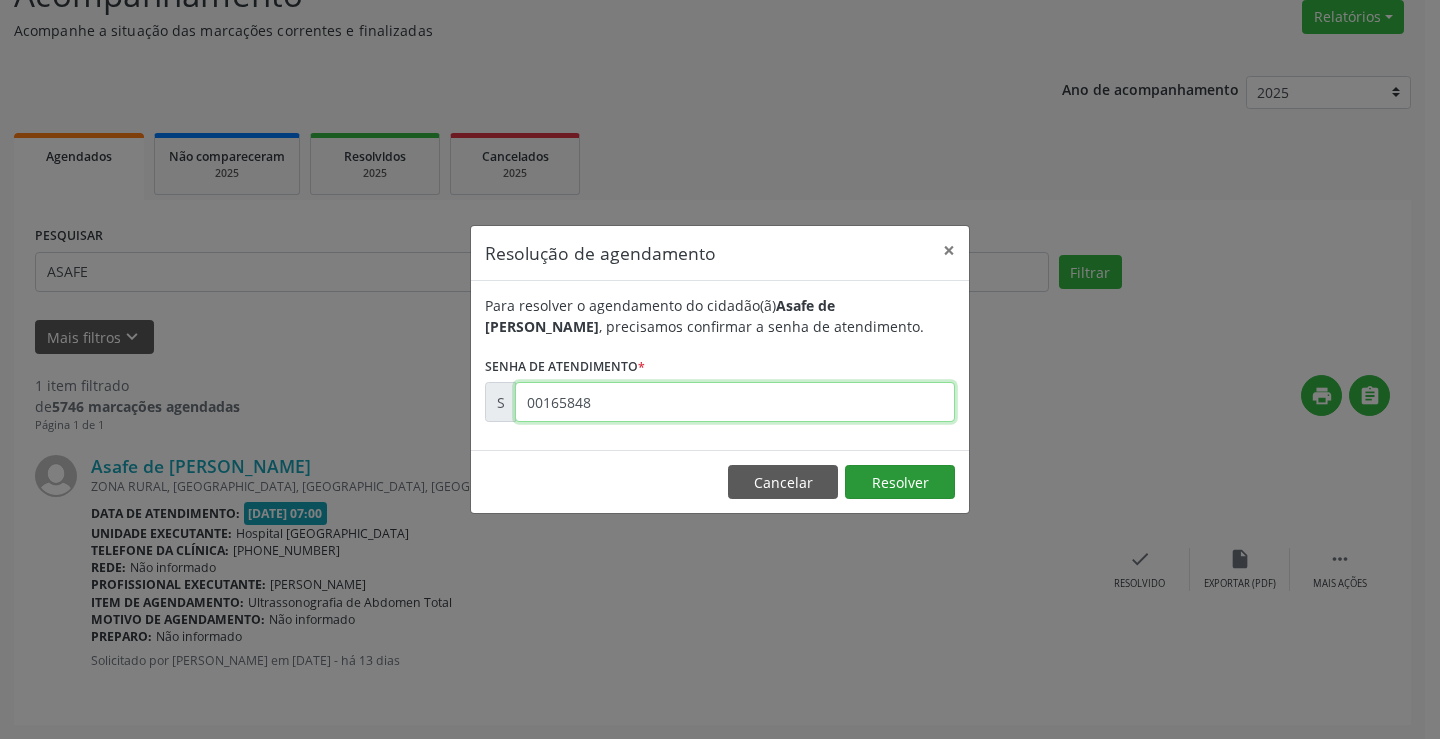 type on "00165848" 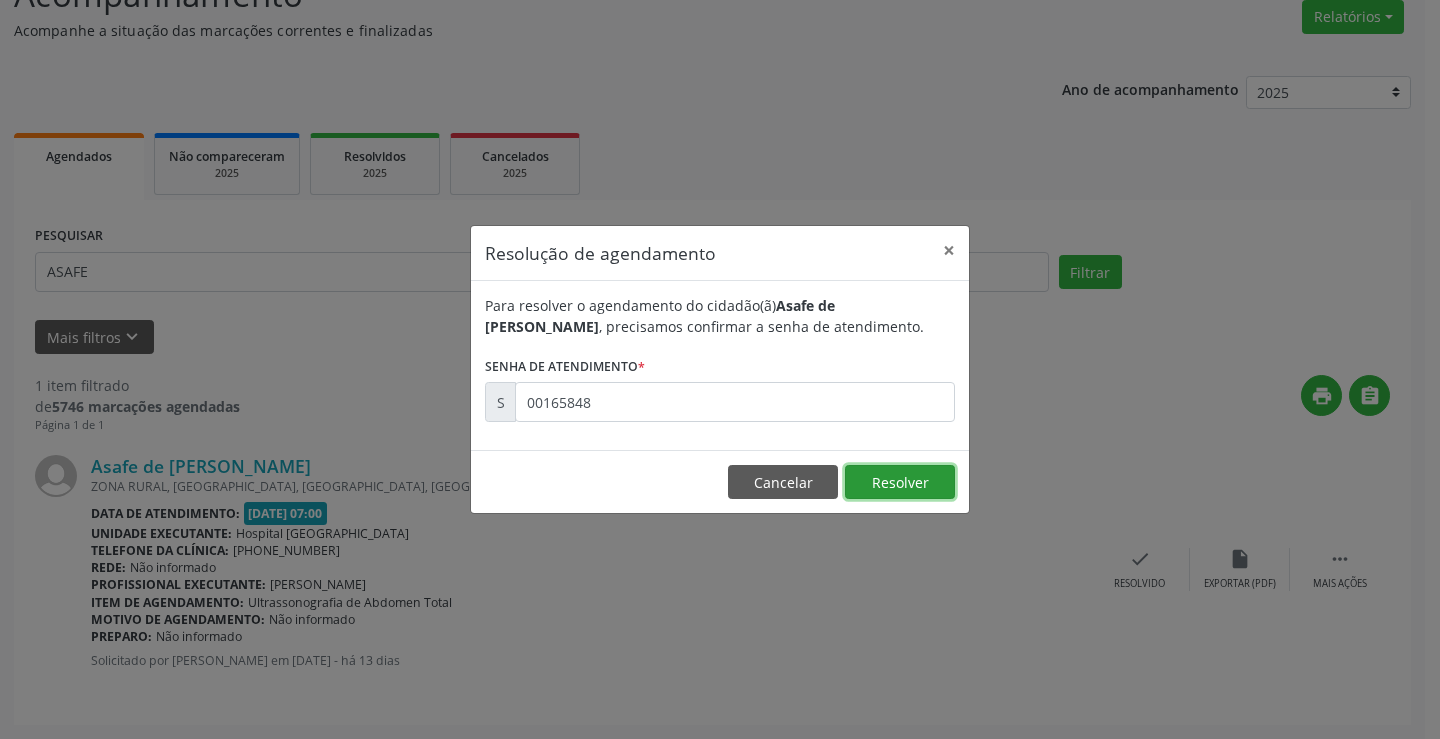 click on "Resolver" at bounding box center [900, 482] 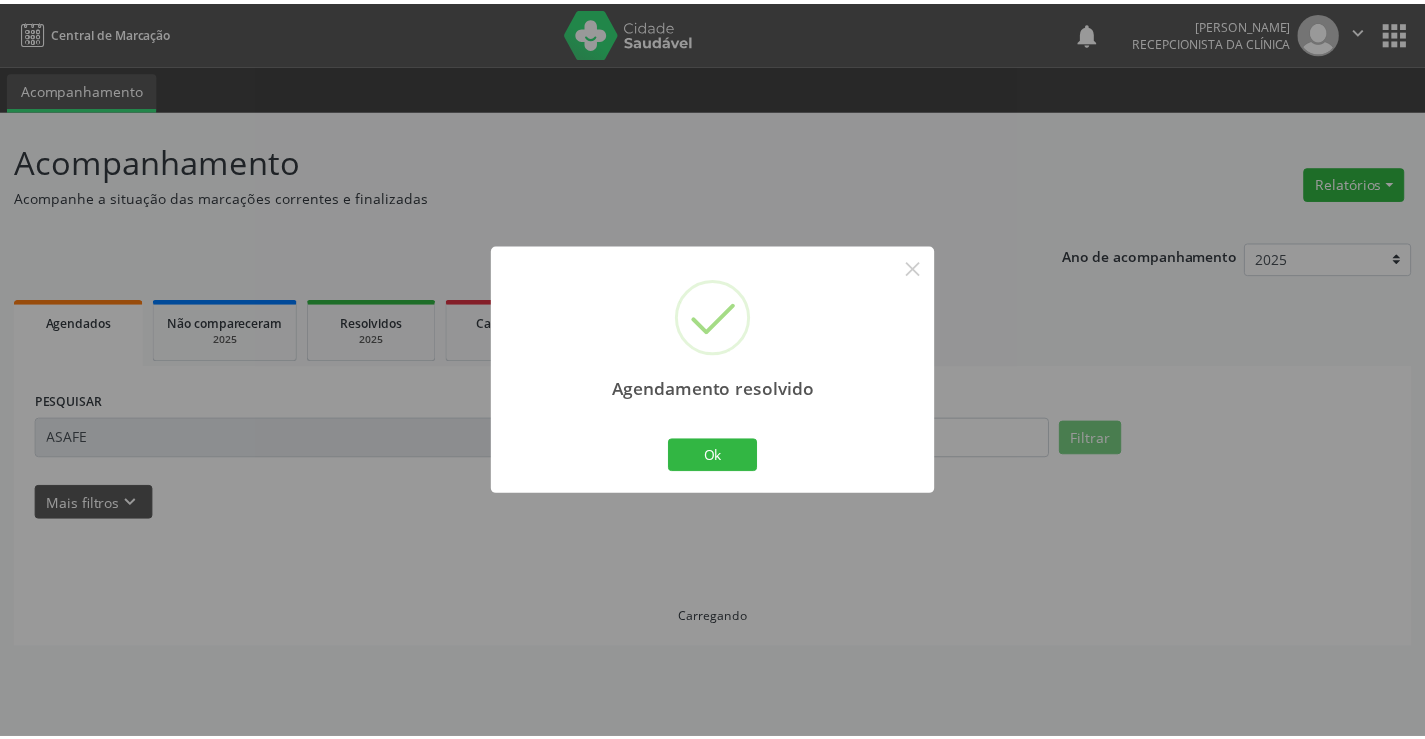 scroll, scrollTop: 0, scrollLeft: 0, axis: both 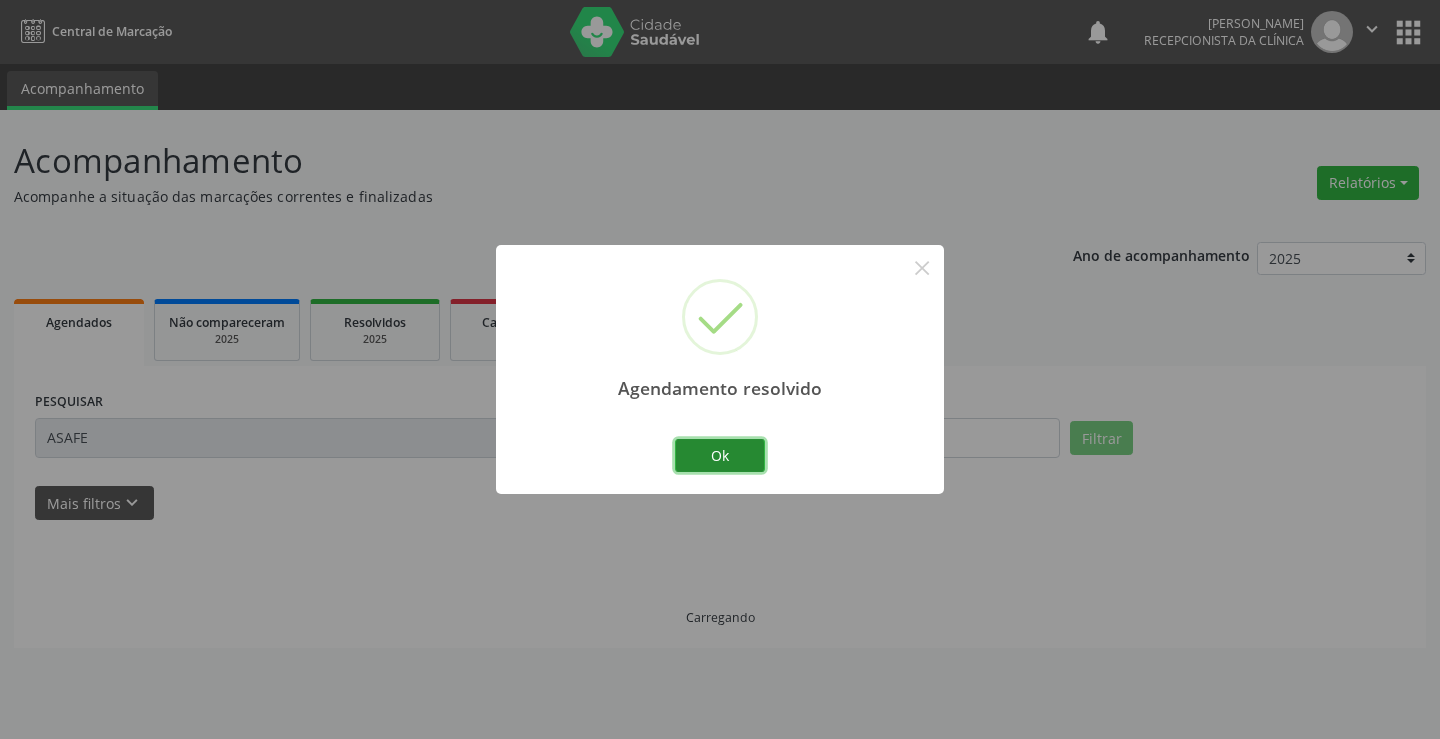 click on "Ok" at bounding box center (720, 456) 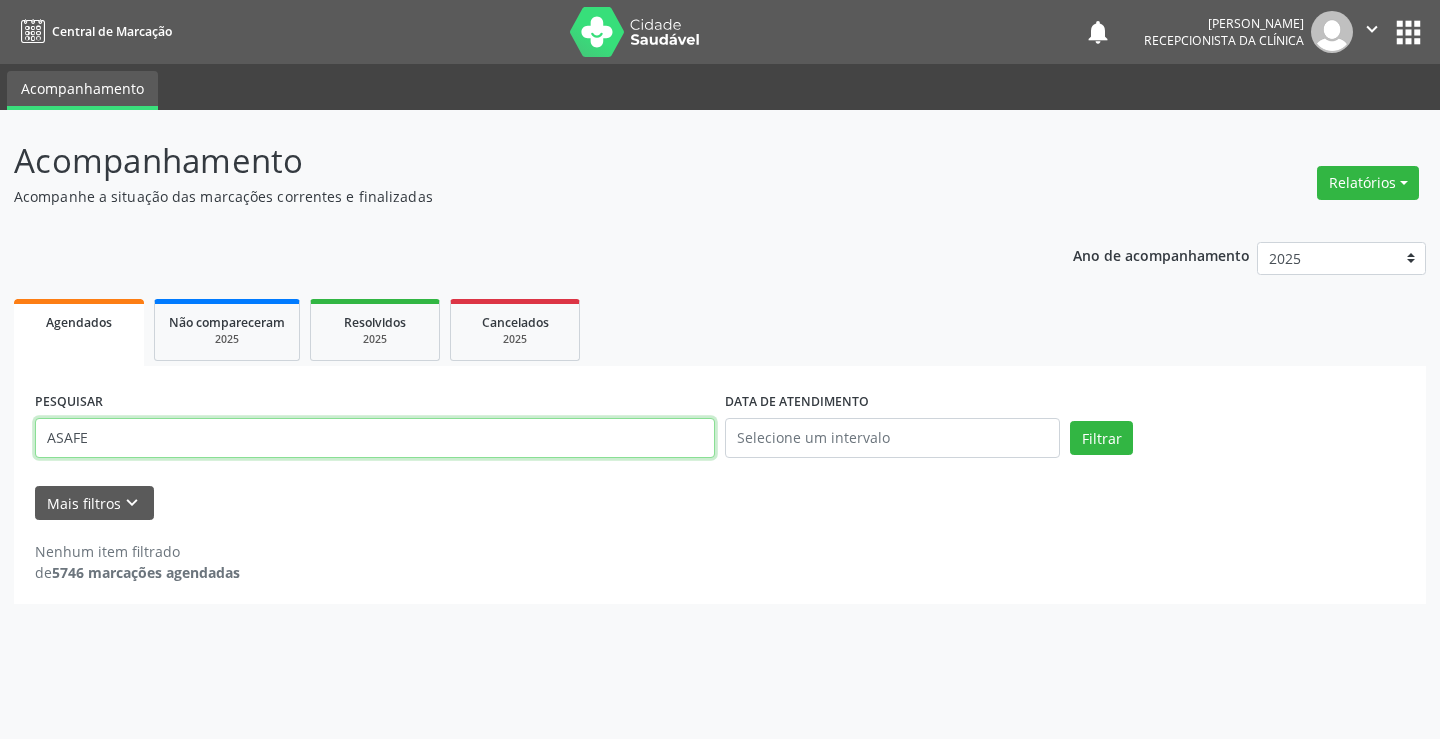 drag, startPoint x: 48, startPoint y: 440, endPoint x: 0, endPoint y: 437, distance: 48.09366 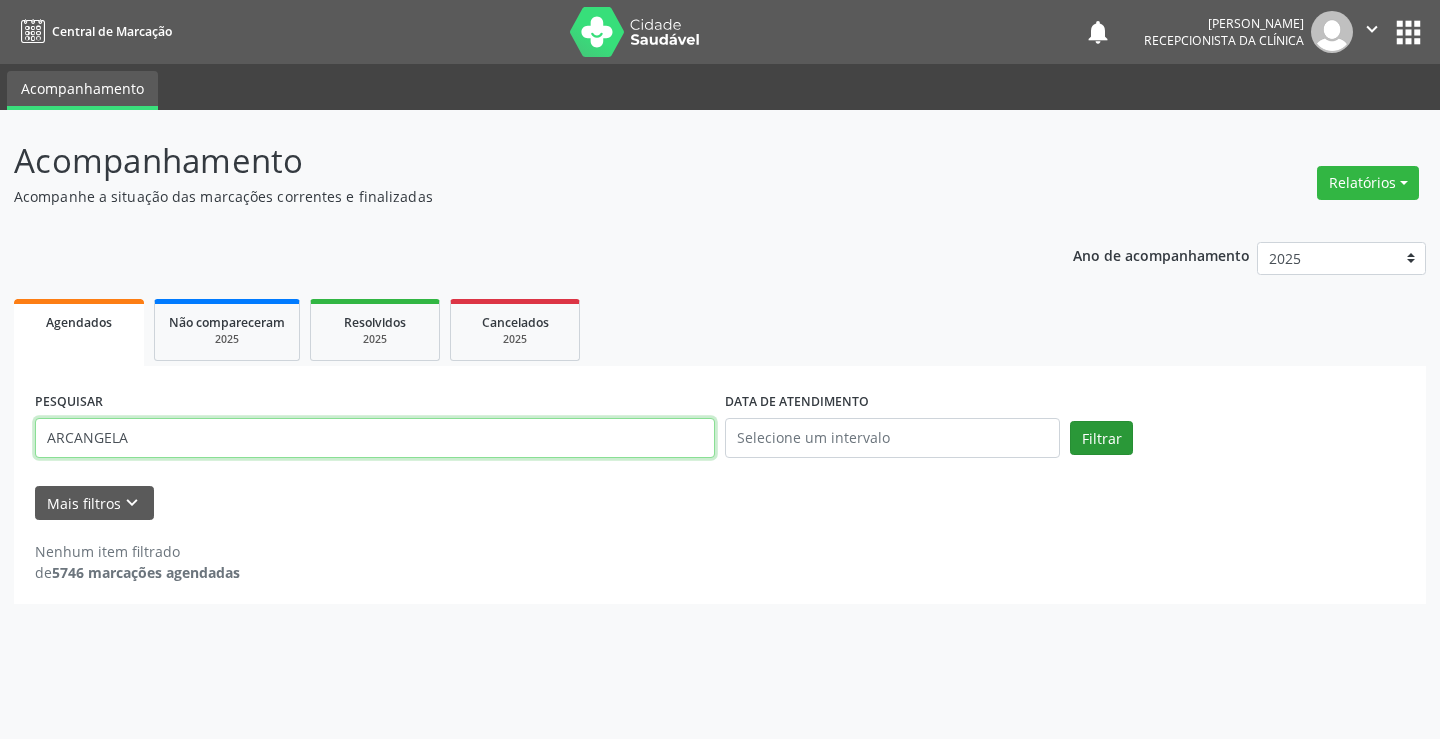 type on "ARCANGELA" 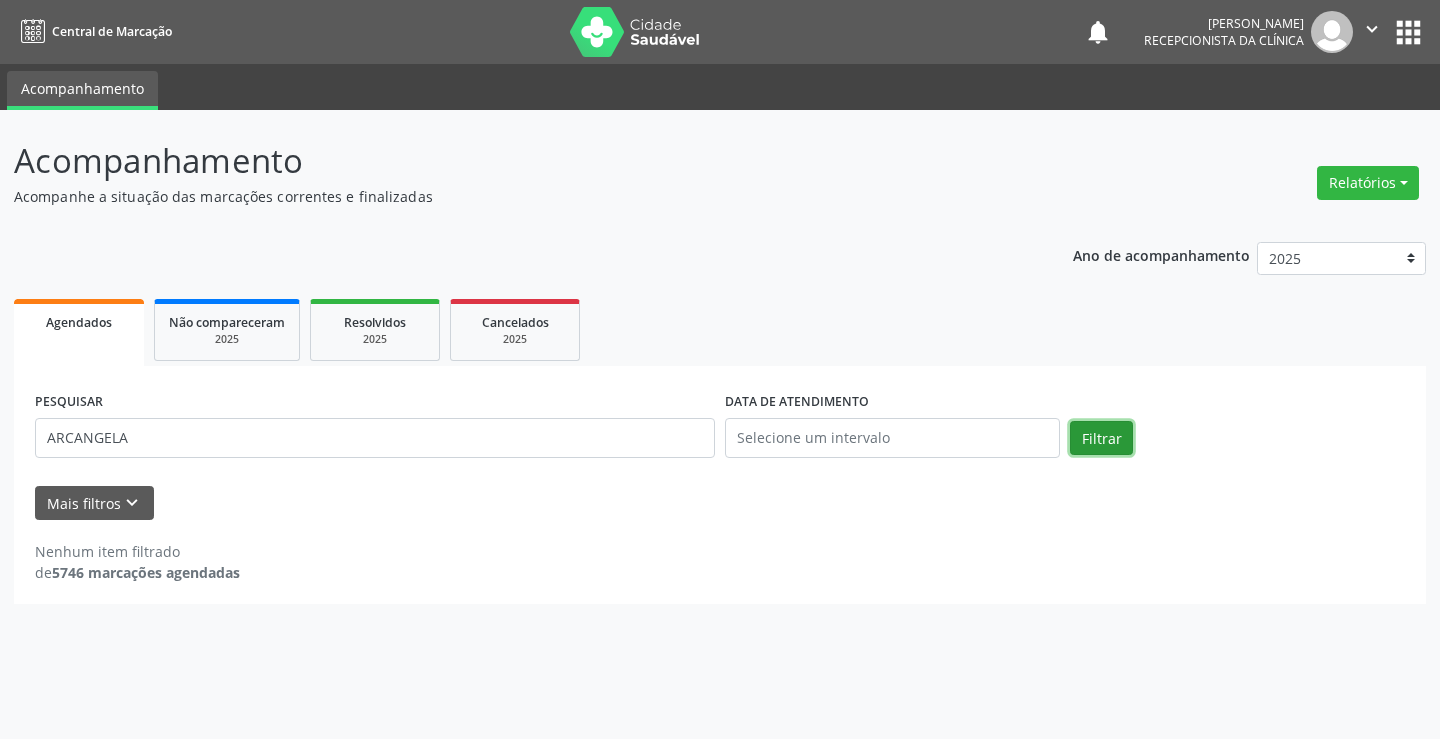click on "Filtrar" at bounding box center [1101, 438] 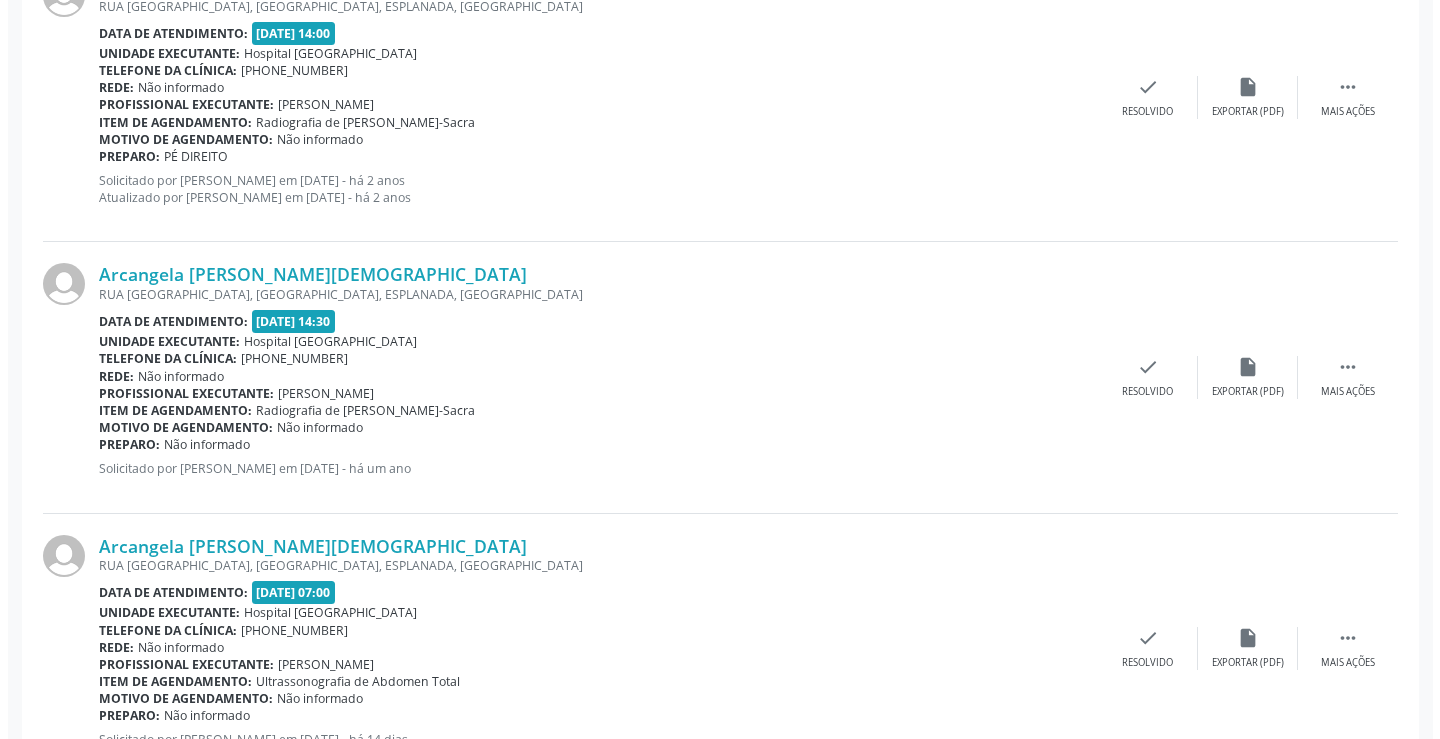 scroll, scrollTop: 726, scrollLeft: 0, axis: vertical 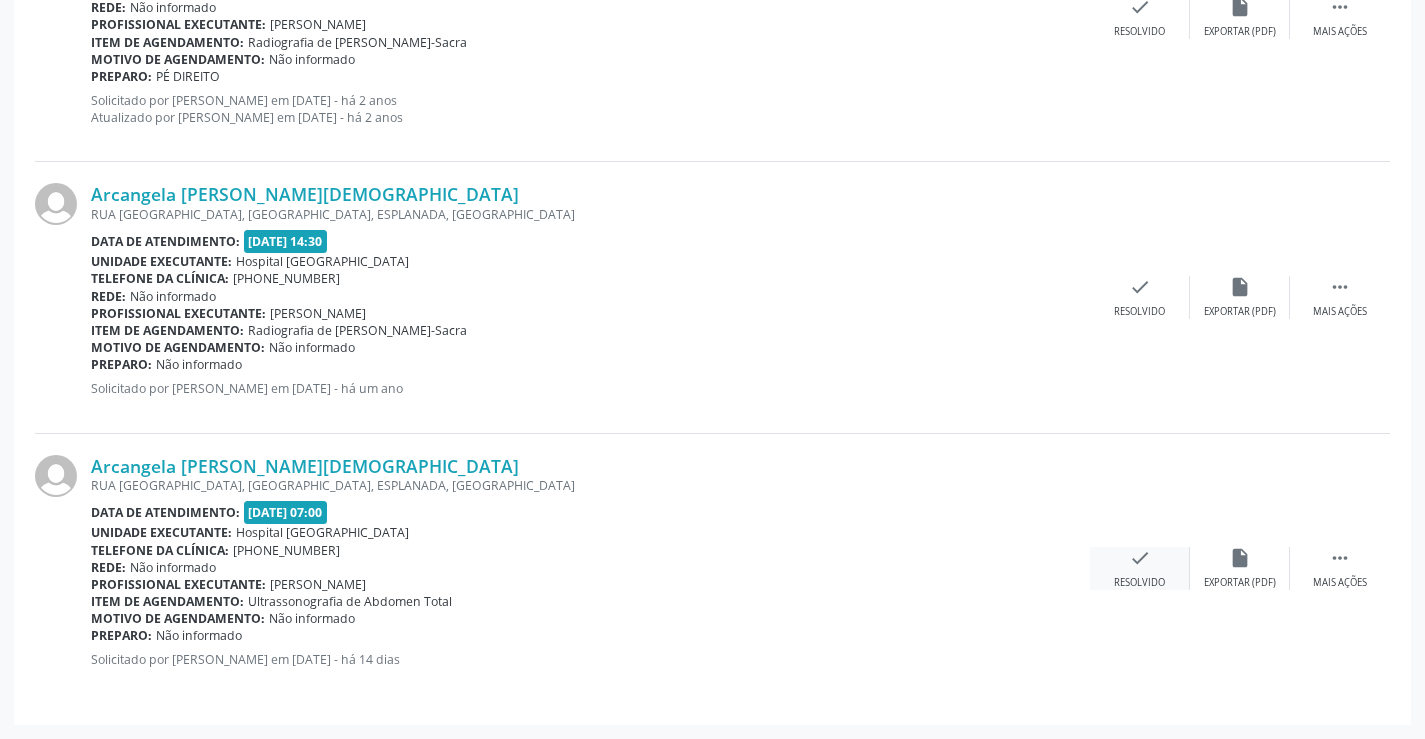 click on "check" at bounding box center (1140, 558) 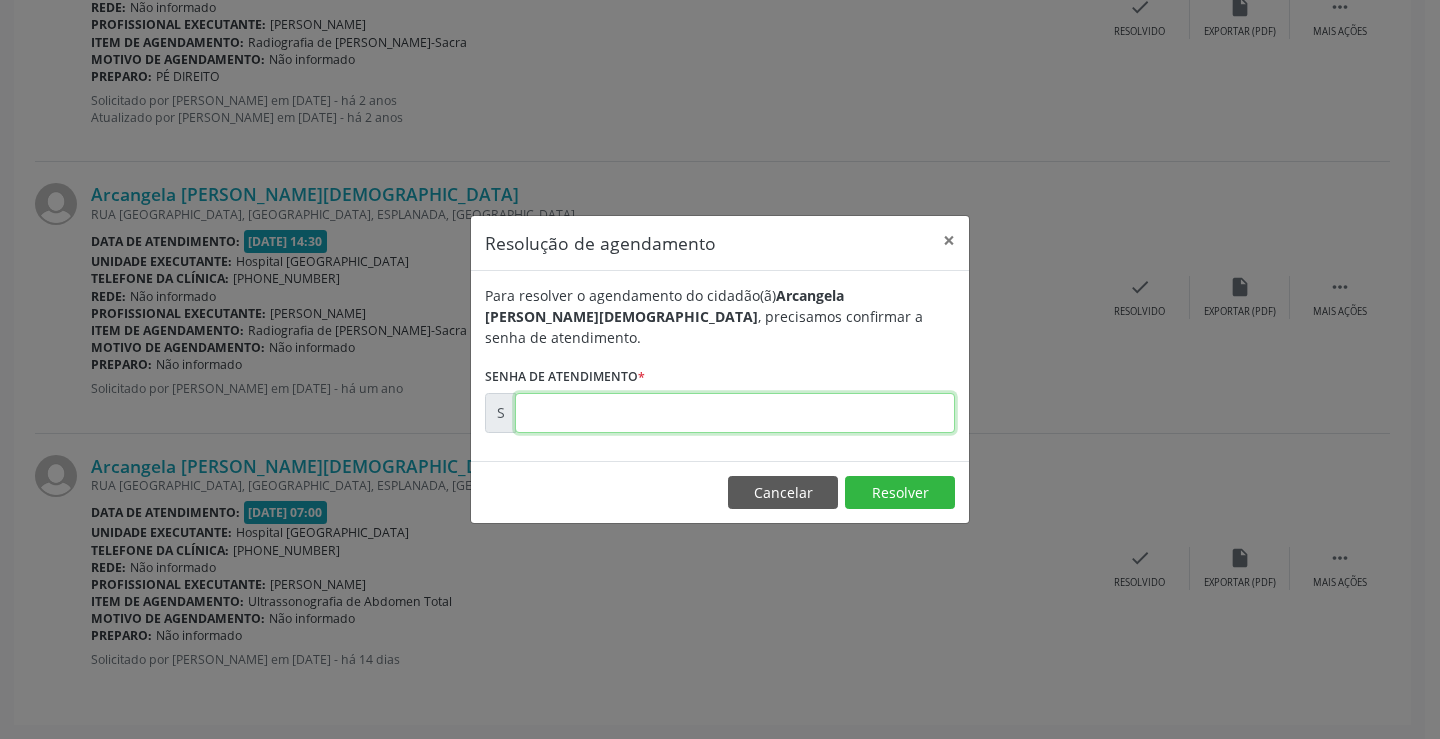 click at bounding box center (735, 413) 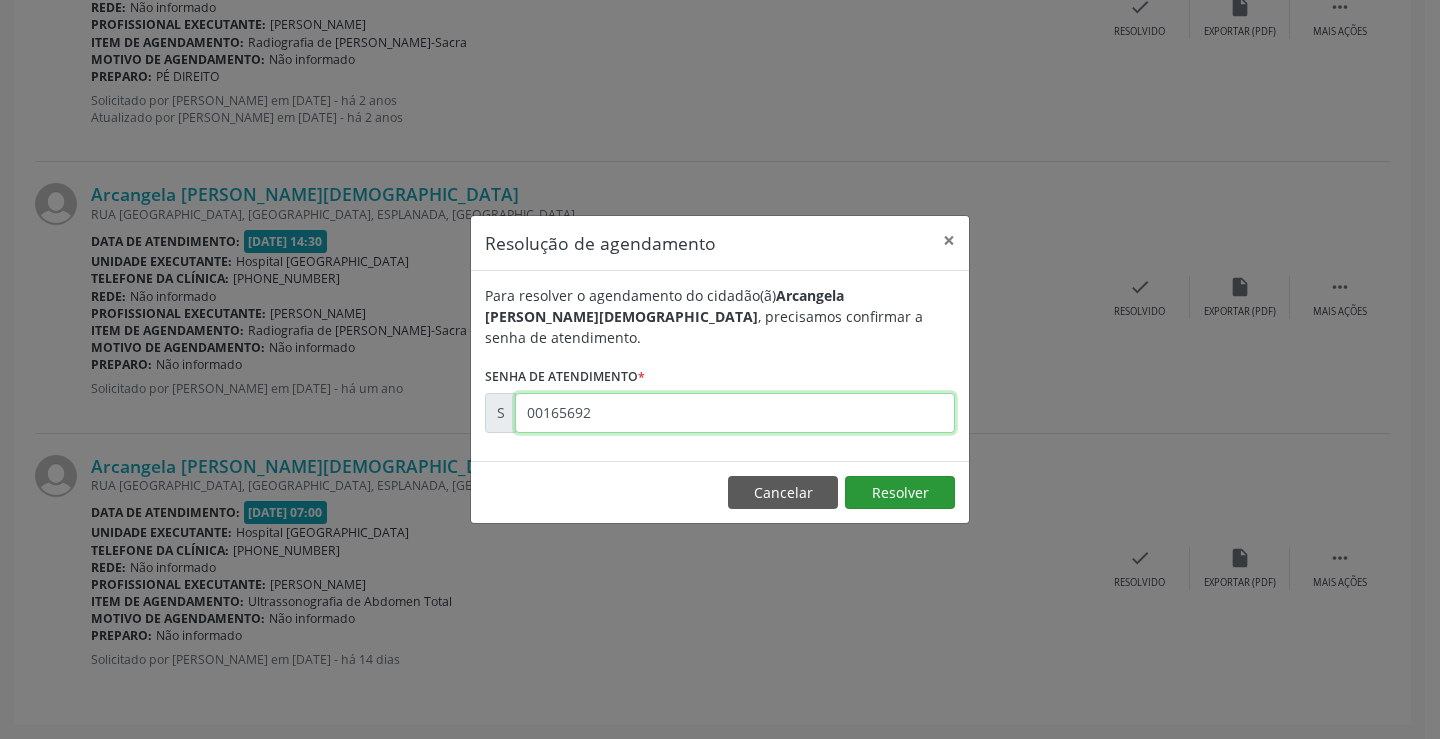 type on "00165692" 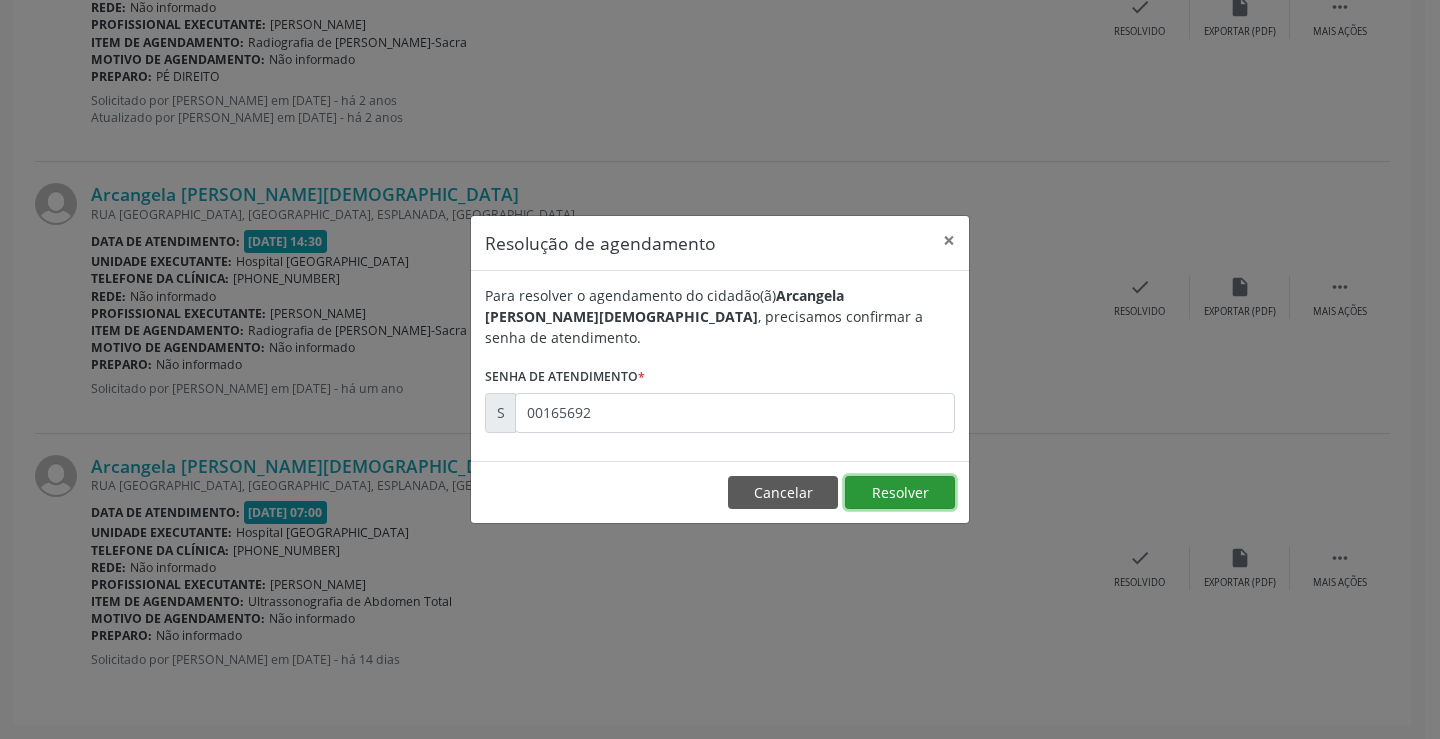 click on "Resolver" at bounding box center [900, 493] 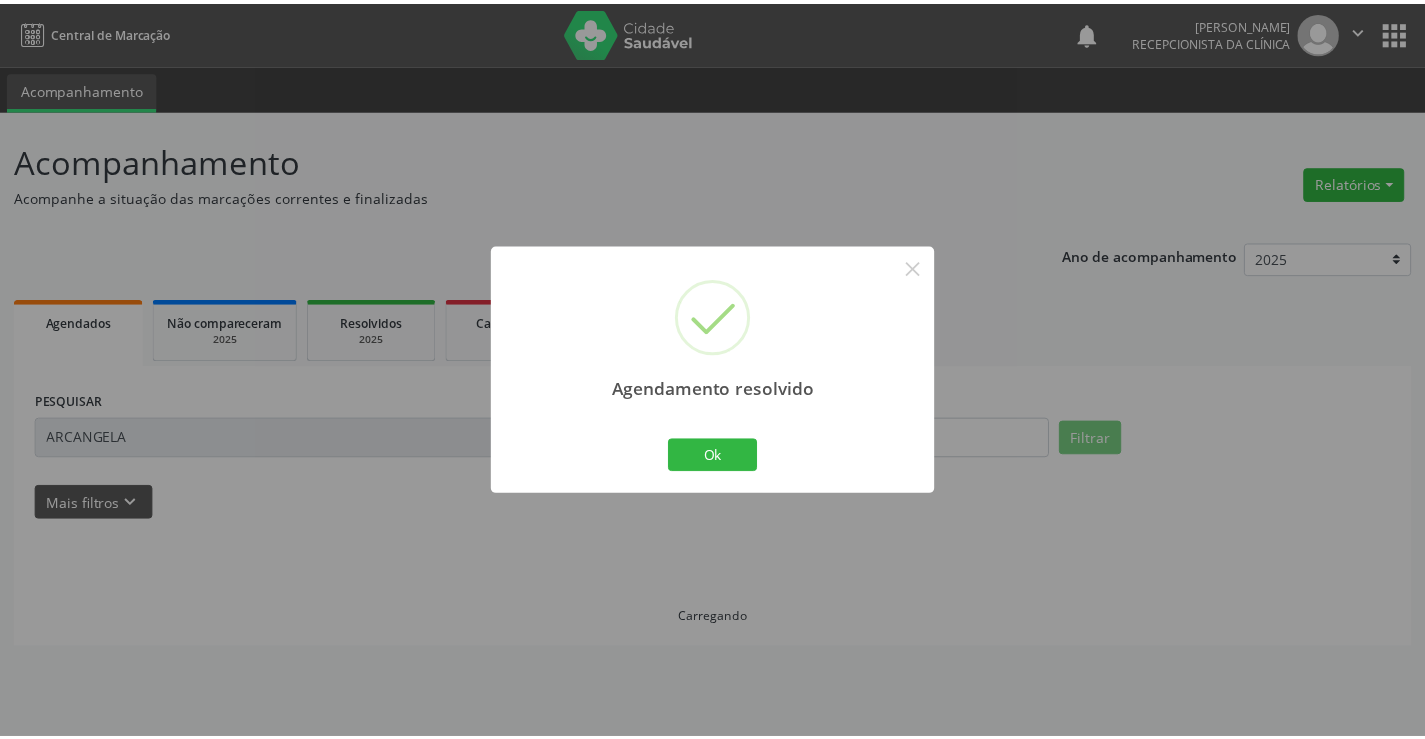 scroll, scrollTop: 0, scrollLeft: 0, axis: both 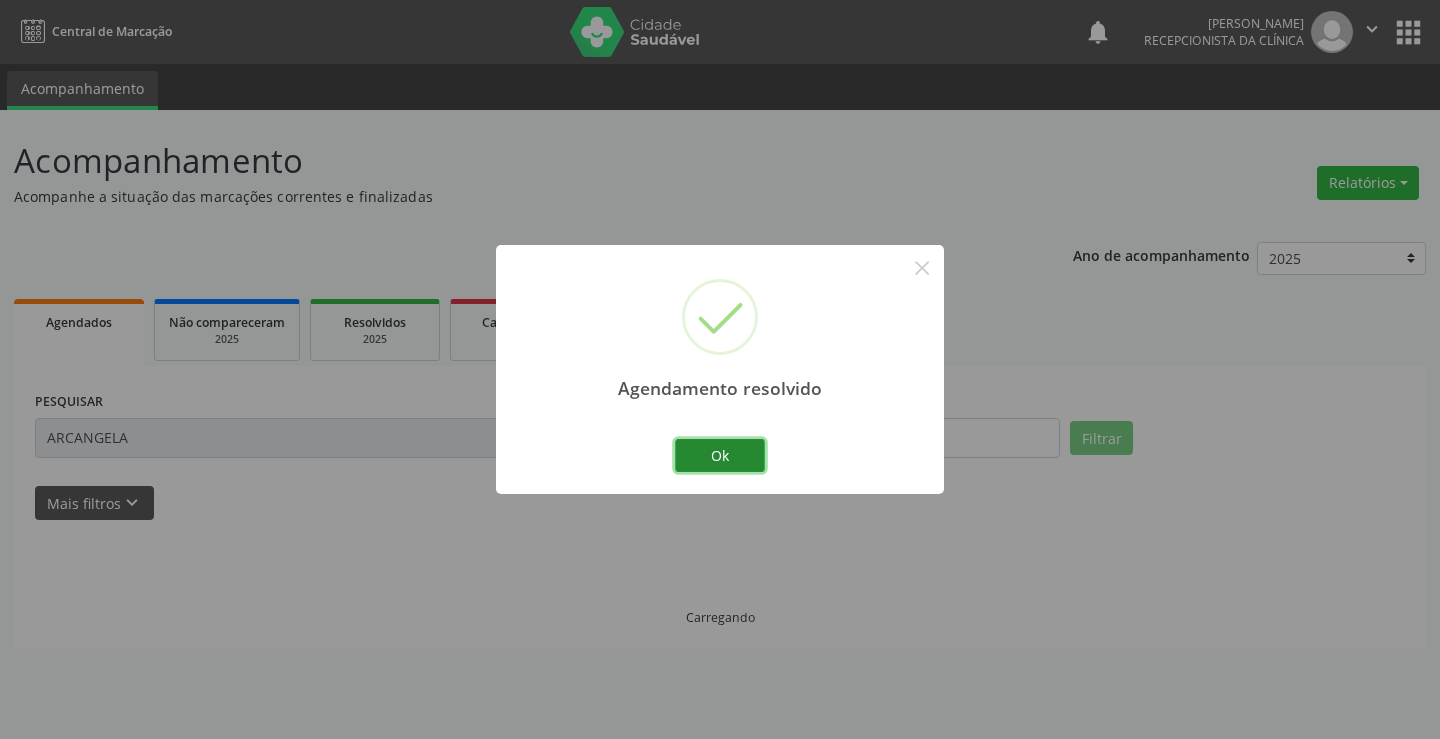 click on "Ok" at bounding box center [720, 456] 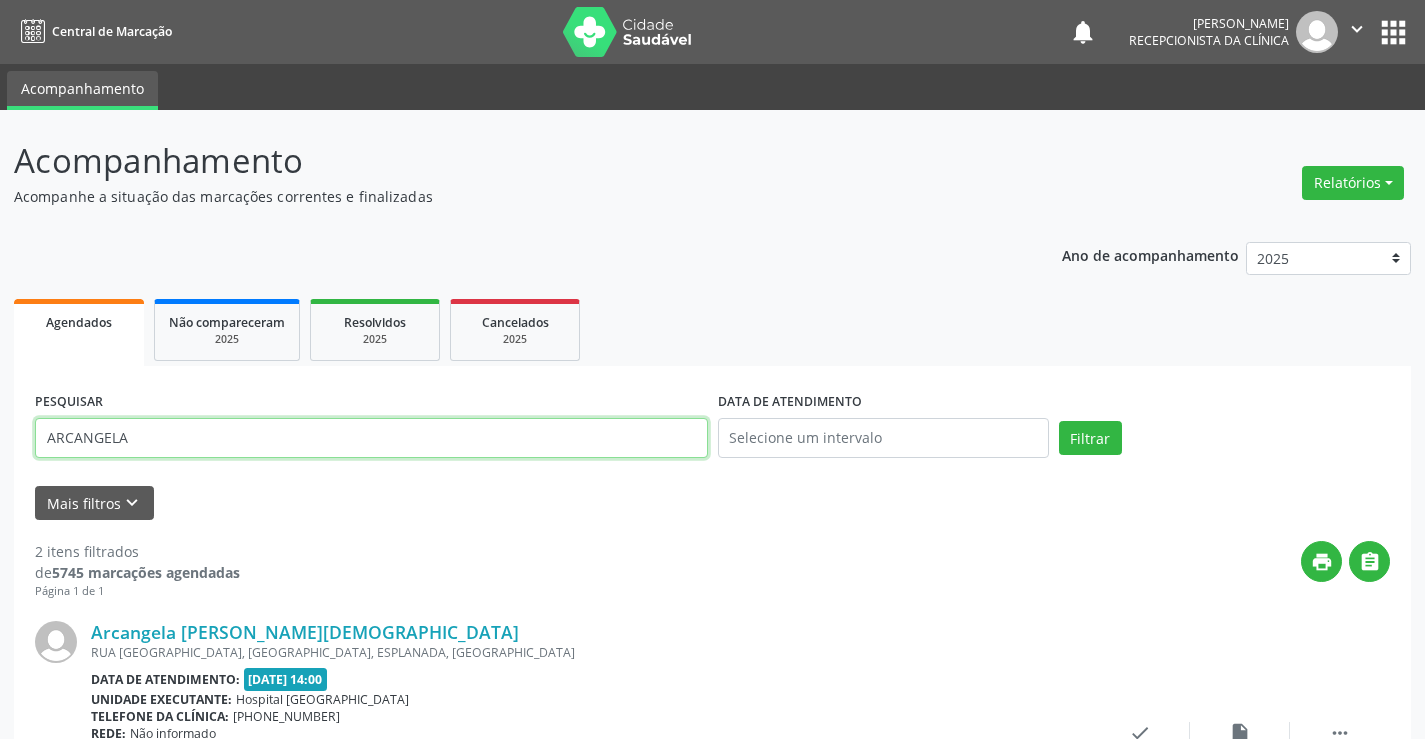 drag, startPoint x: 73, startPoint y: 444, endPoint x: 16, endPoint y: 502, distance: 81.32035 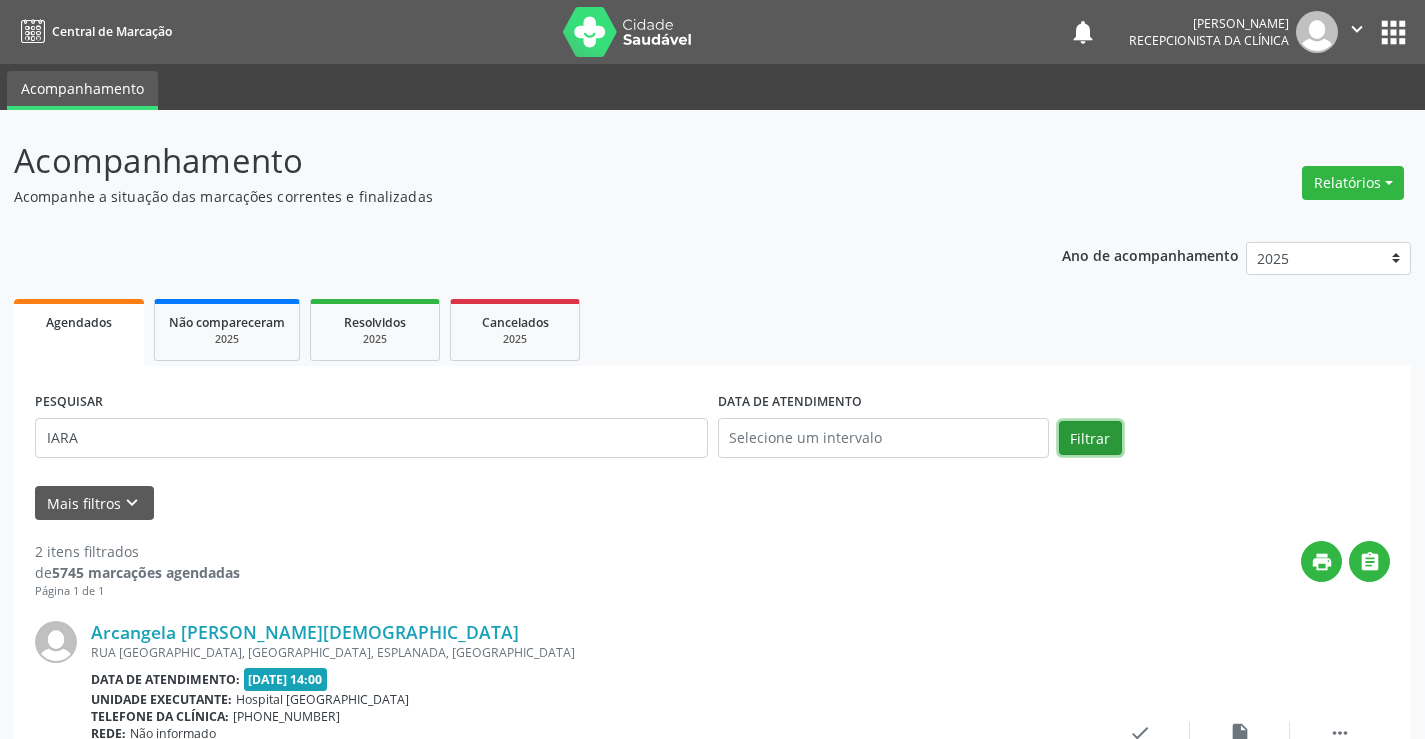 click on "Filtrar" at bounding box center [1090, 438] 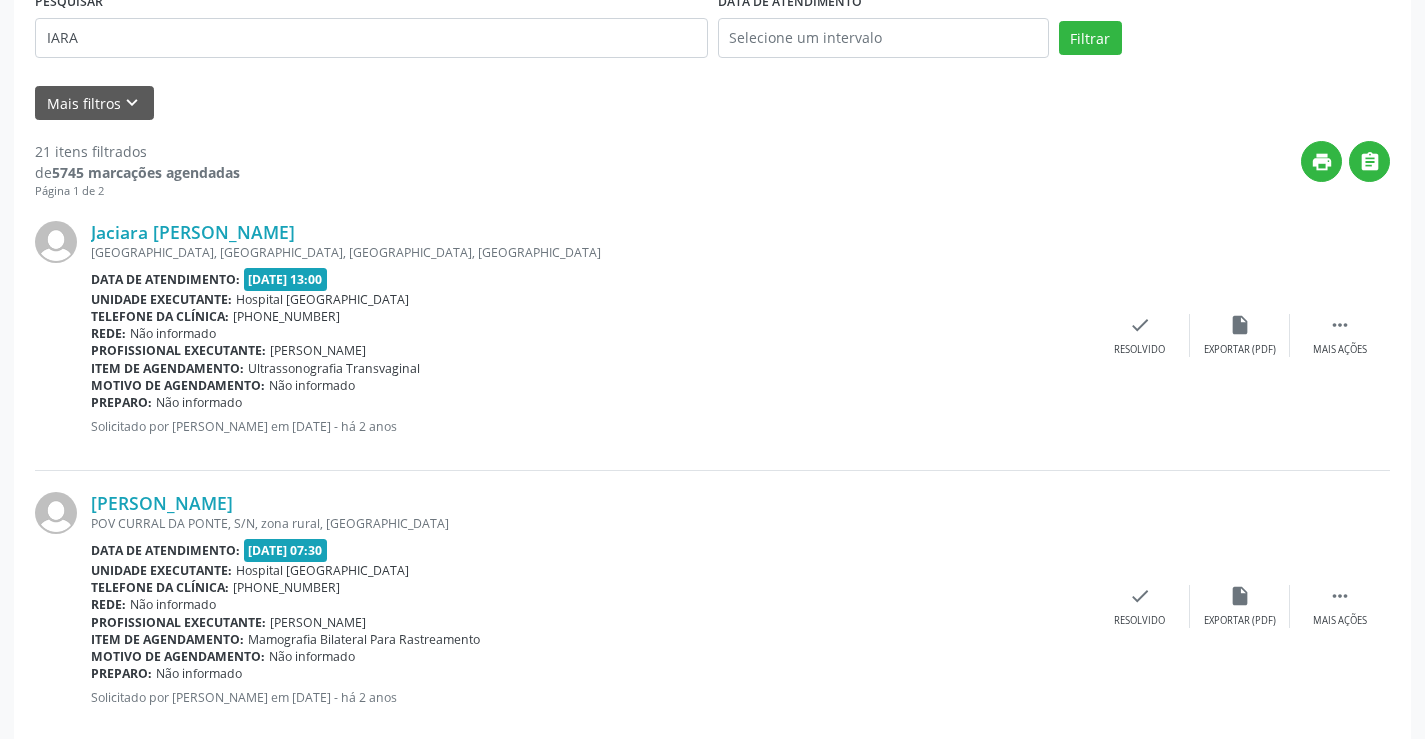 scroll, scrollTop: 0, scrollLeft: 0, axis: both 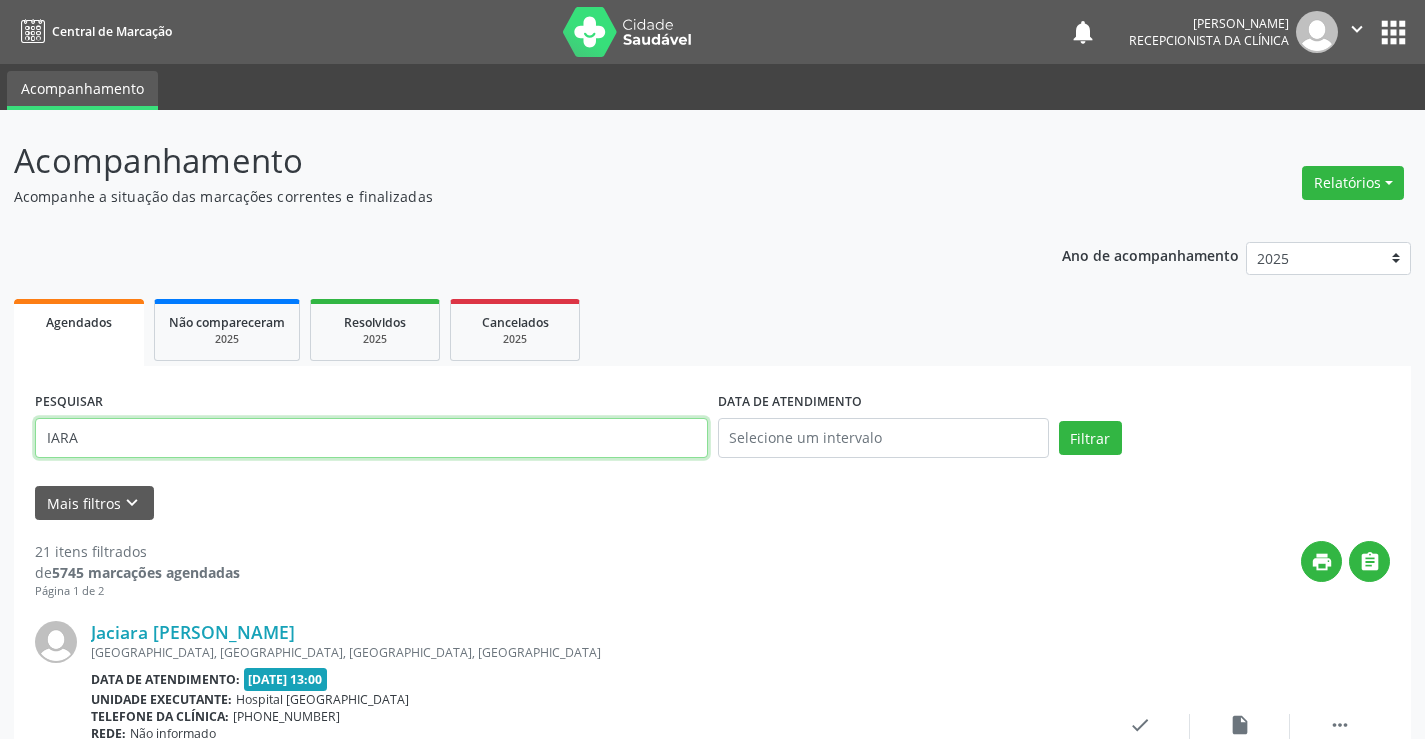 click on "IARA" at bounding box center [371, 438] 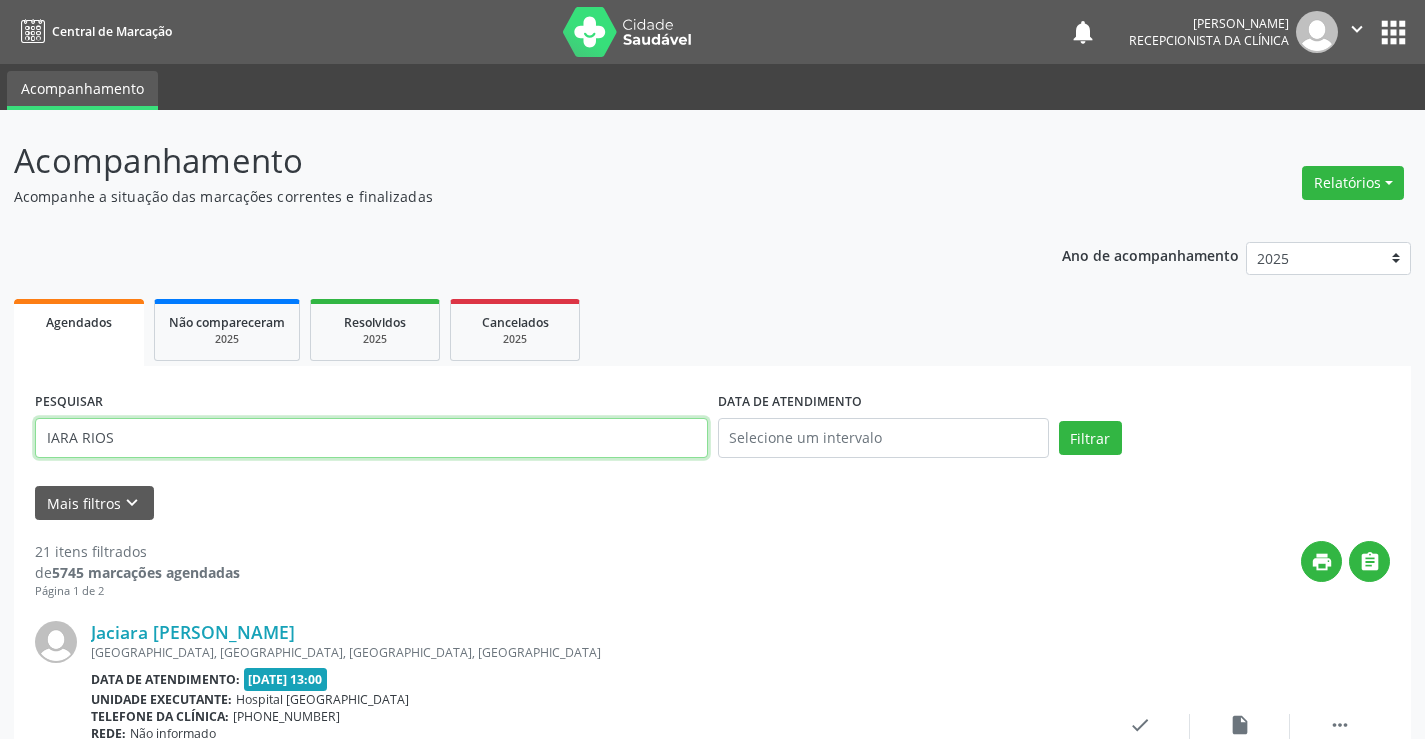 type on "IARA RIOS" 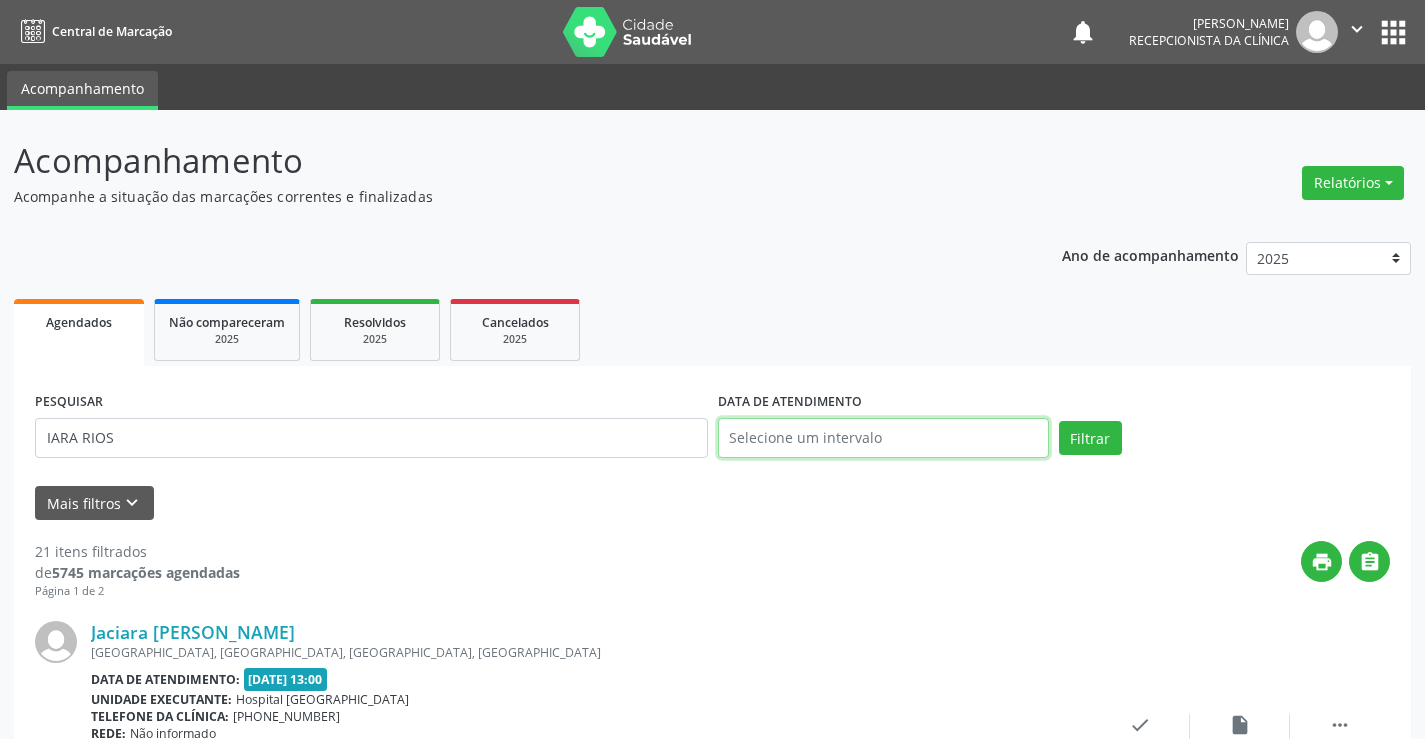click at bounding box center [883, 438] 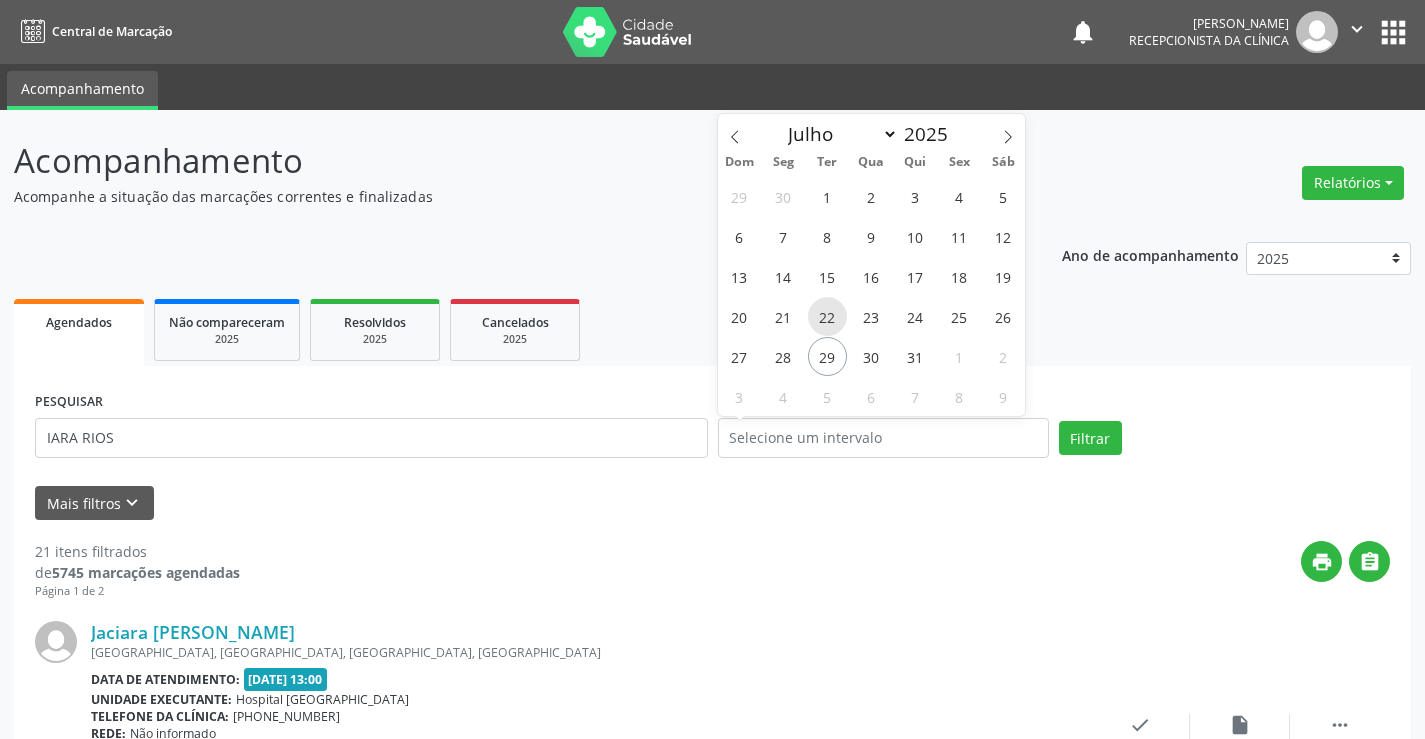 click on "22" at bounding box center [827, 316] 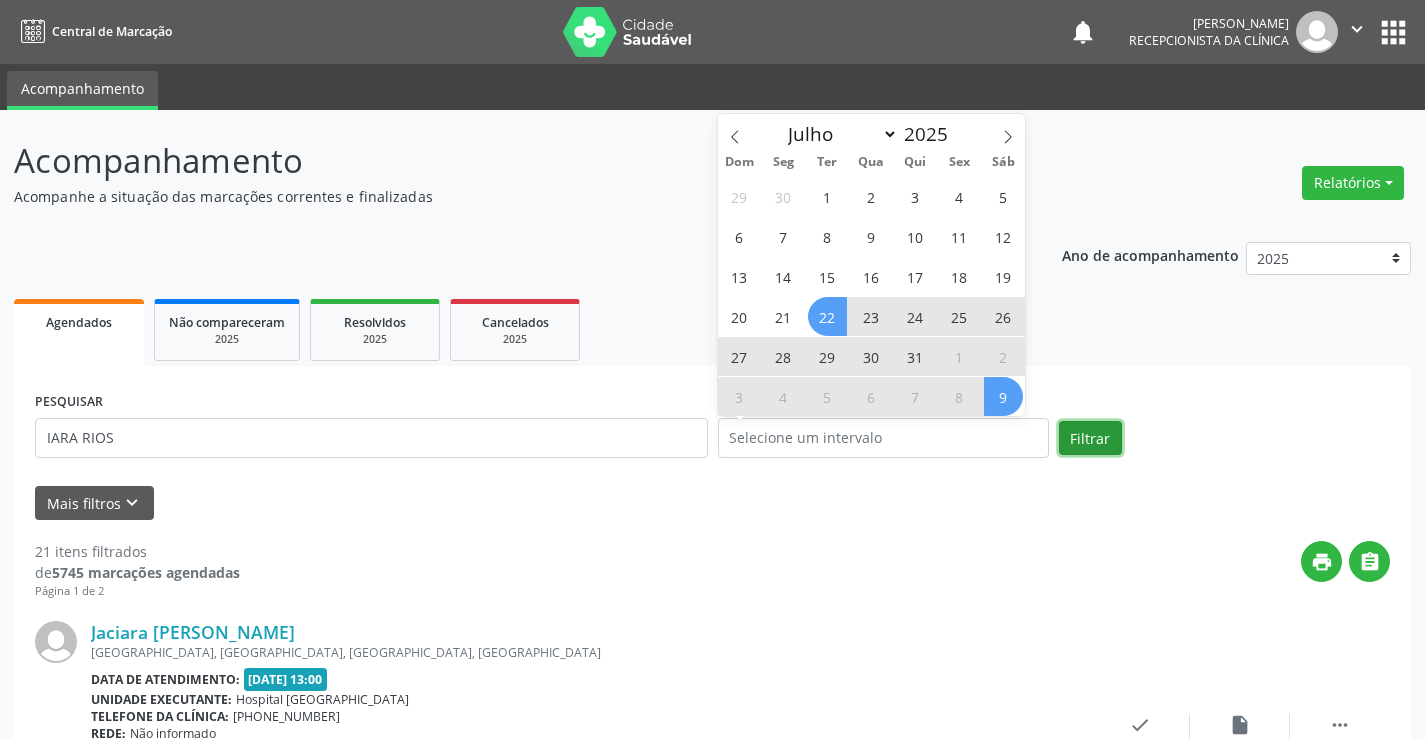 click on "Filtrar" at bounding box center [1090, 438] 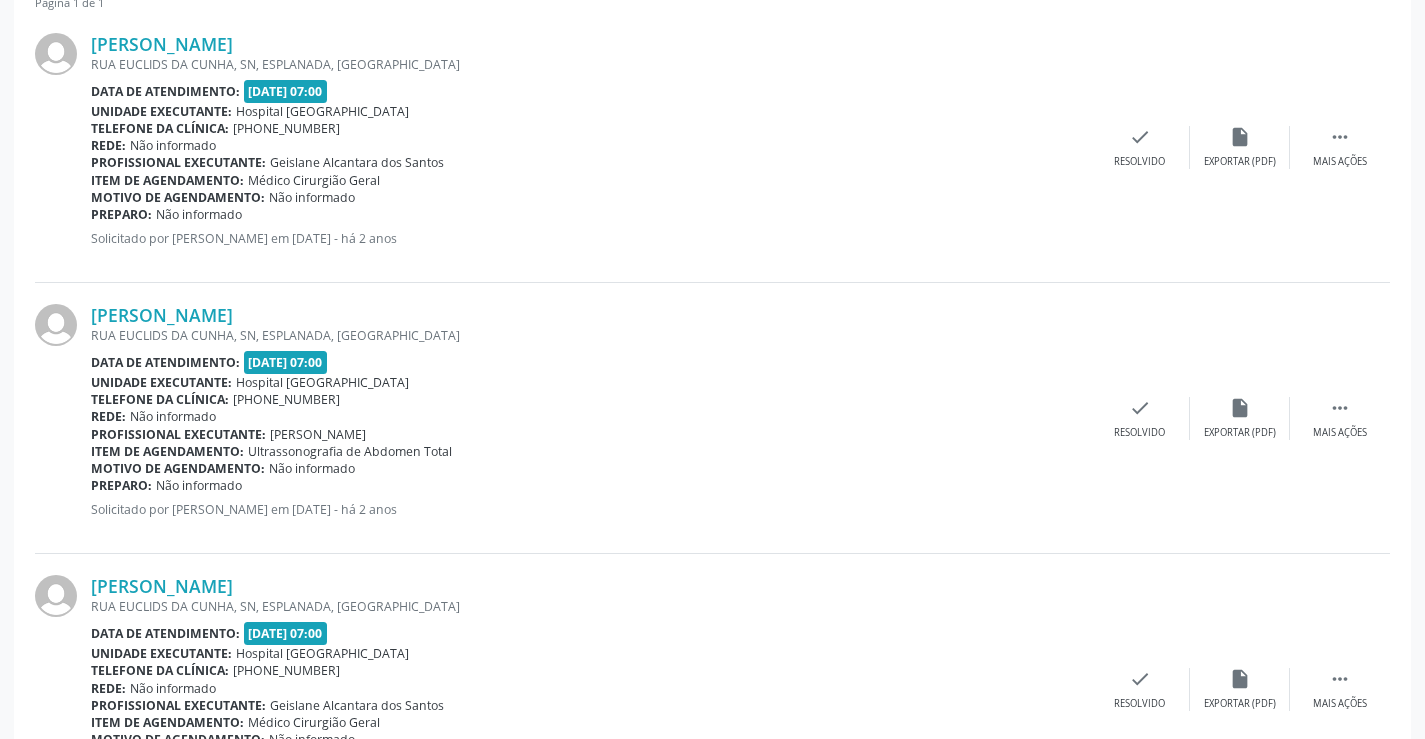 scroll, scrollTop: 600, scrollLeft: 0, axis: vertical 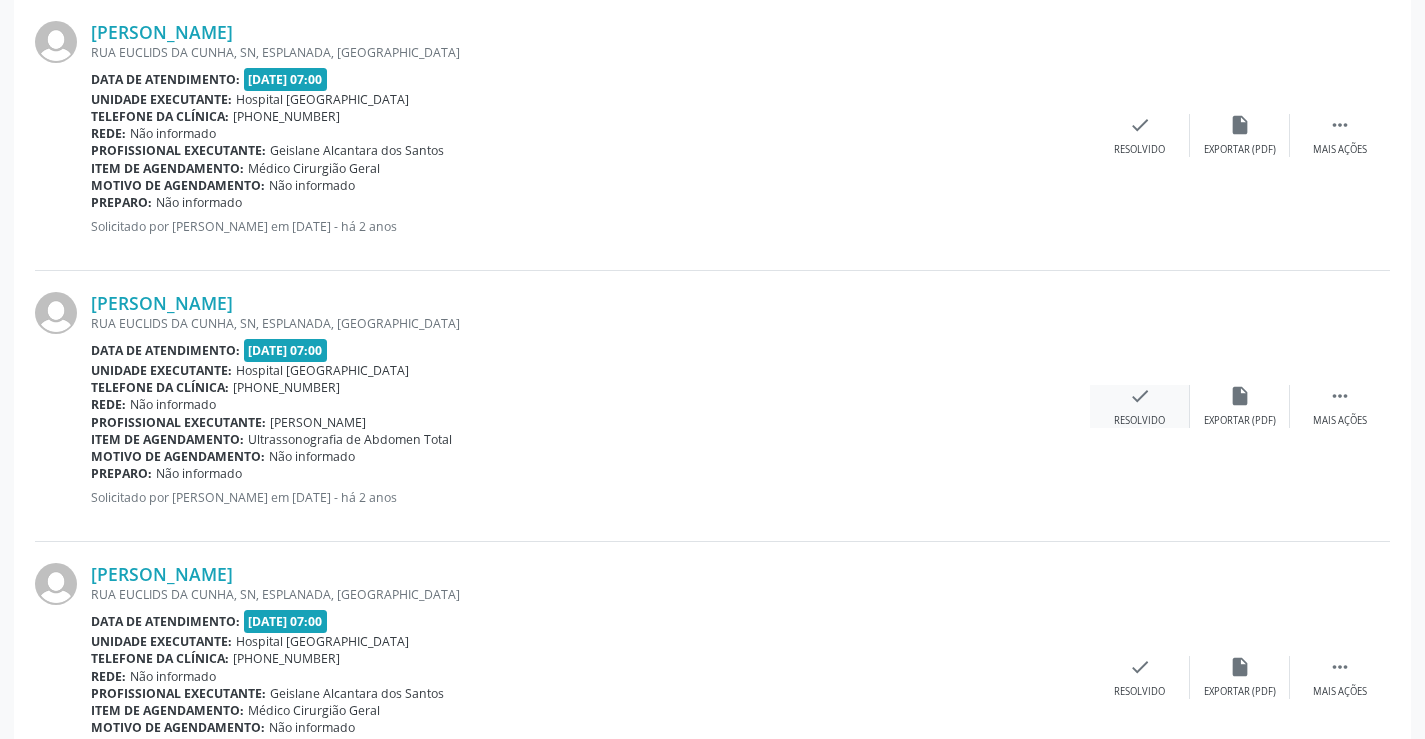click on "check" at bounding box center [1140, 396] 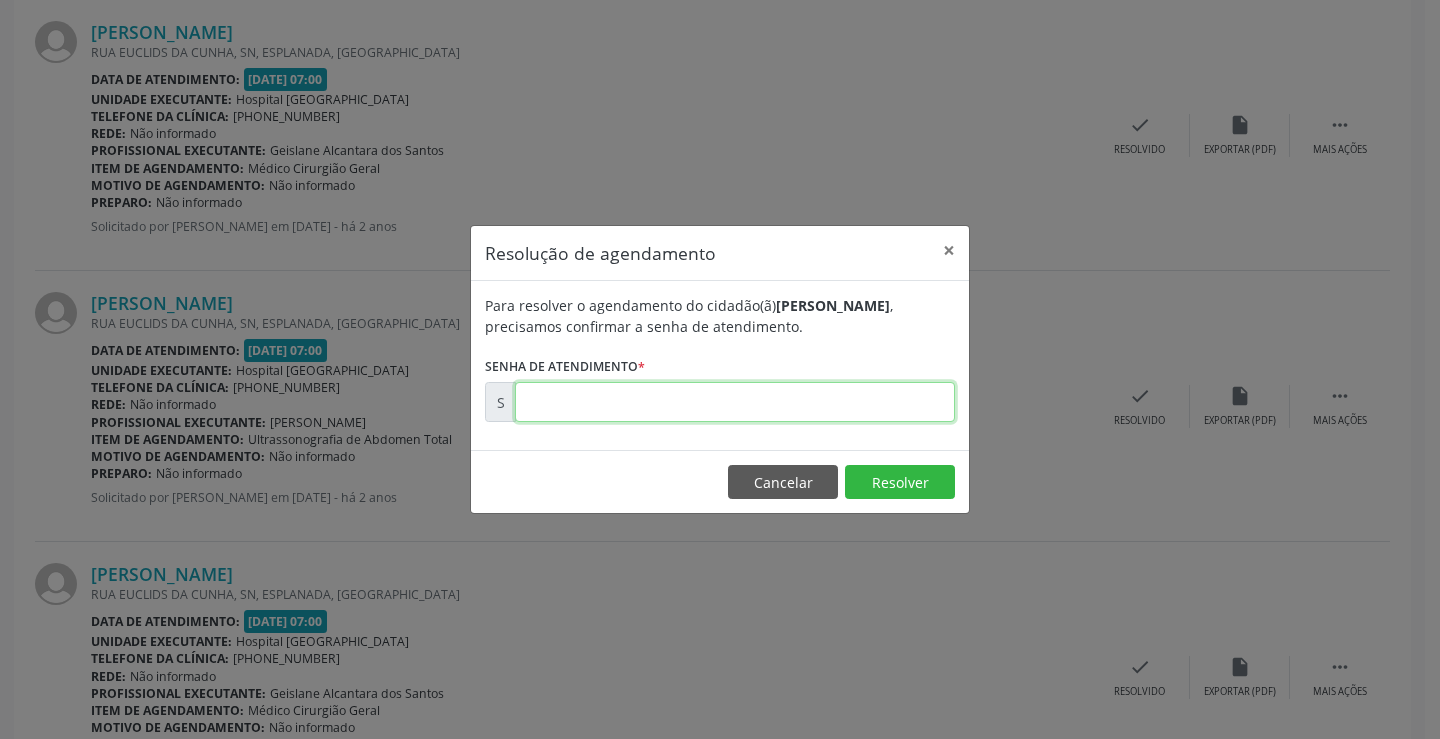 click at bounding box center (735, 402) 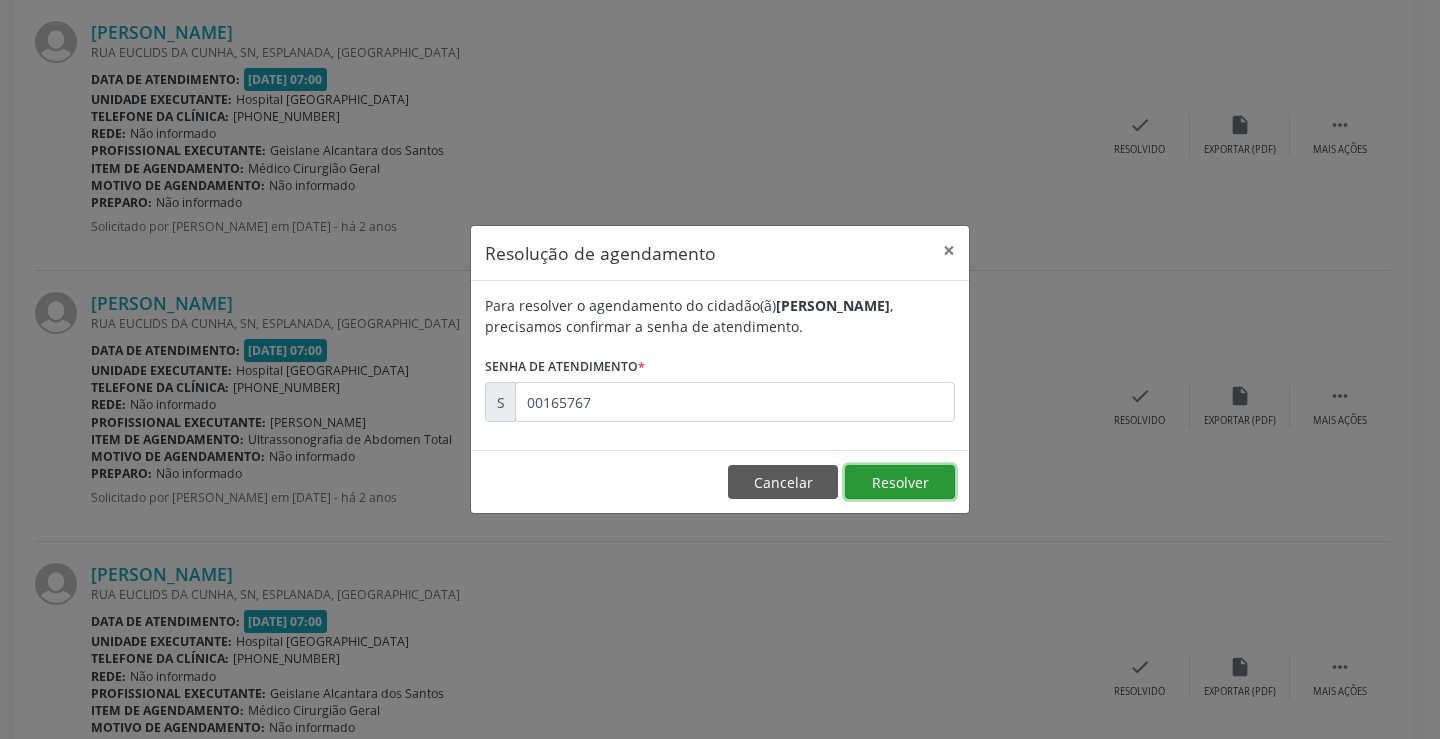 click on "Resolver" at bounding box center (900, 482) 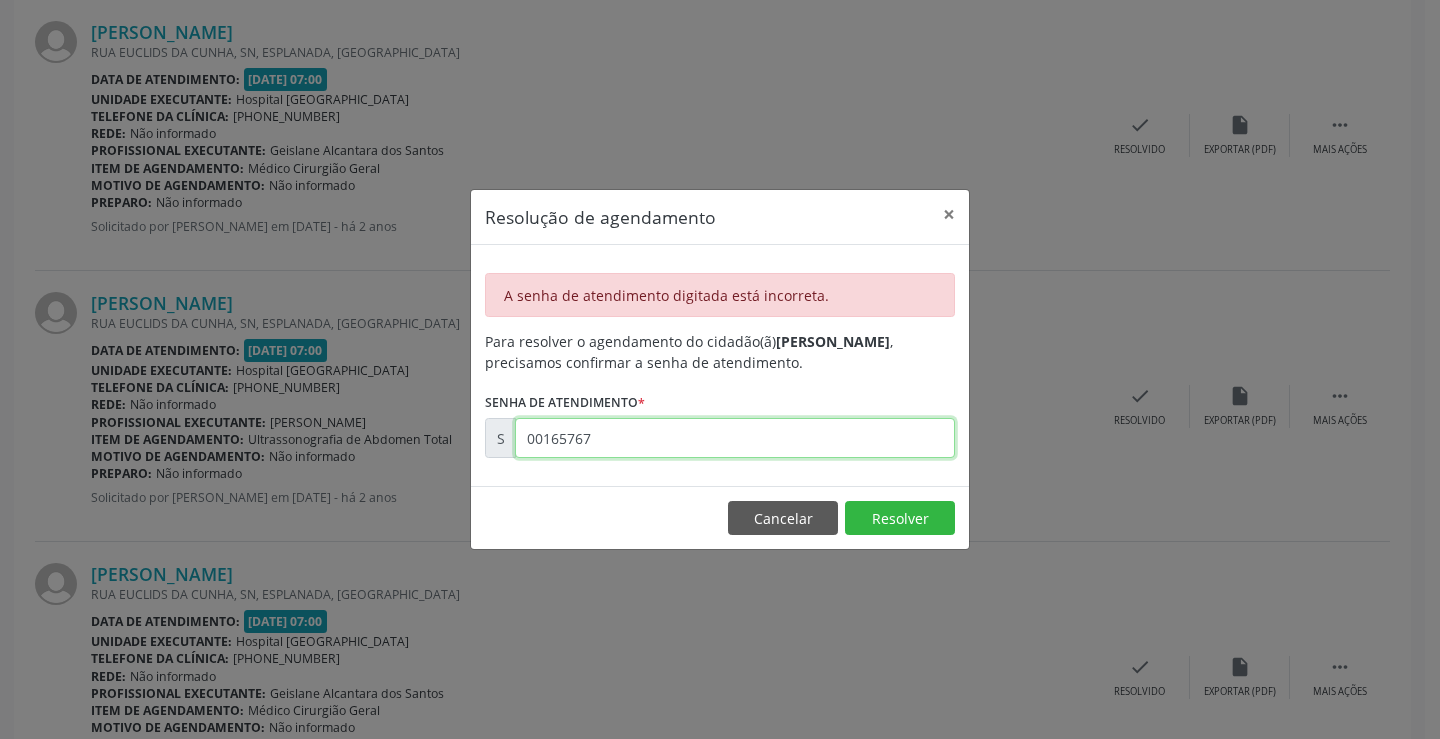 drag, startPoint x: 646, startPoint y: 427, endPoint x: 233, endPoint y: 466, distance: 414.8373 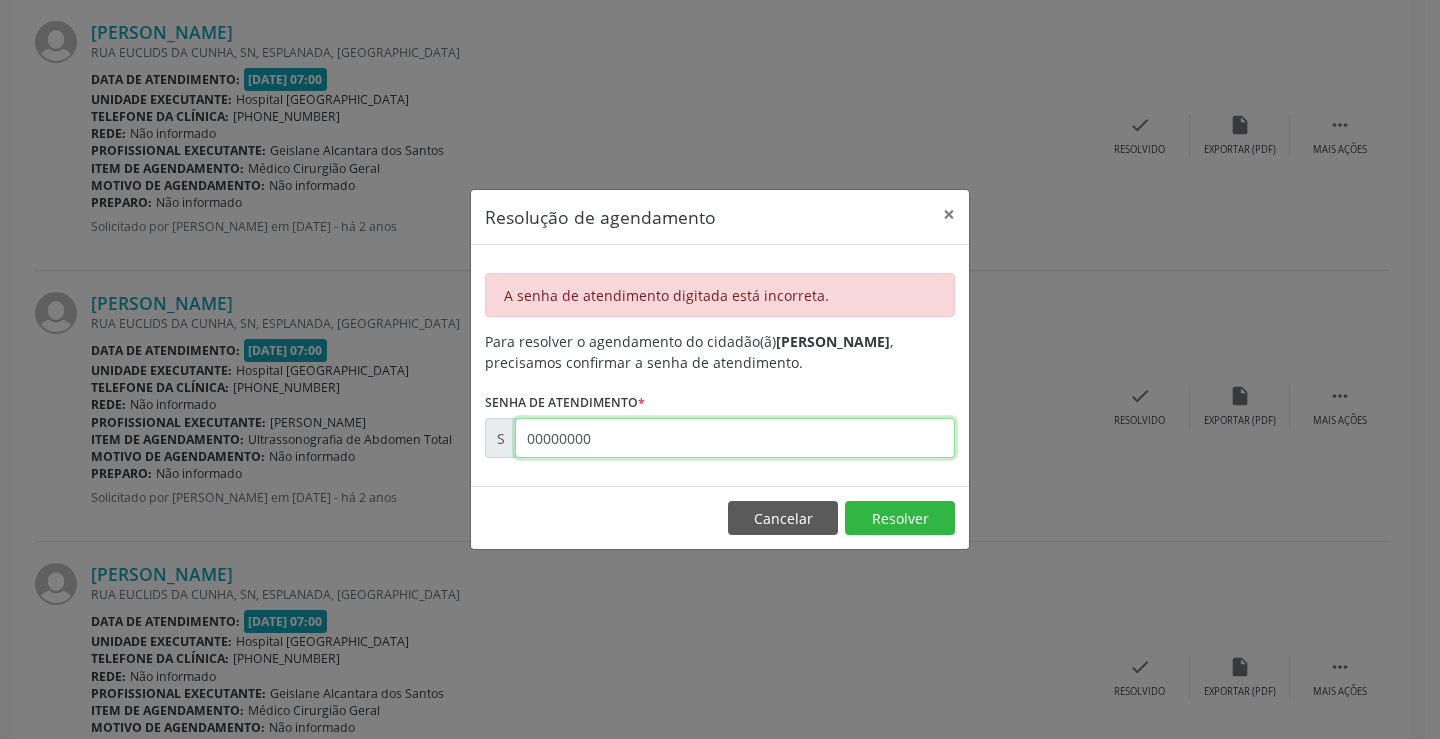 click on "00000000" at bounding box center (735, 438) 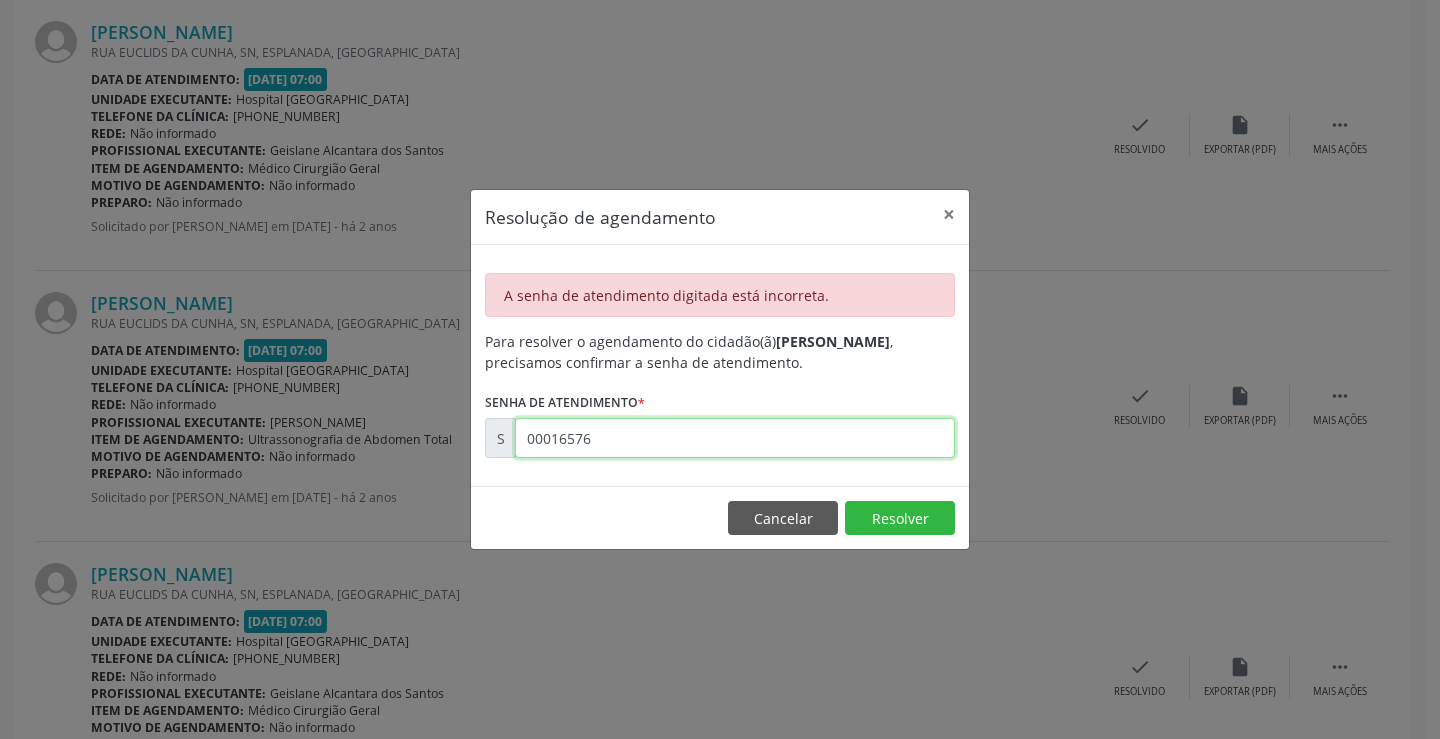 type on "00165767" 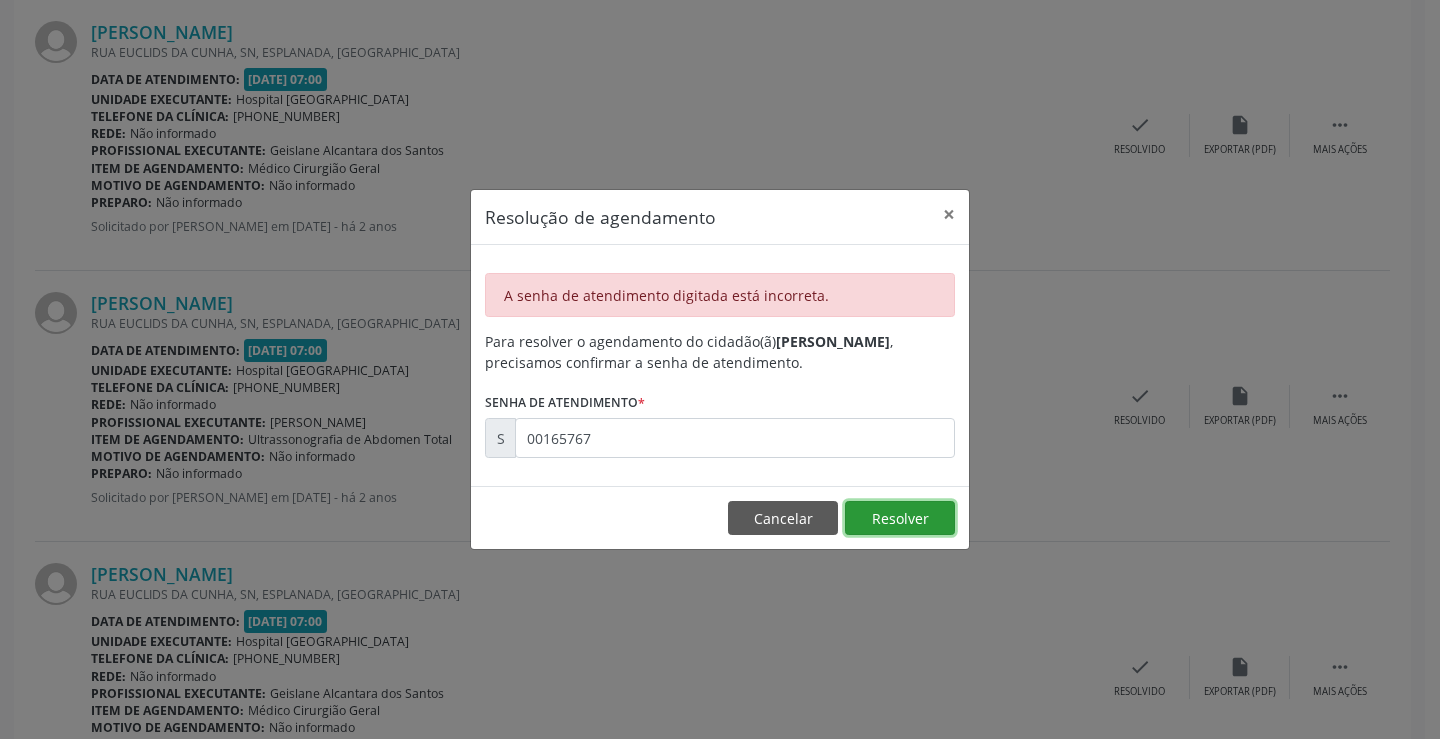 click on "Resolver" at bounding box center [900, 518] 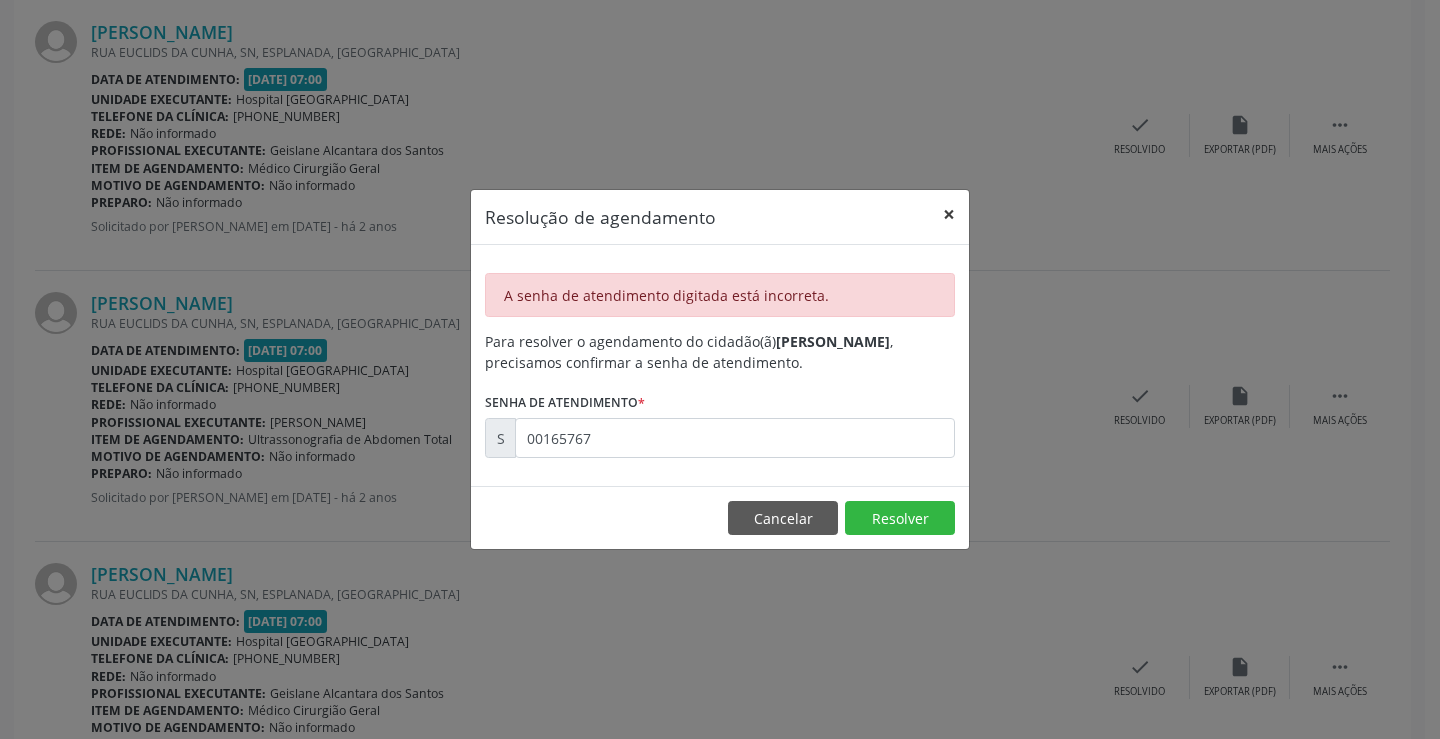 click on "×" at bounding box center (949, 214) 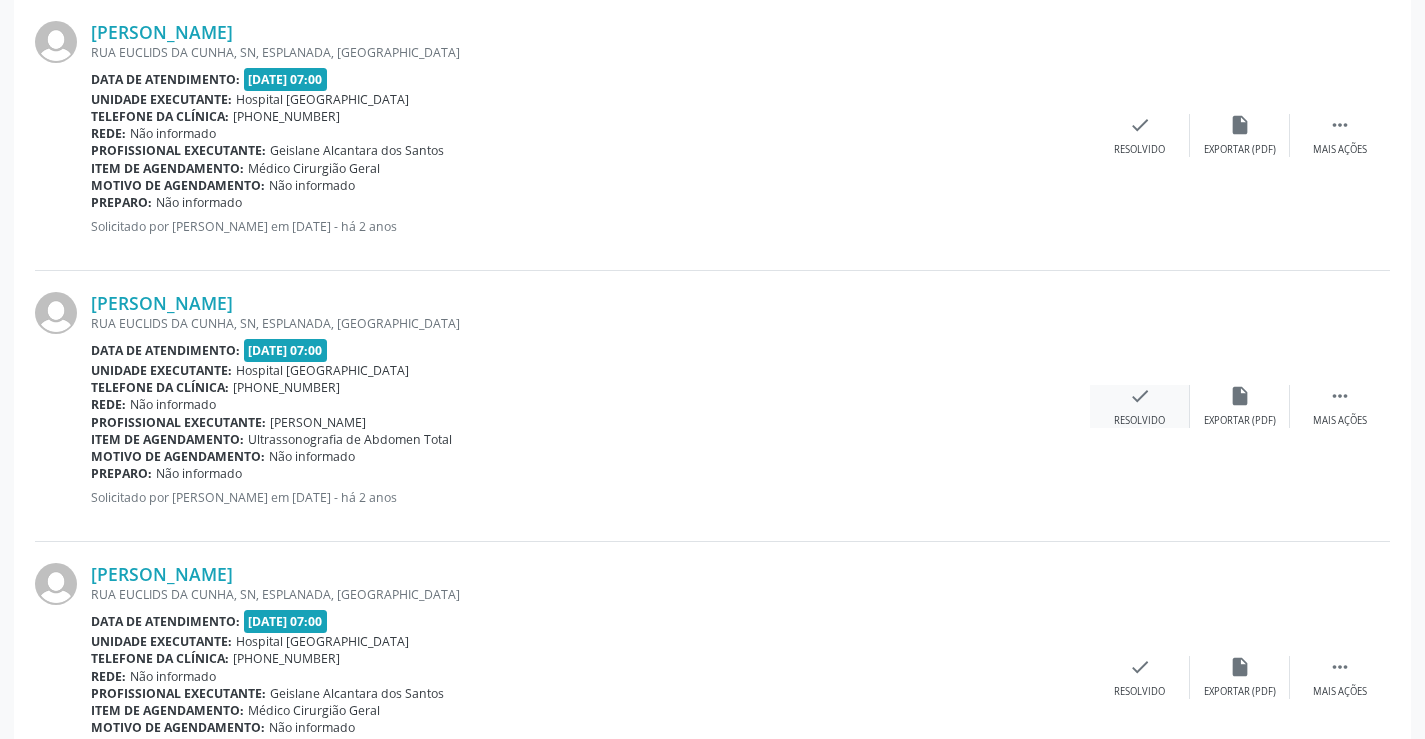 click on "check
Resolvido" at bounding box center (1140, 406) 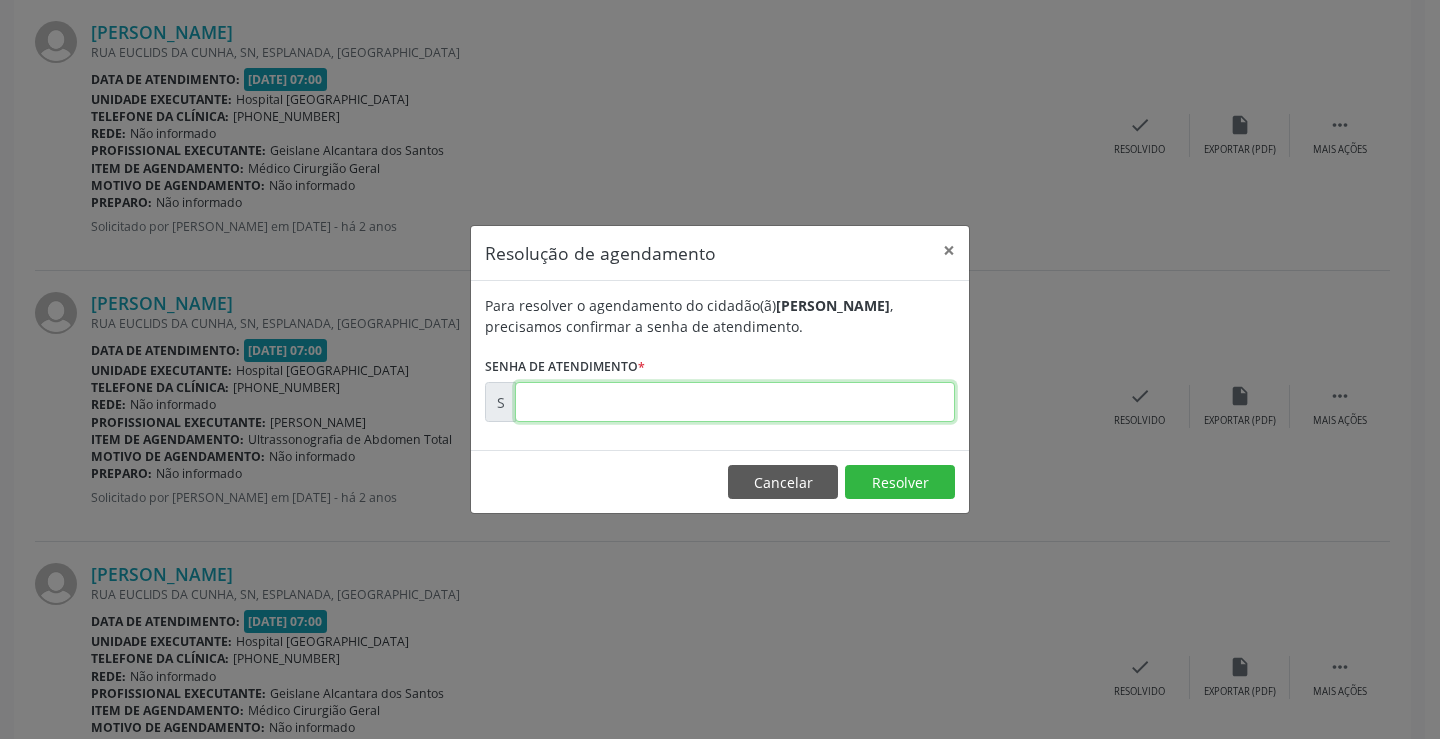 click at bounding box center [735, 402] 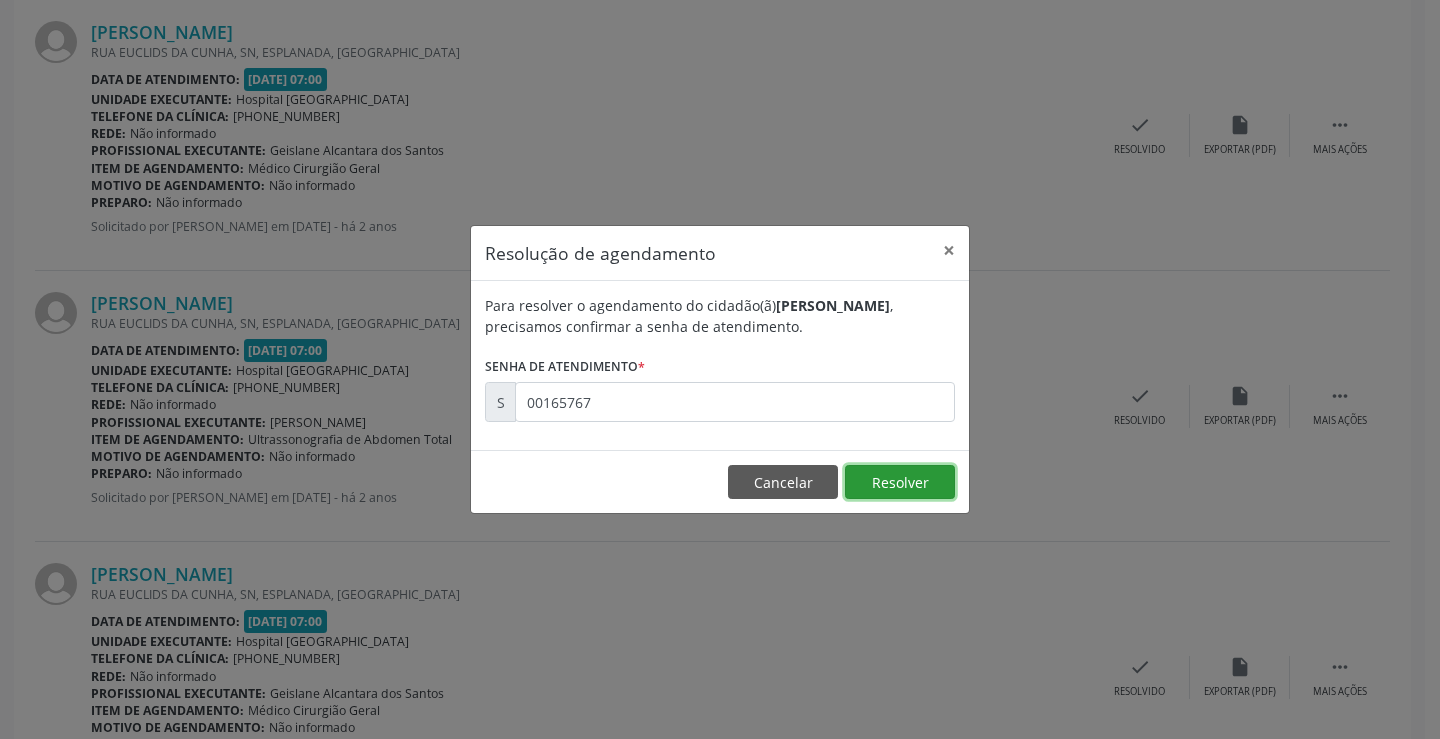 click on "Resolver" at bounding box center (900, 482) 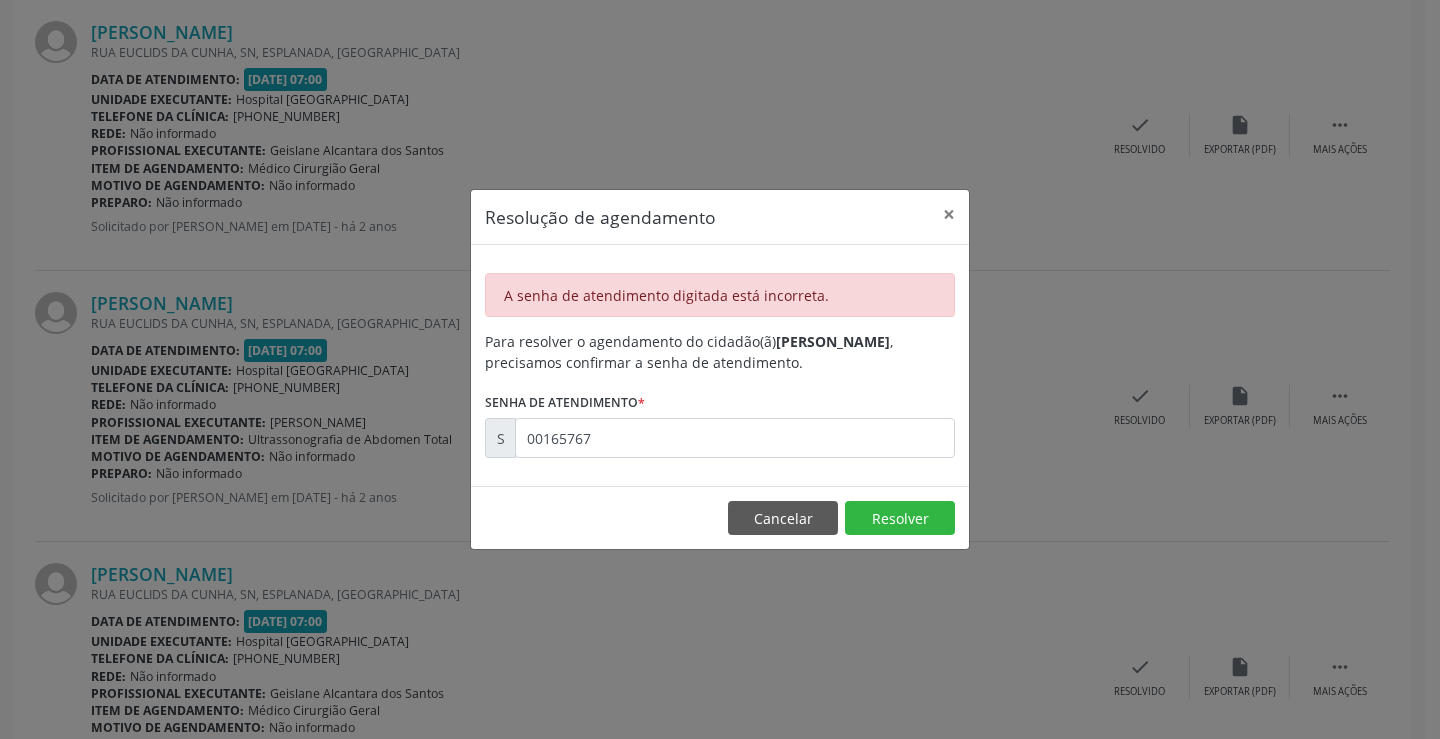 click on "A senha de atendimento digitada está incorreta." at bounding box center (720, 295) 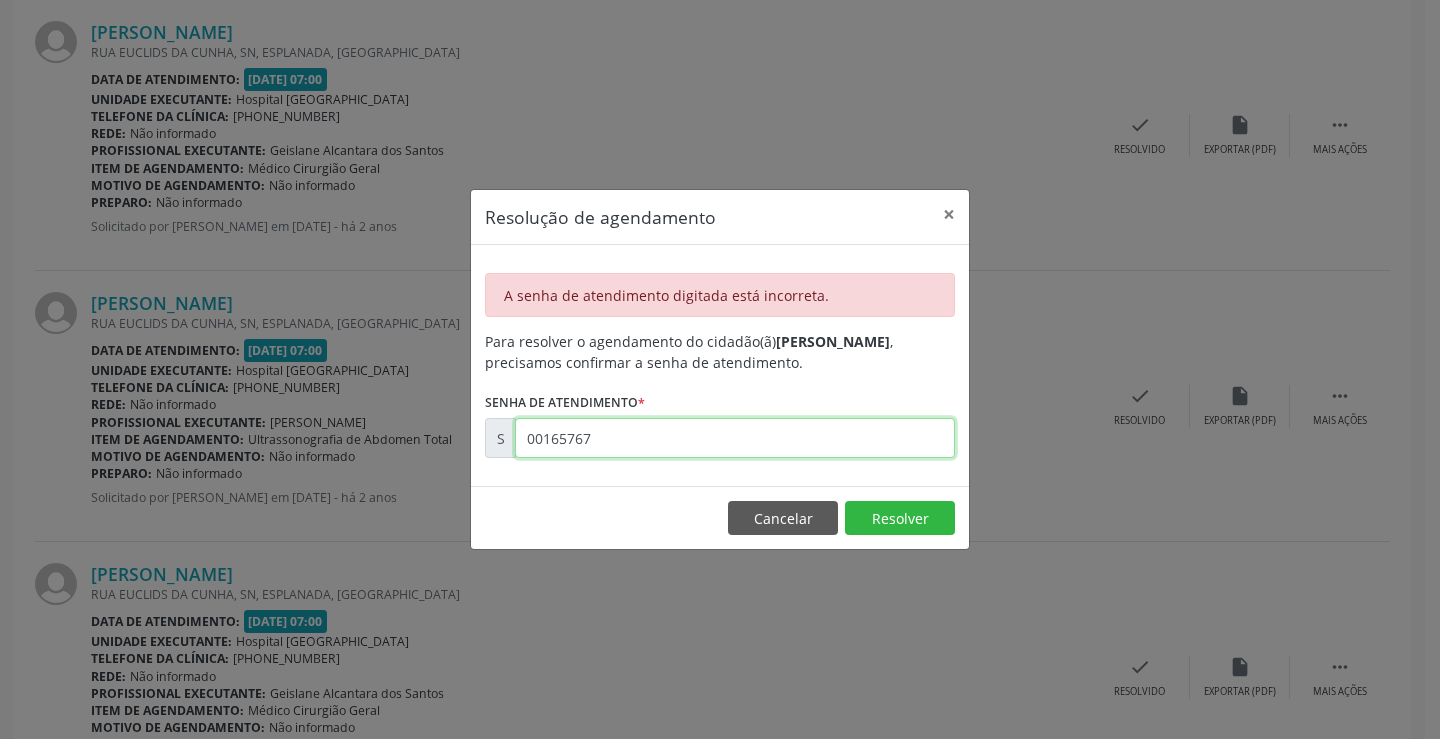 drag, startPoint x: 633, startPoint y: 437, endPoint x: 354, endPoint y: 449, distance: 279.25793 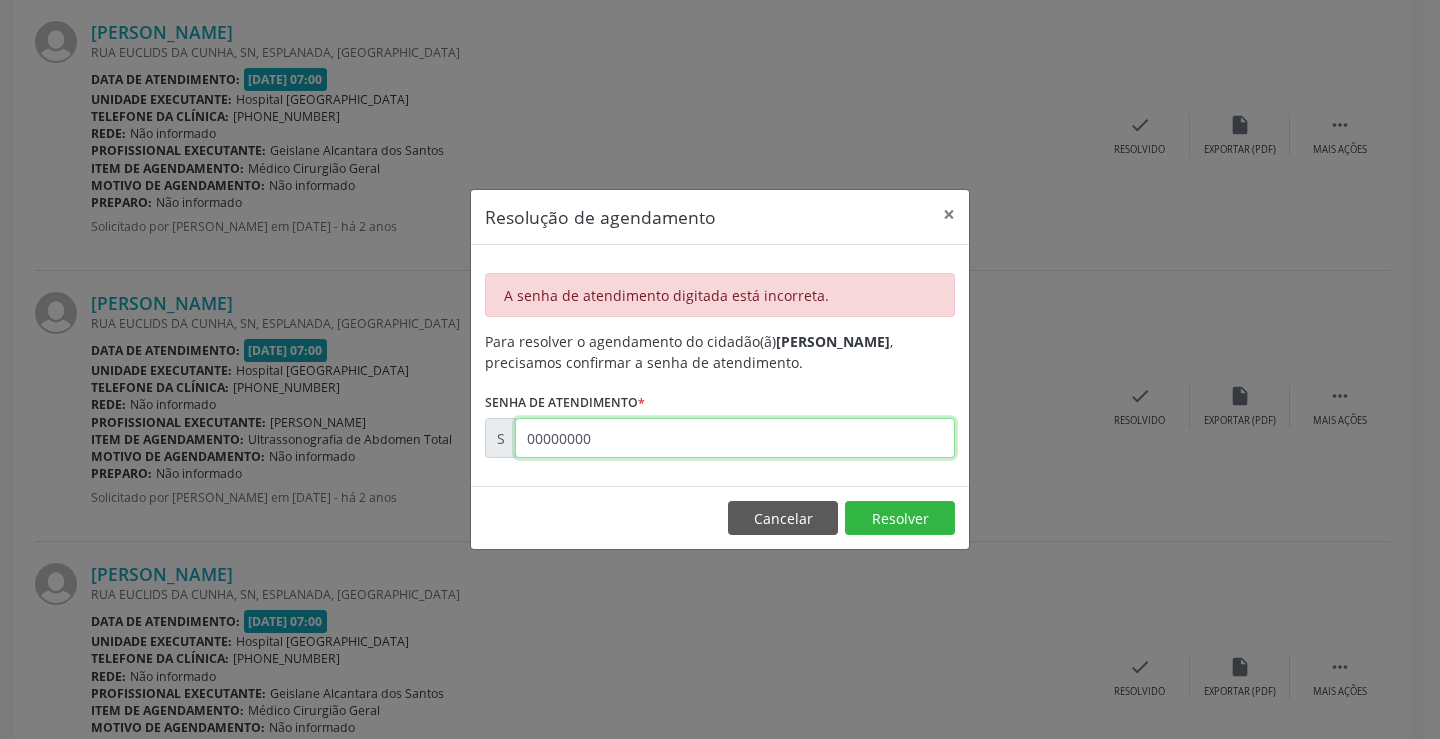 click on "00000000" at bounding box center [735, 438] 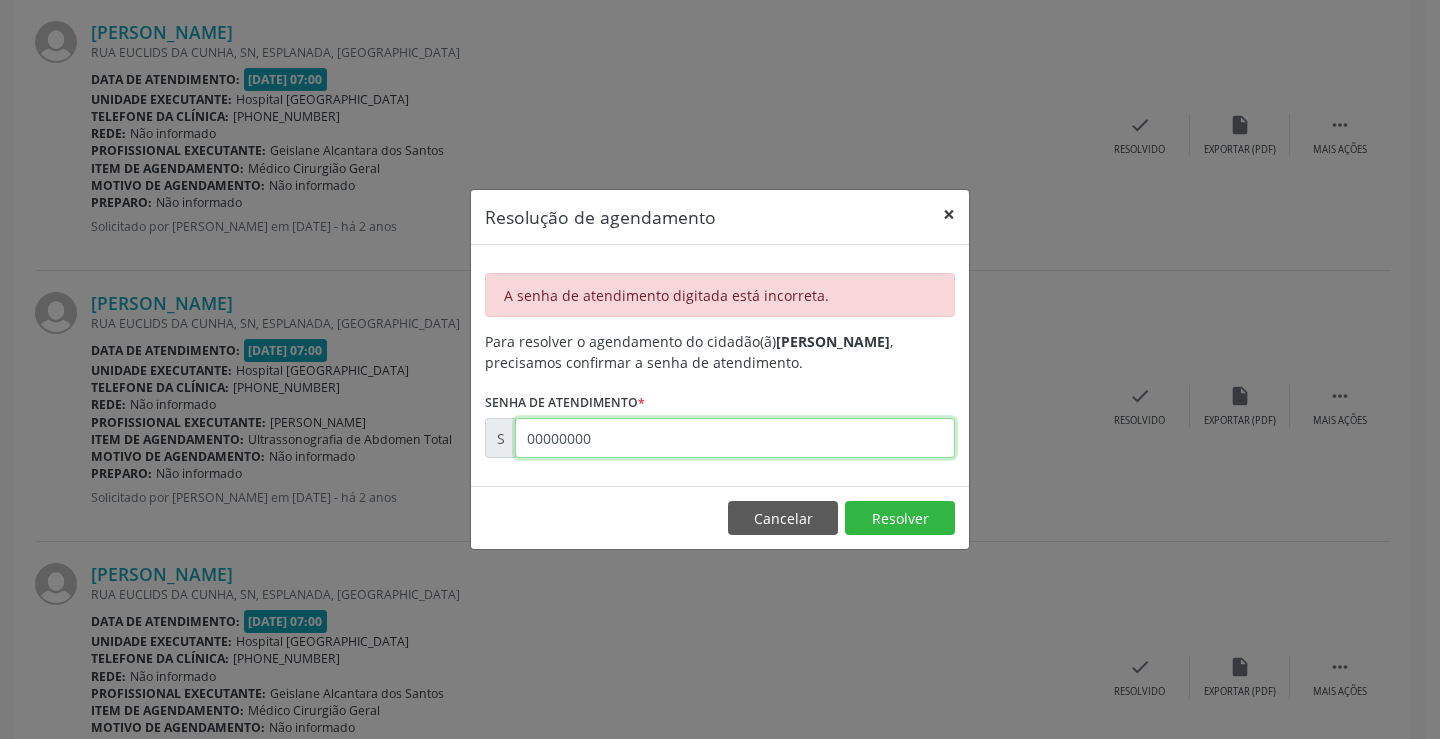 type on "00000000" 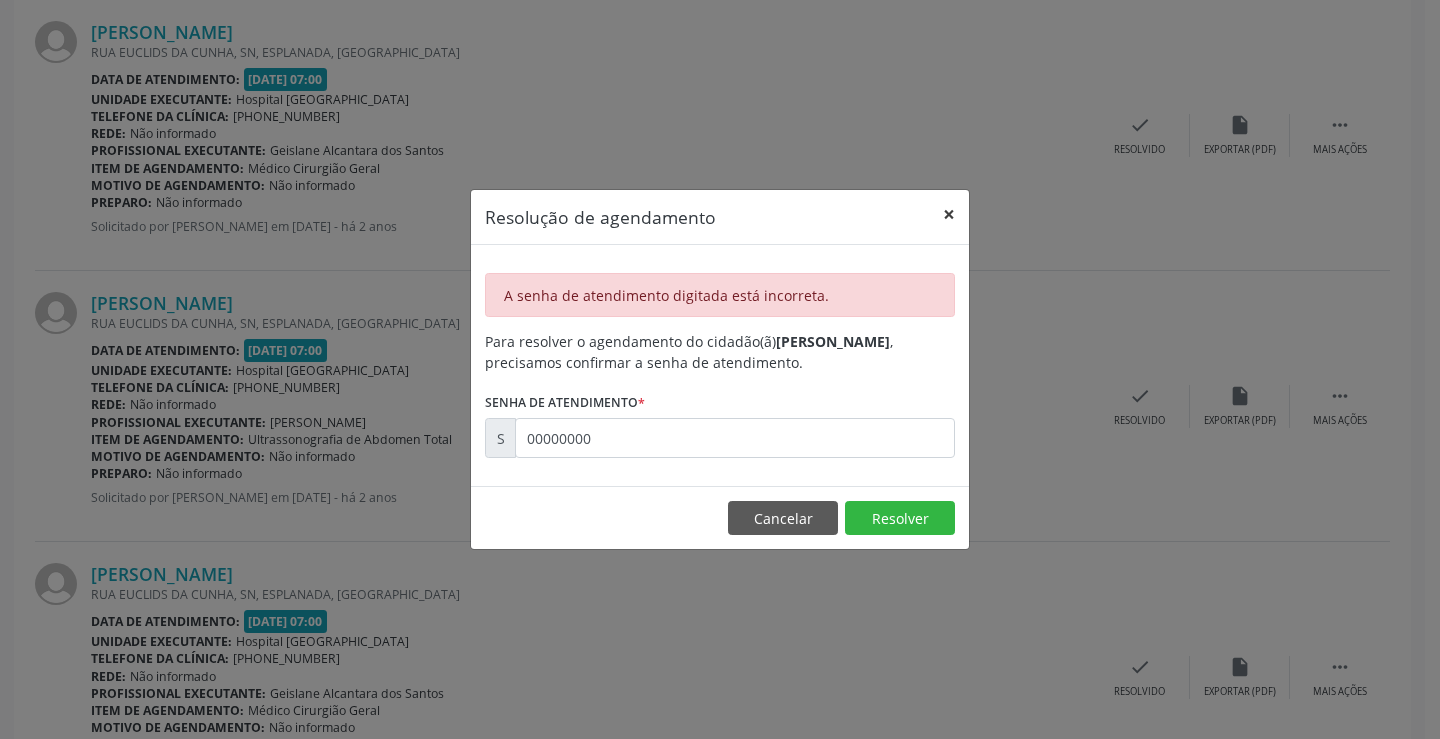 click on "×" at bounding box center [949, 214] 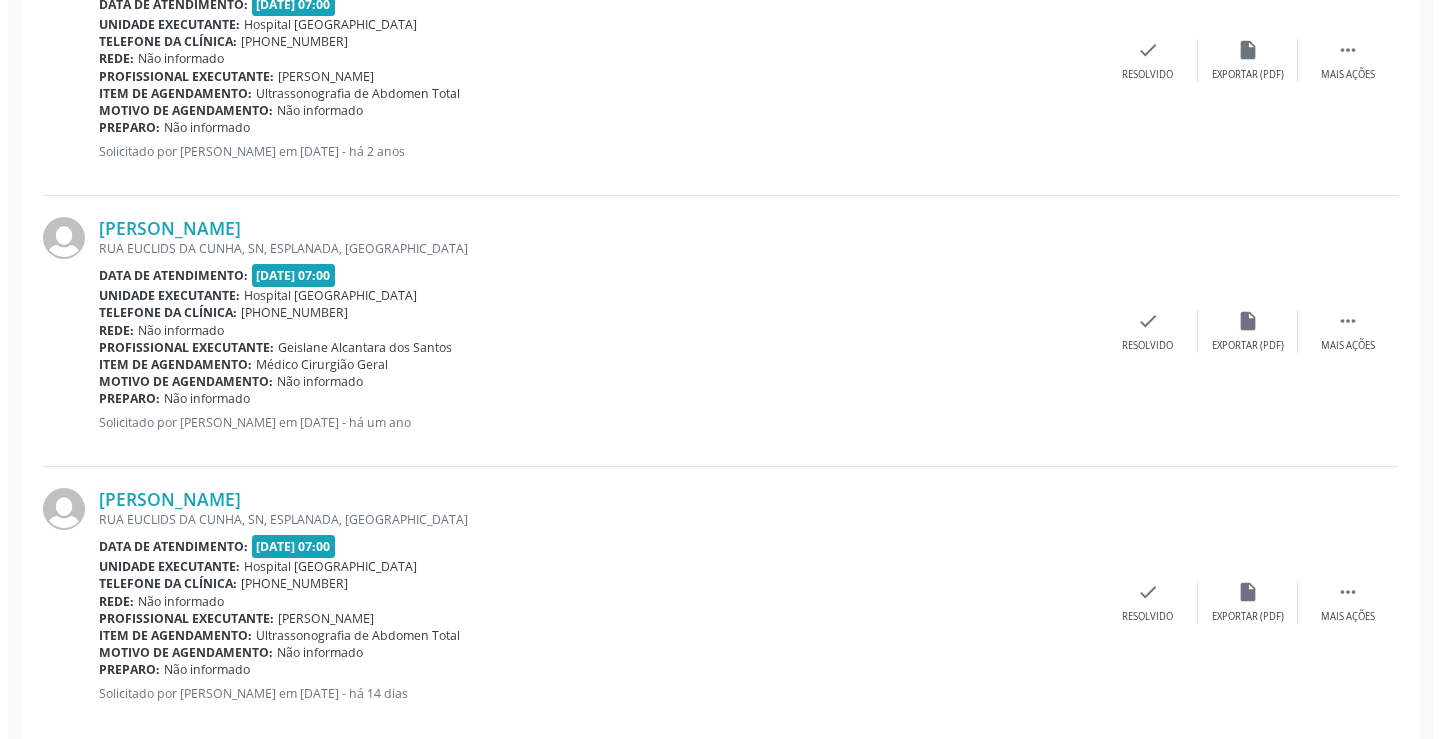 scroll, scrollTop: 980, scrollLeft: 0, axis: vertical 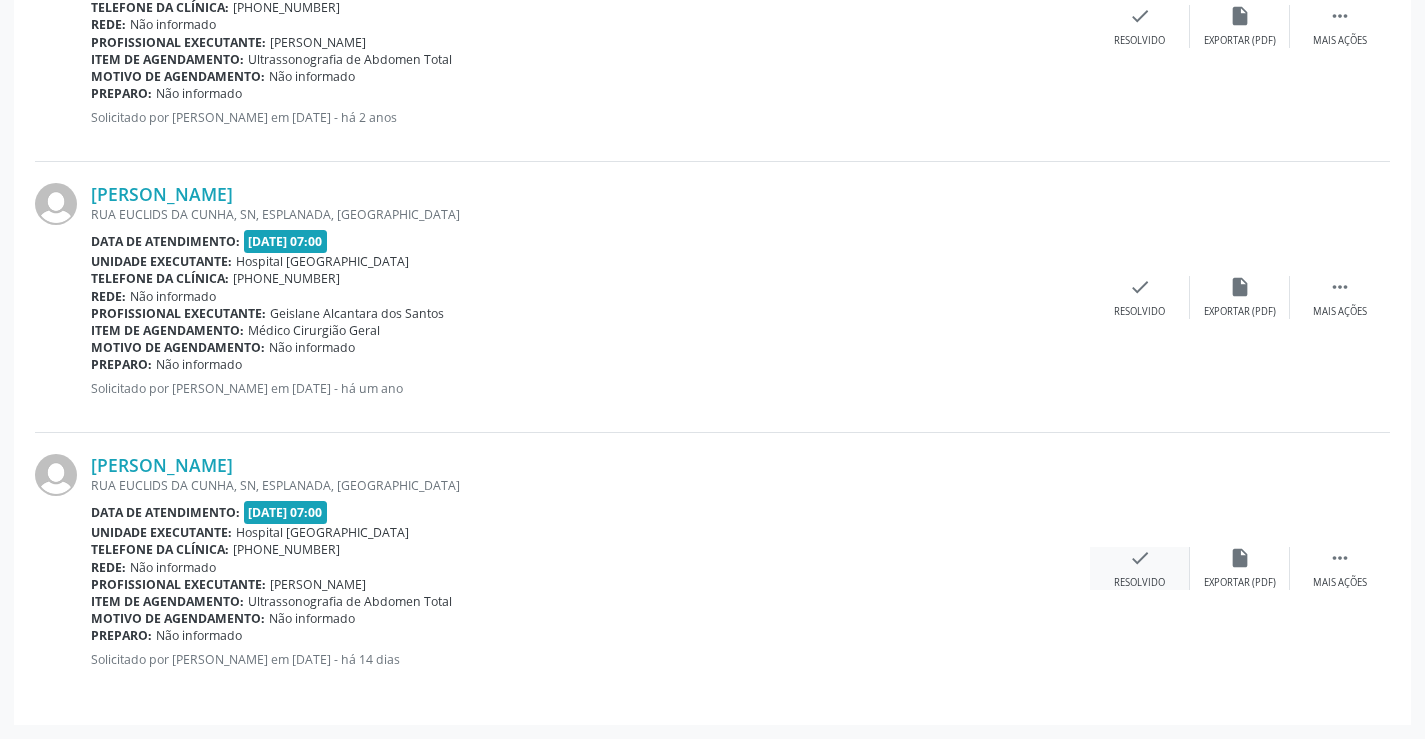 click on "check
Resolvido" at bounding box center (1140, 568) 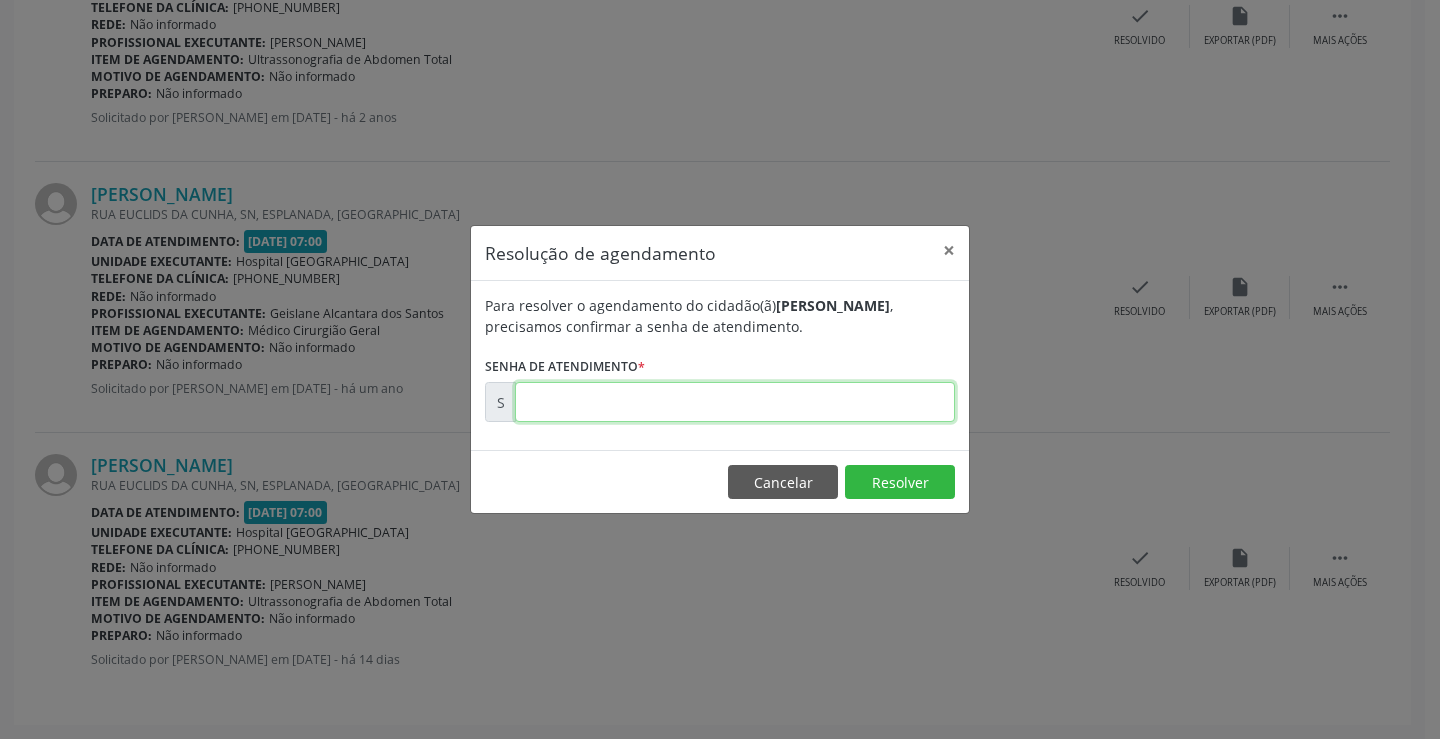 click at bounding box center [735, 402] 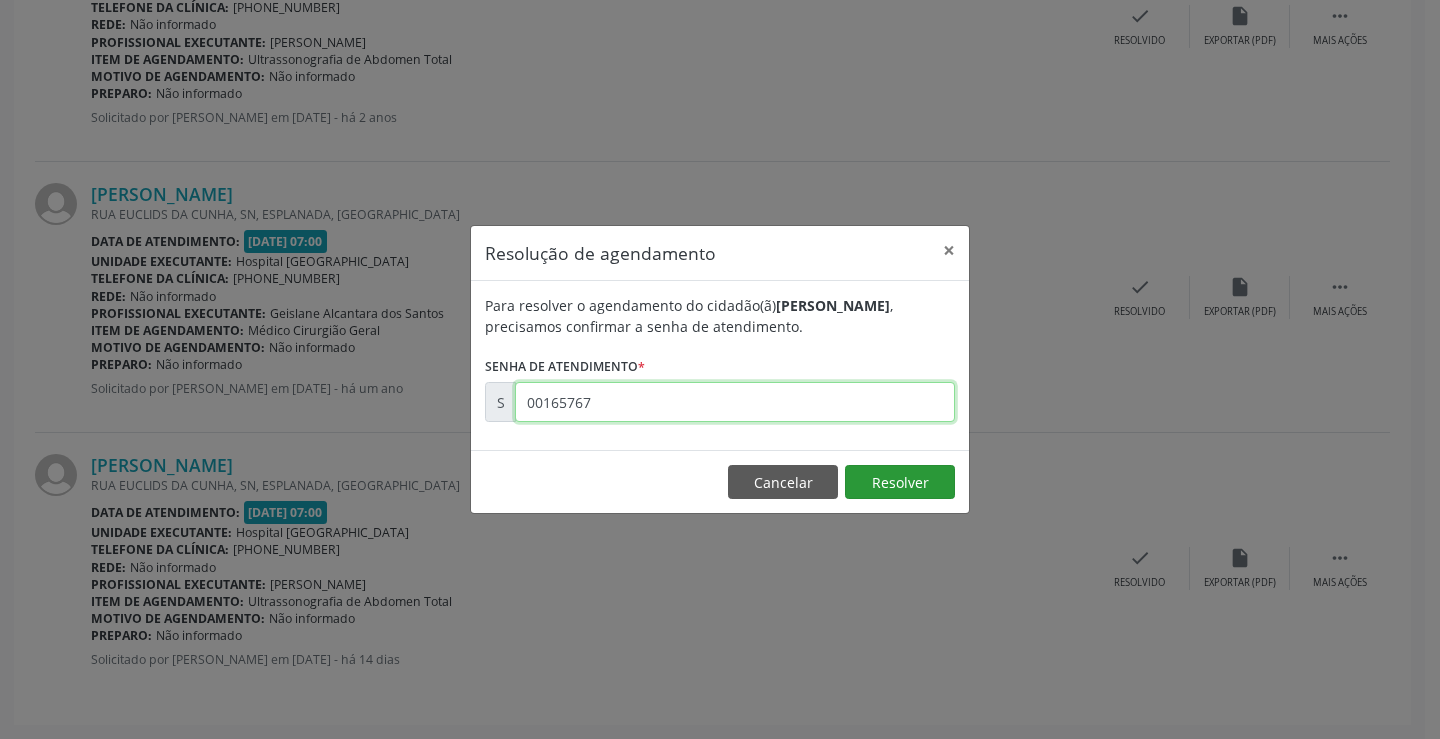 type on "00165767" 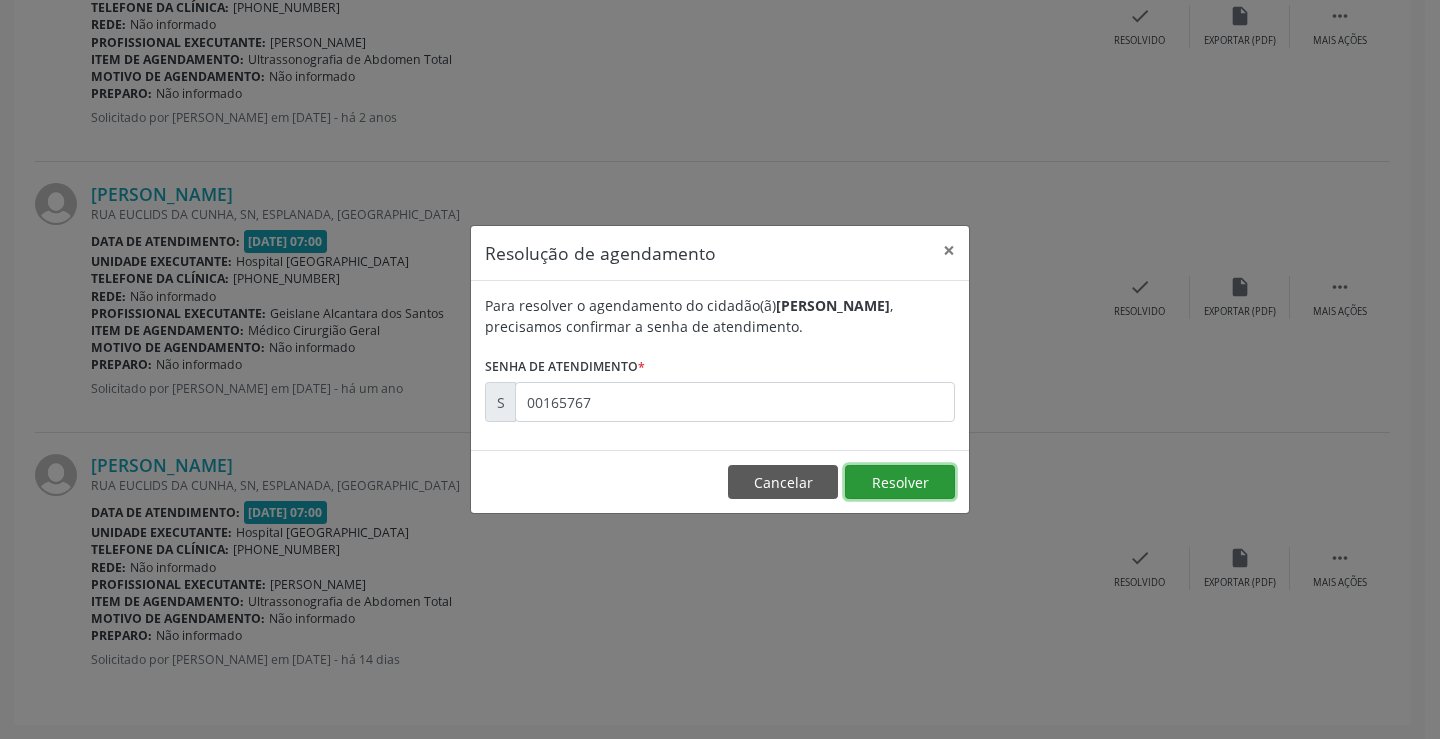 click on "Resolver" at bounding box center (900, 482) 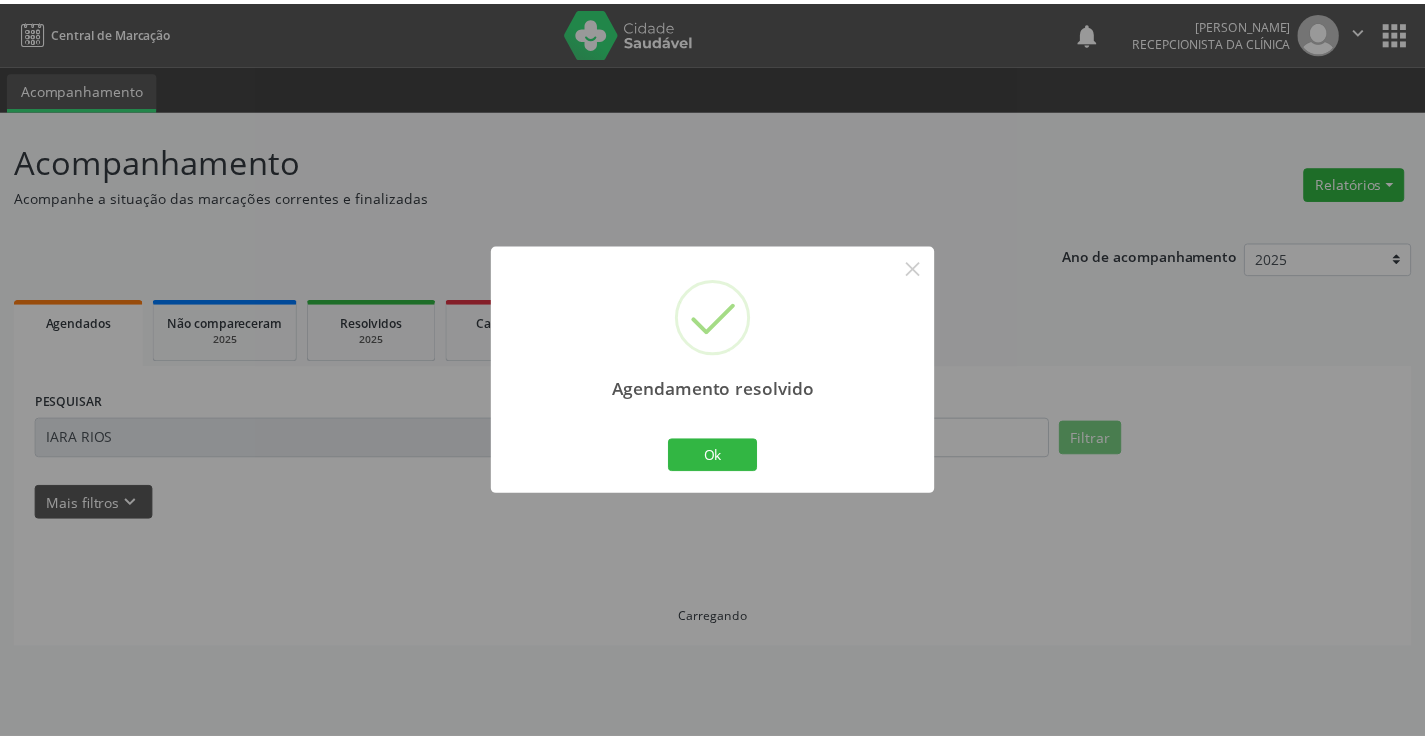 scroll, scrollTop: 0, scrollLeft: 0, axis: both 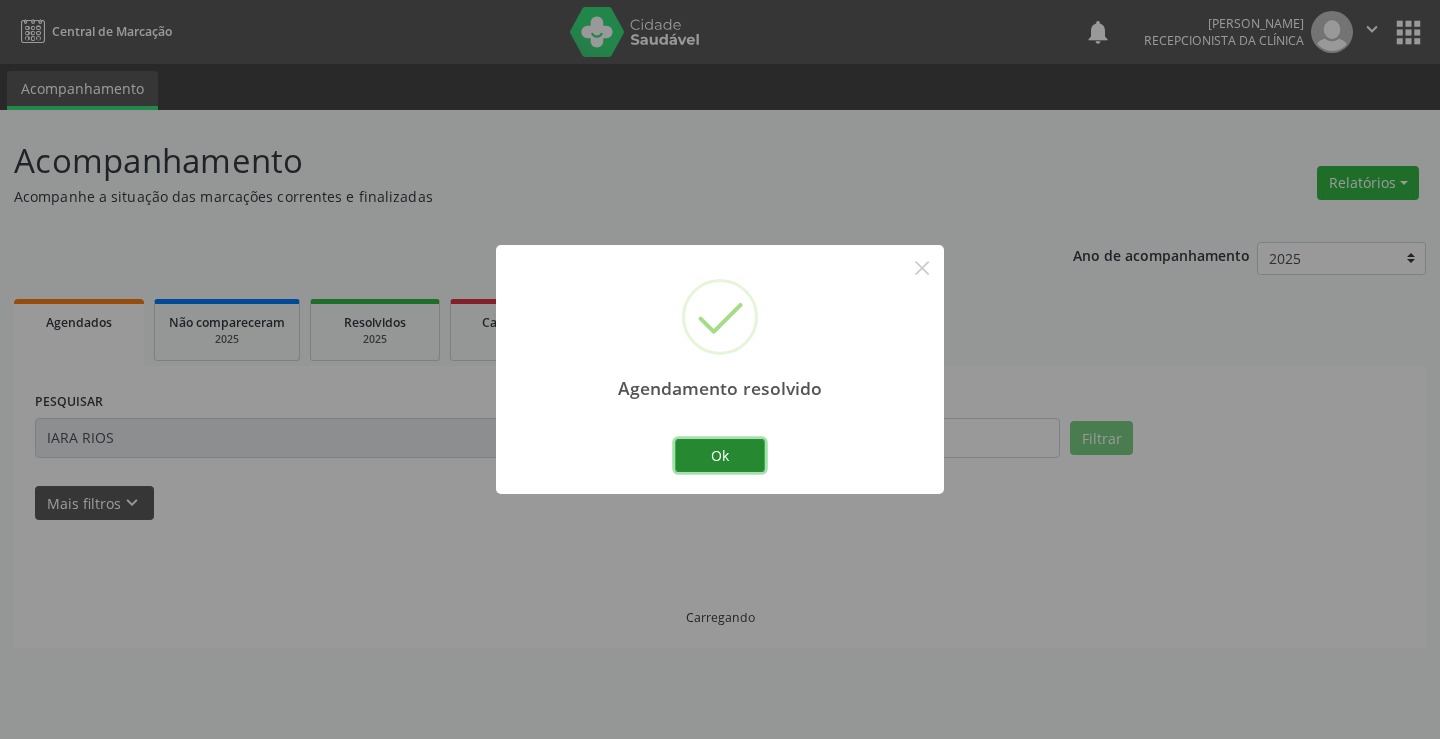 click on "Ok" at bounding box center (720, 456) 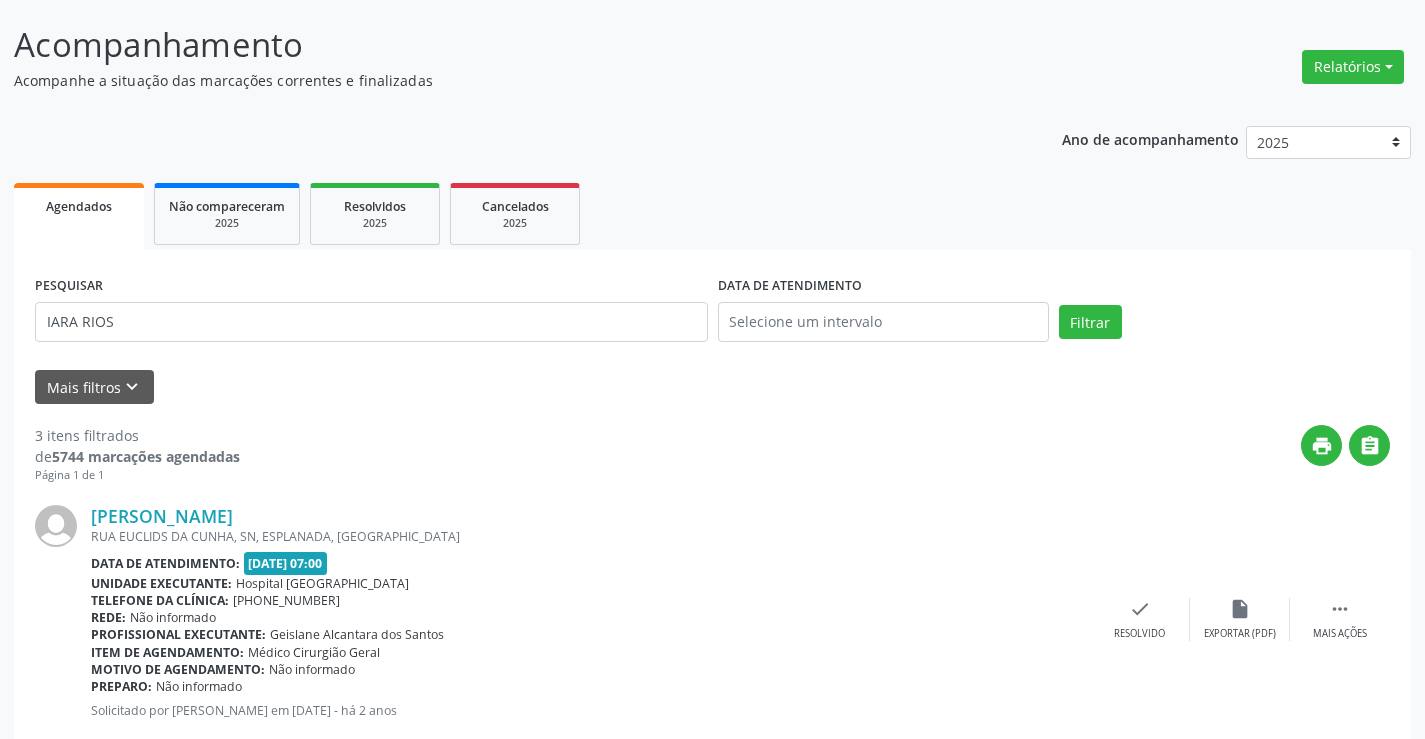 scroll, scrollTop: 0, scrollLeft: 0, axis: both 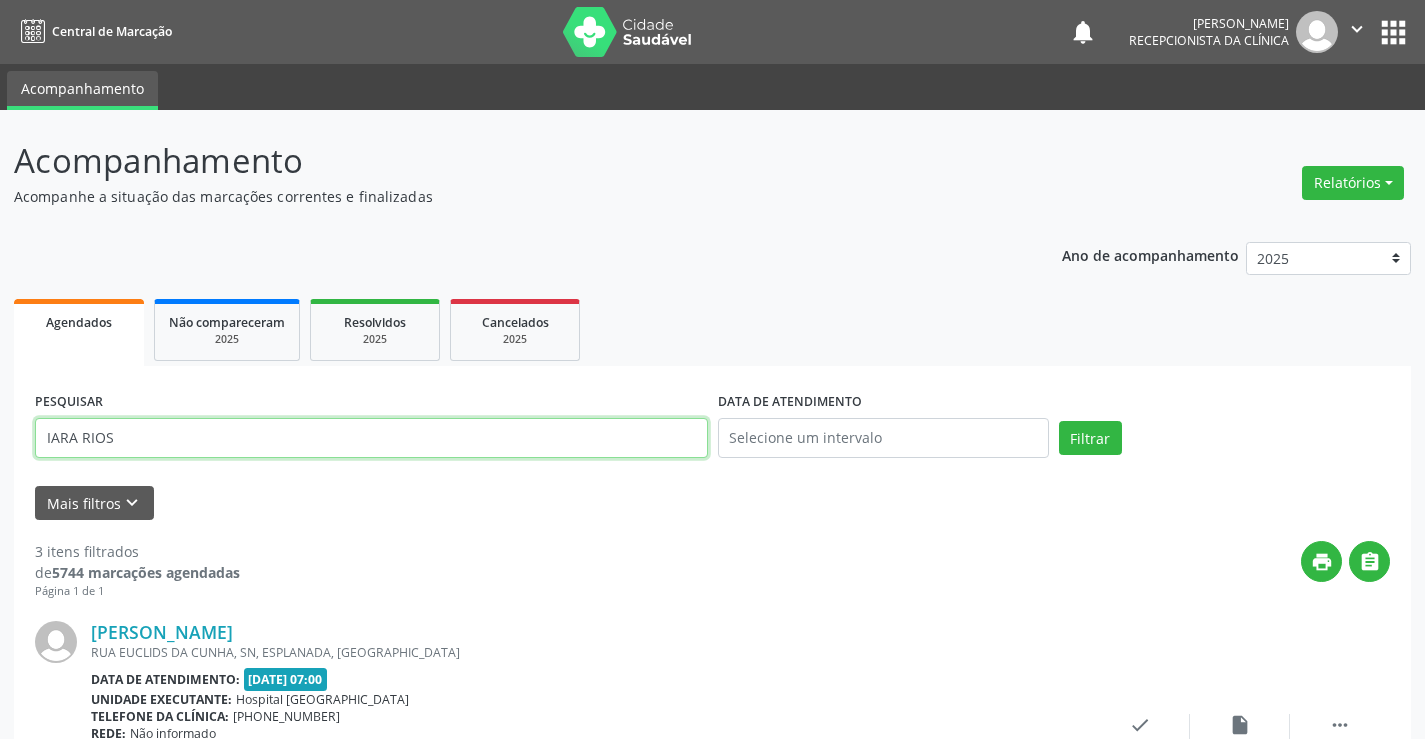 drag, startPoint x: 120, startPoint y: 435, endPoint x: 0, endPoint y: 425, distance: 120.41595 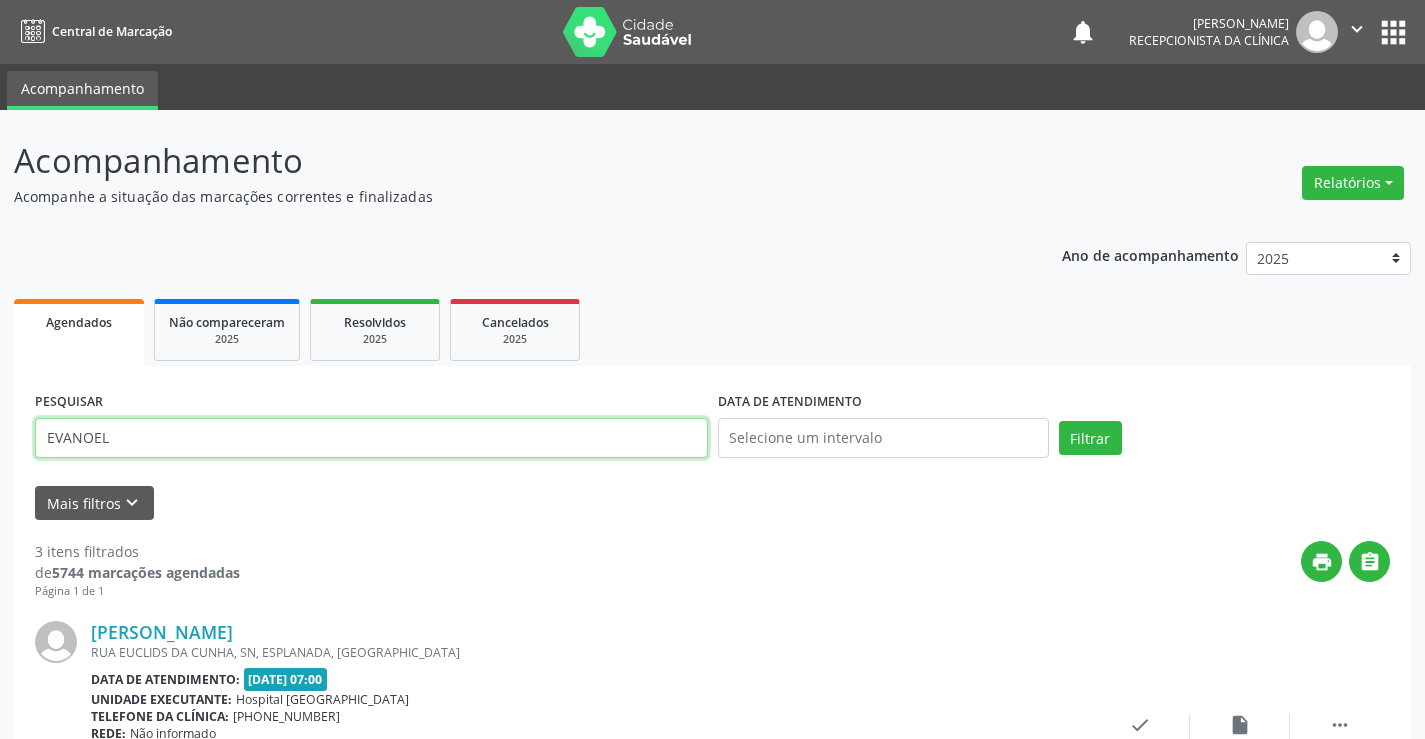 type on "EVANOEL" 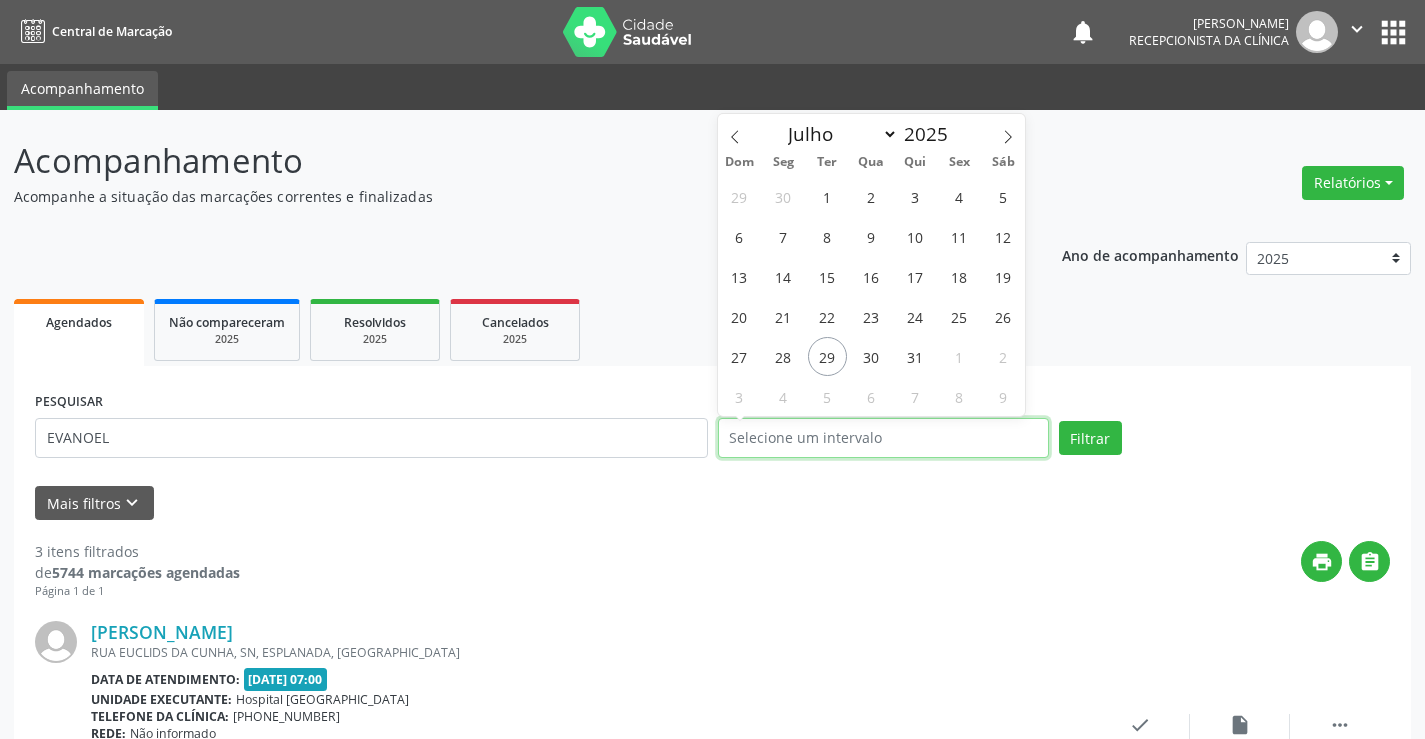 click at bounding box center (883, 438) 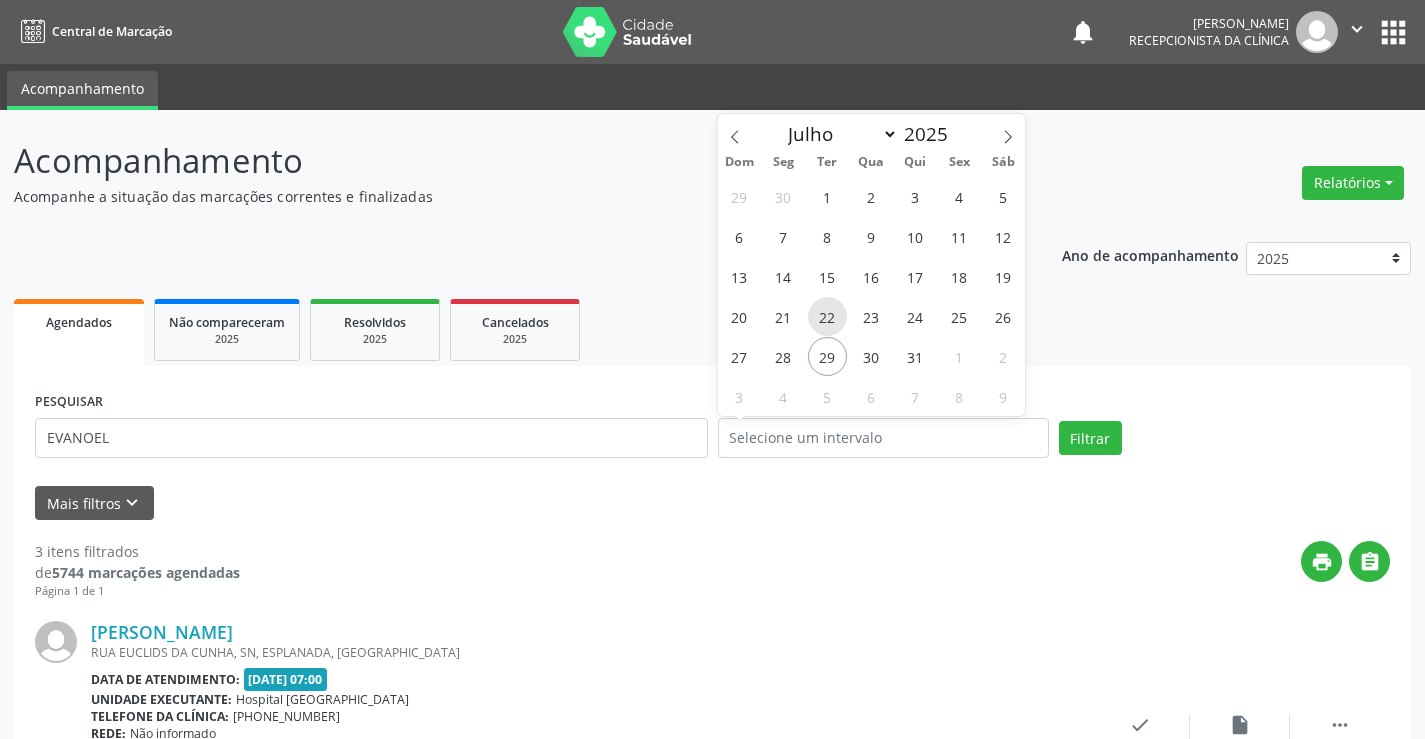 click on "22" at bounding box center (827, 316) 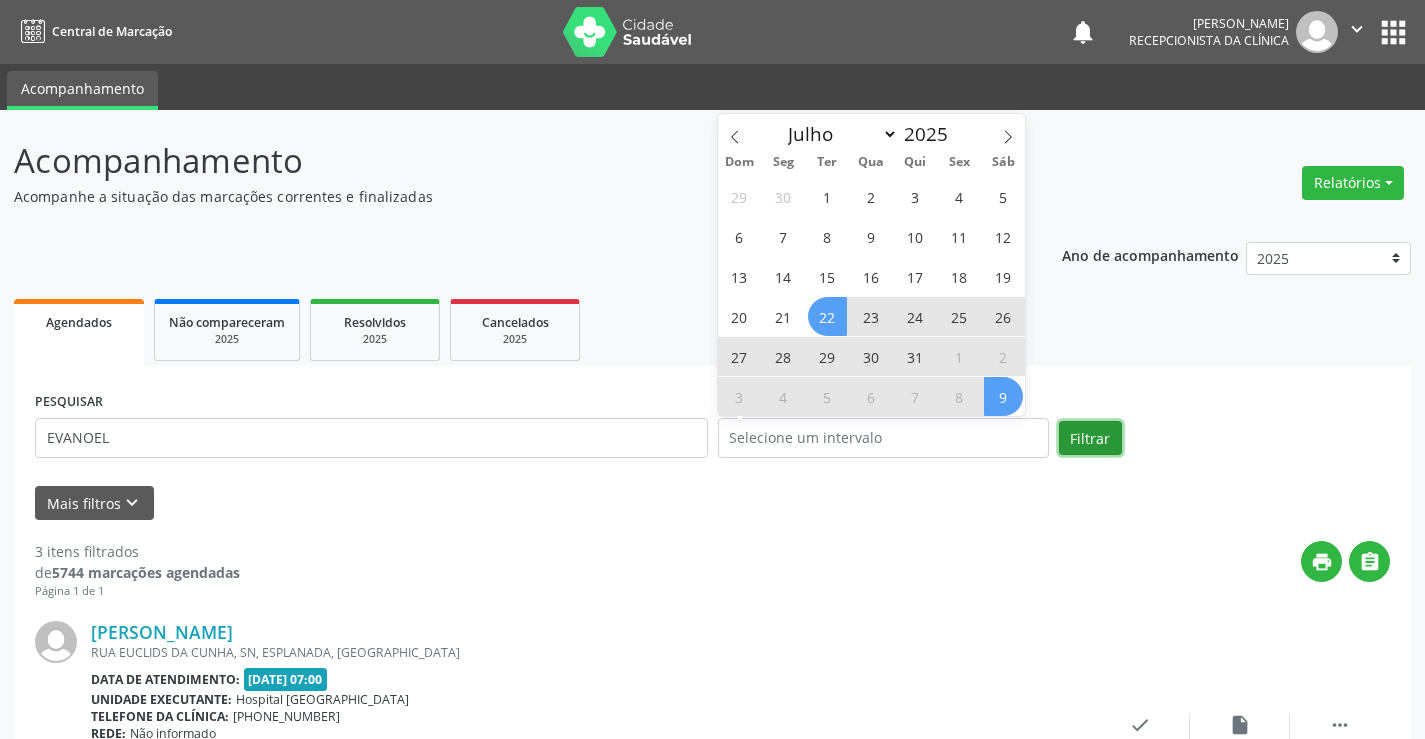 click on "Filtrar" at bounding box center (1090, 438) 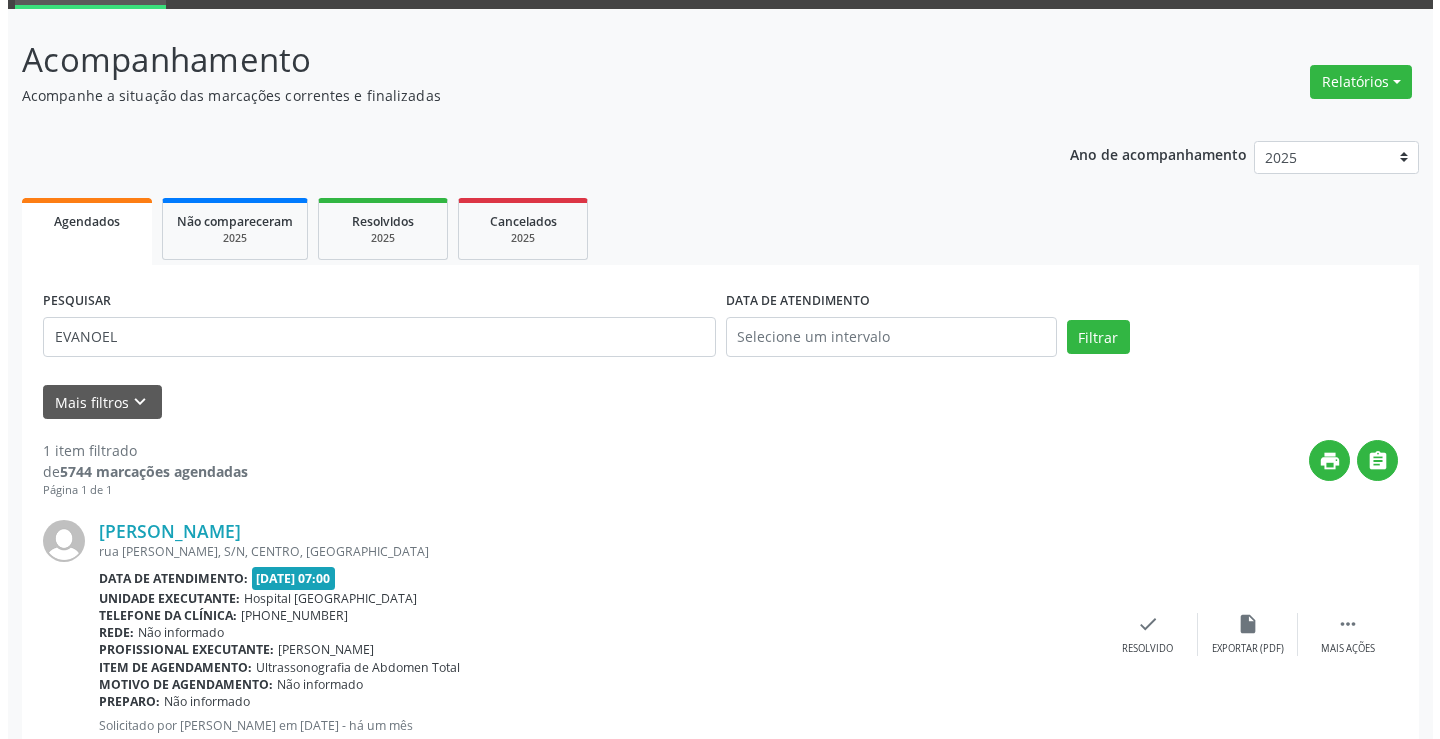 scroll, scrollTop: 166, scrollLeft: 0, axis: vertical 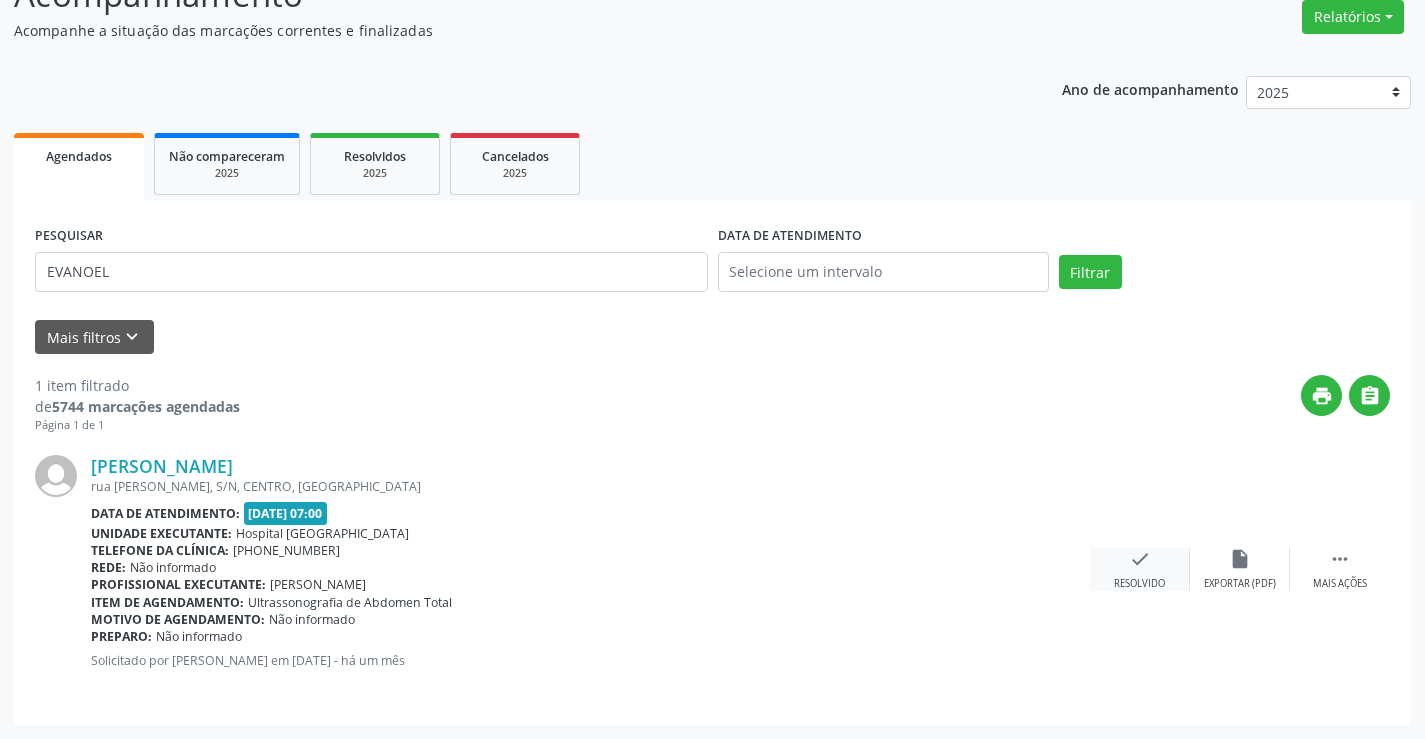 click on "check
Resolvido" at bounding box center (1140, 569) 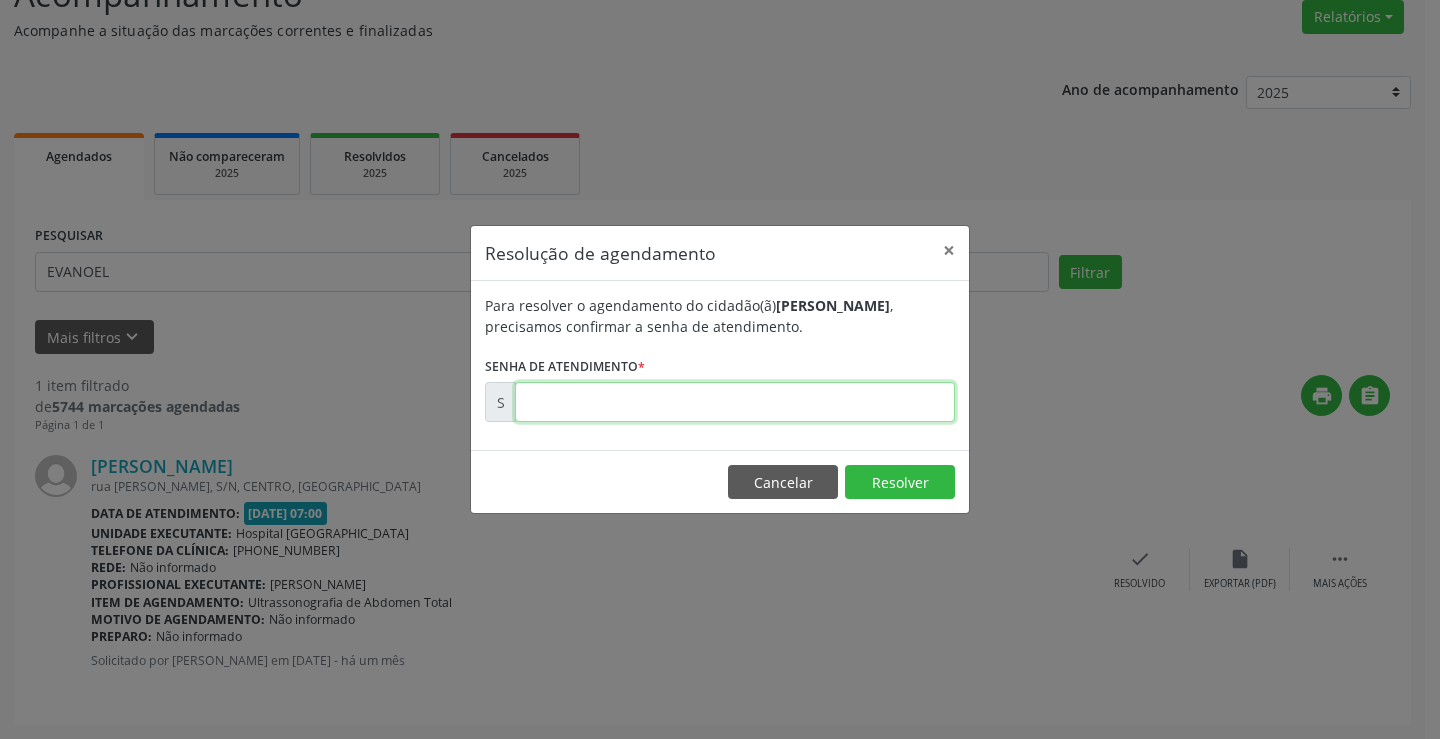 click at bounding box center [735, 402] 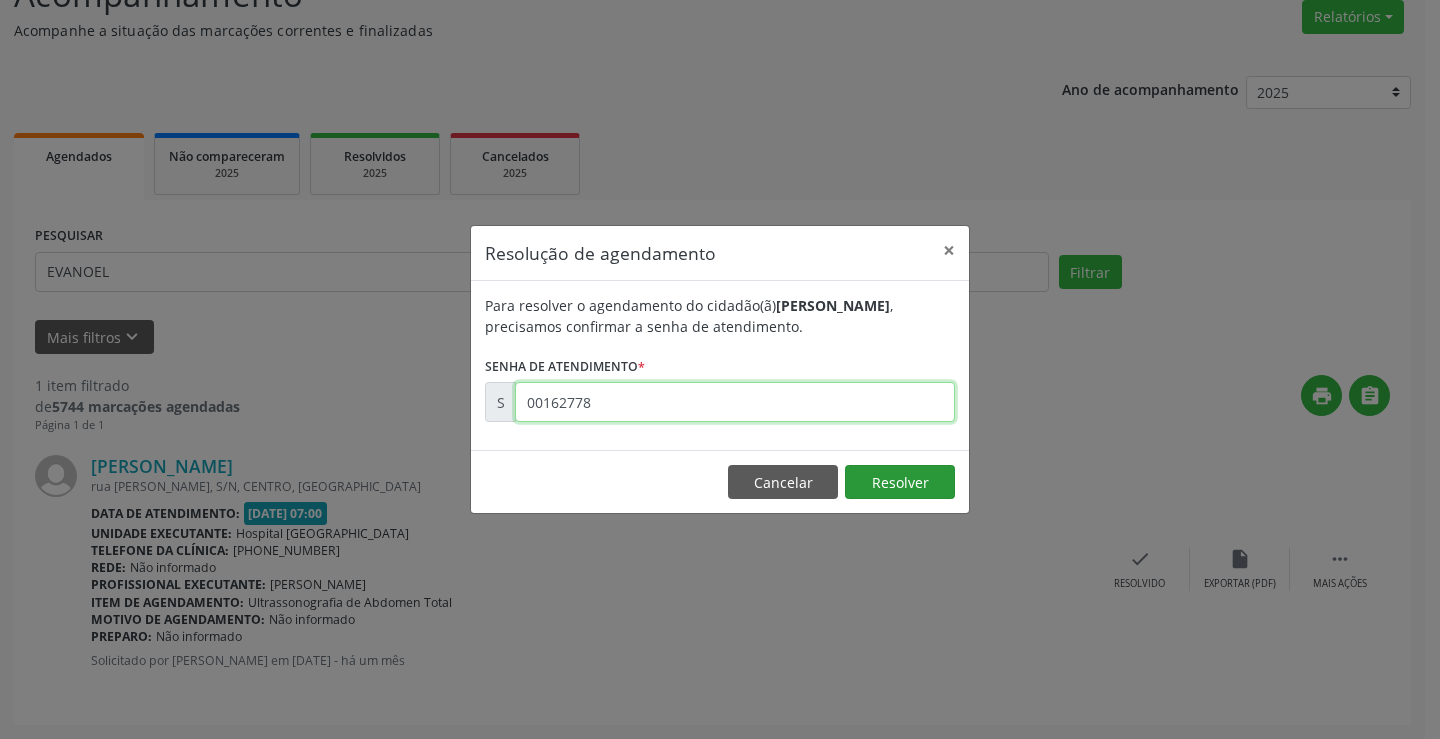type on "00162778" 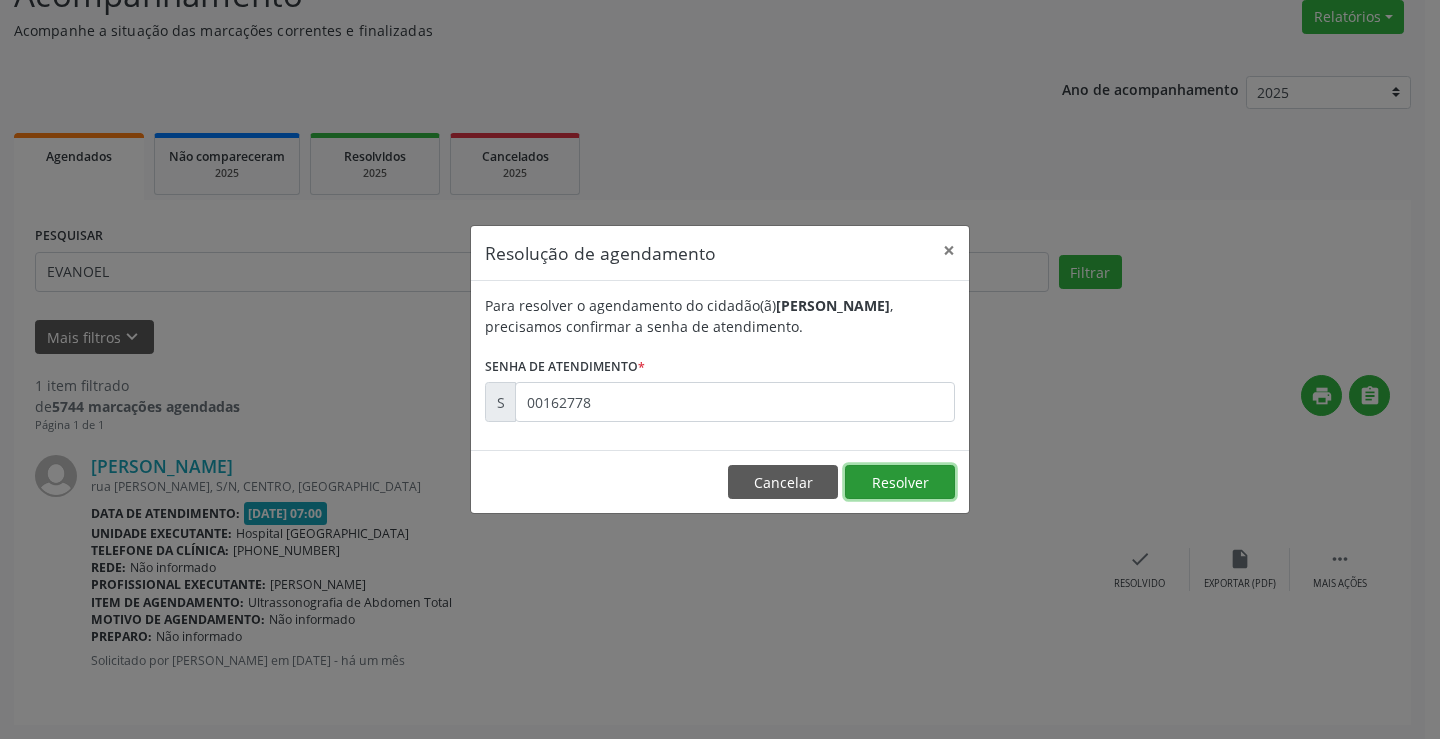 click on "Resolver" at bounding box center [900, 482] 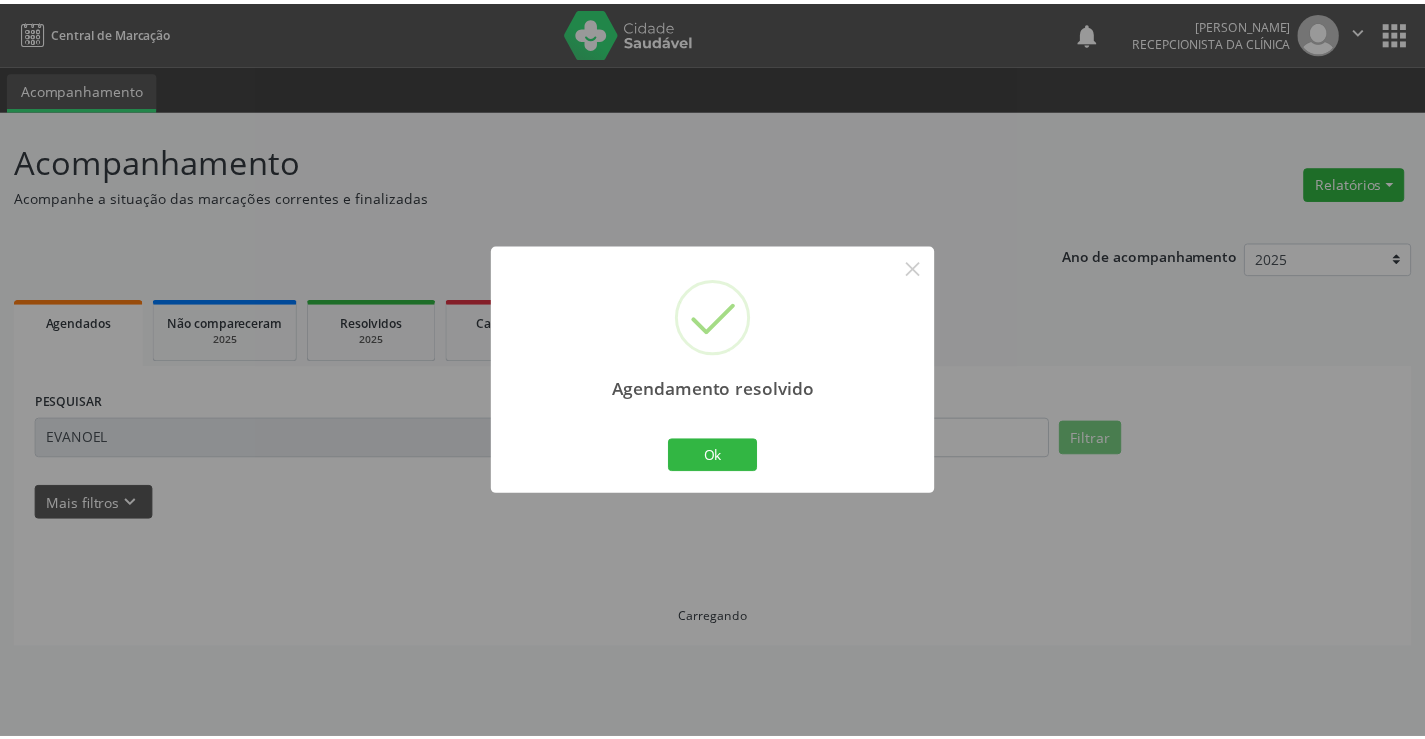 scroll, scrollTop: 0, scrollLeft: 0, axis: both 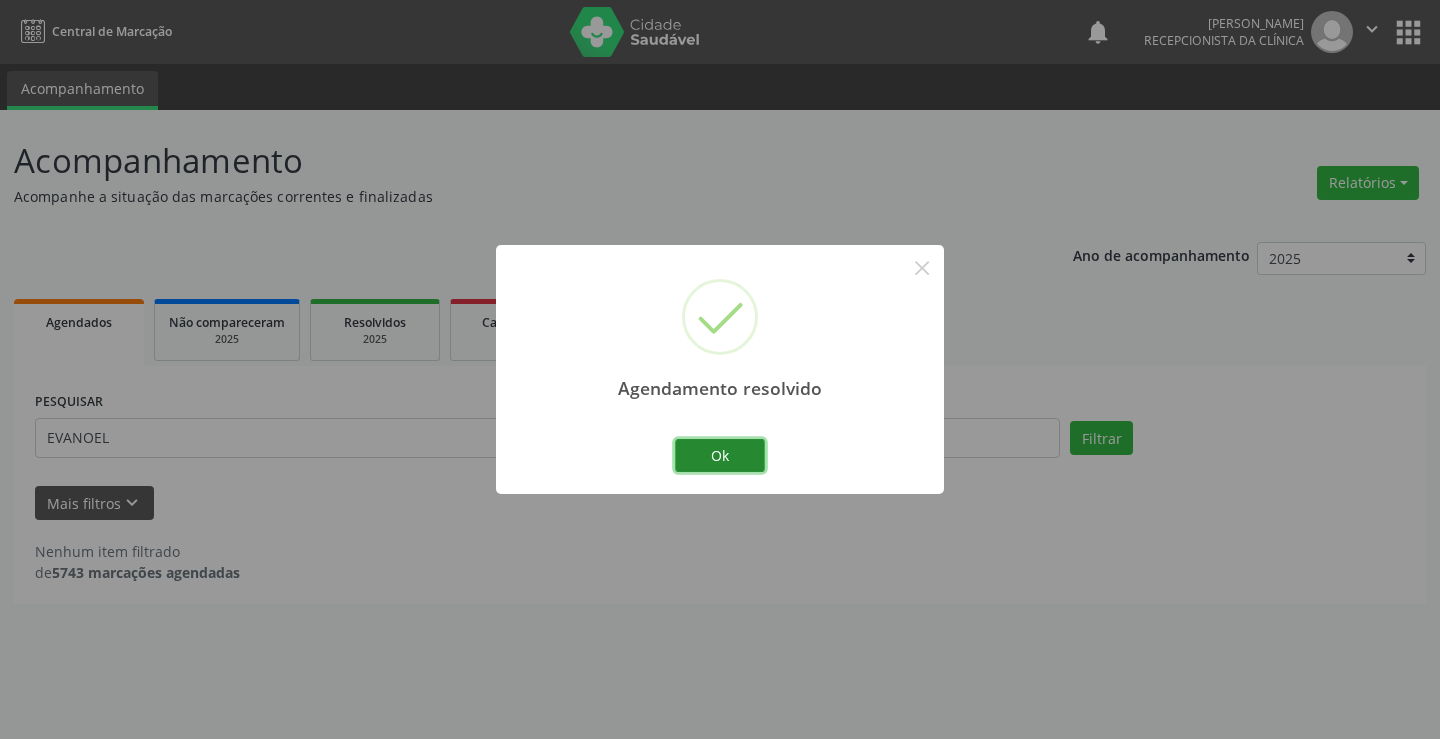click on "Ok" at bounding box center [720, 456] 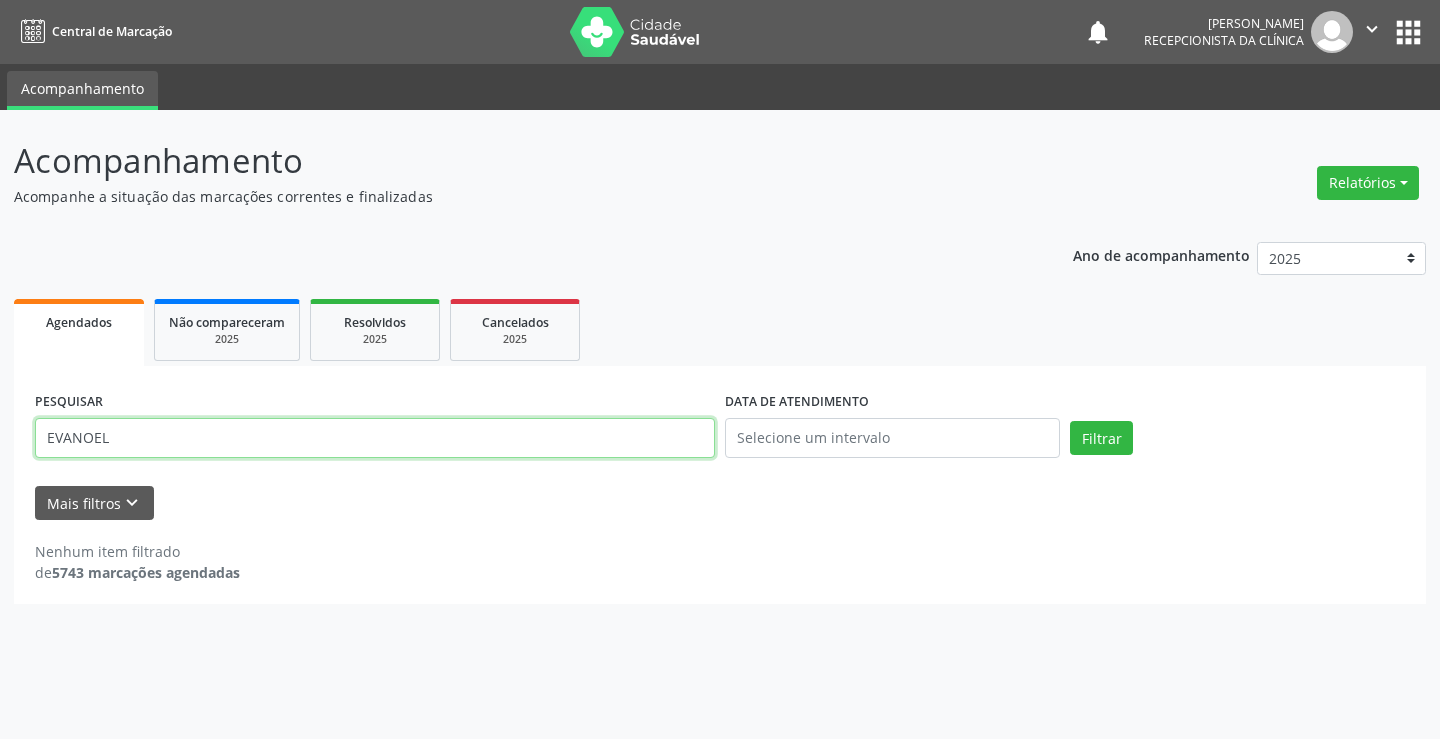 drag, startPoint x: 13, startPoint y: 437, endPoint x: 0, endPoint y: 444, distance: 14.764823 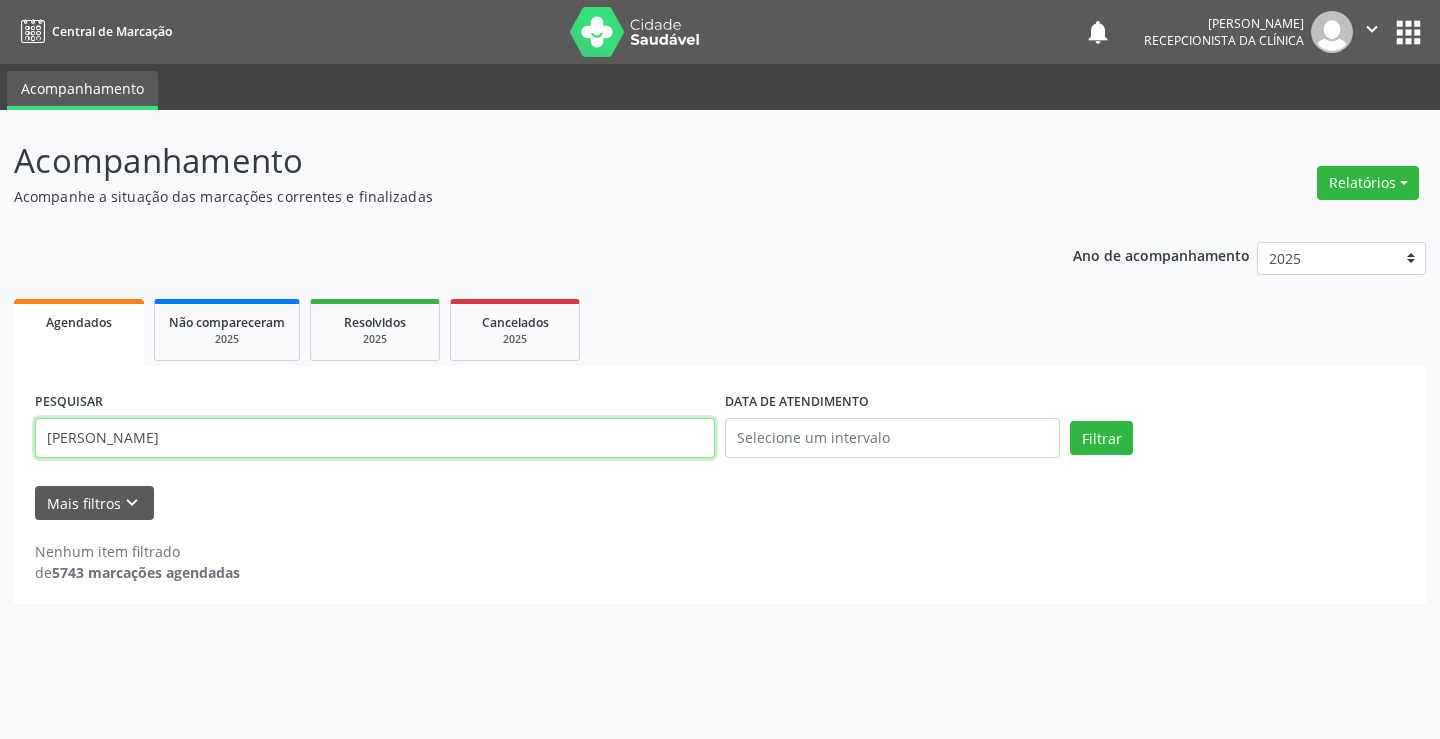 type on "[PERSON_NAME]" 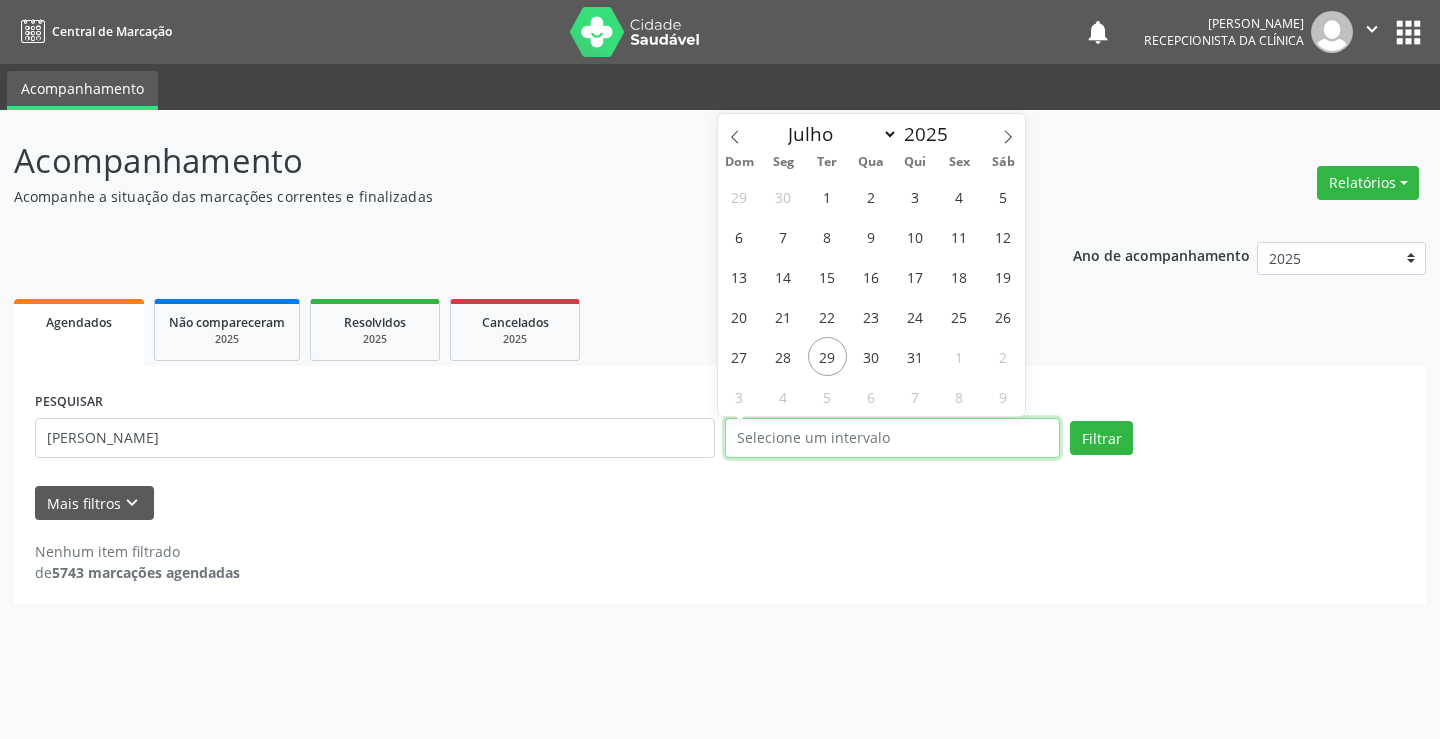 click at bounding box center (892, 438) 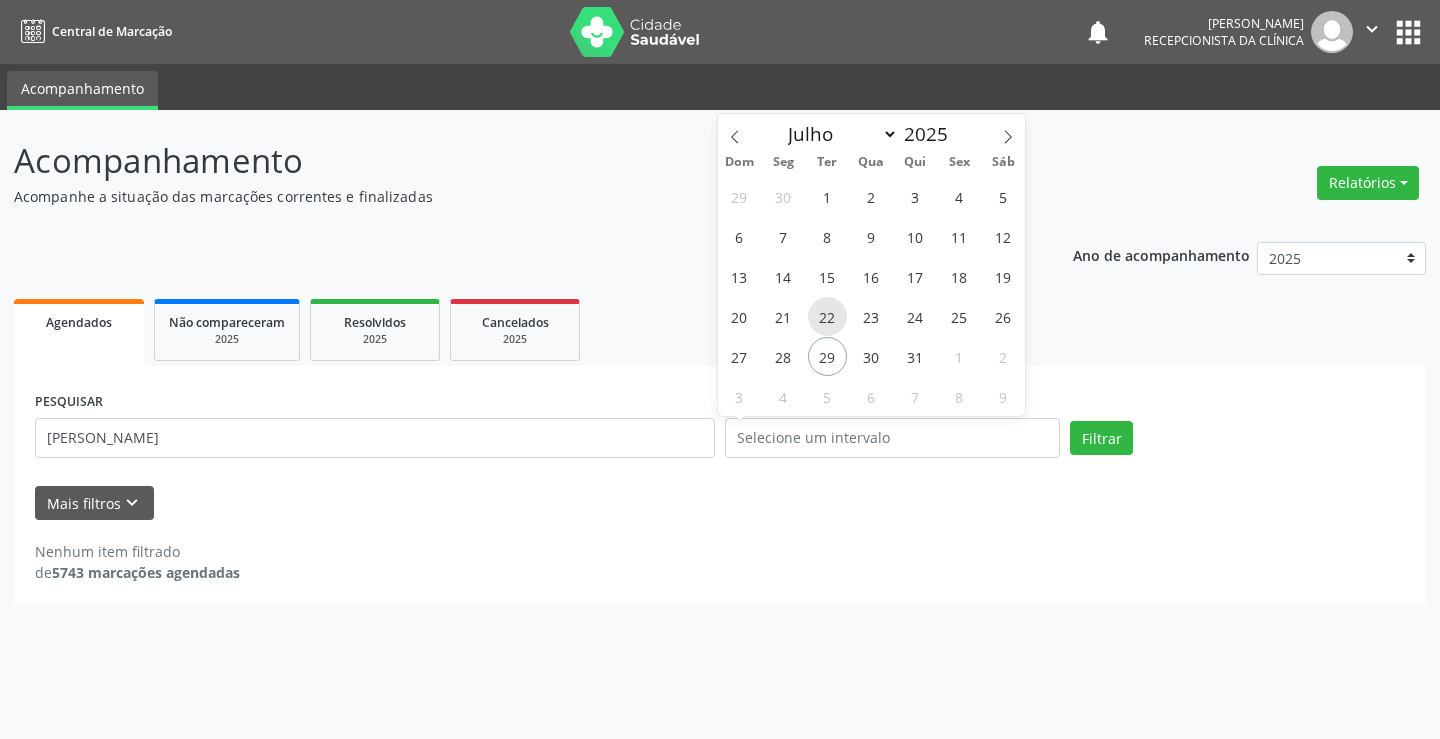 click on "22" at bounding box center (827, 316) 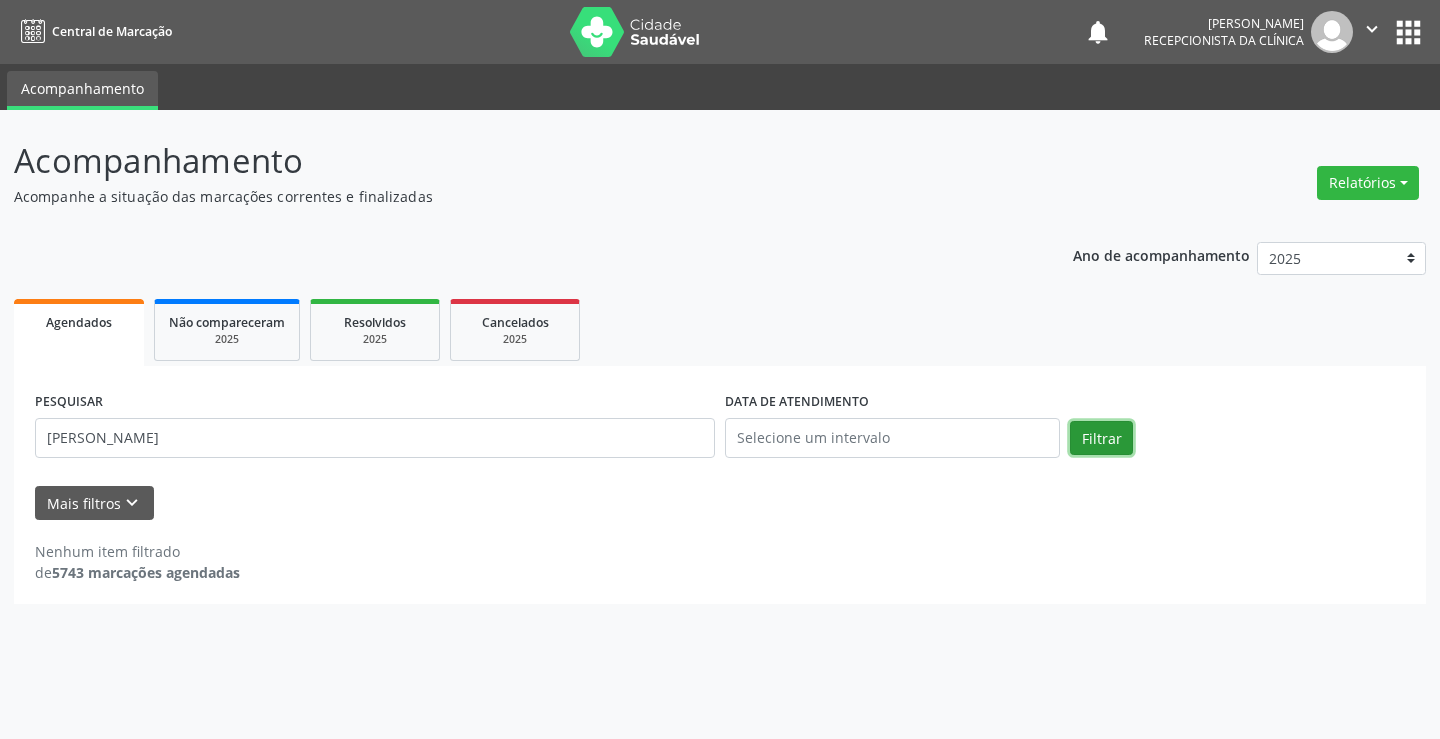 click on "Filtrar" at bounding box center (1101, 438) 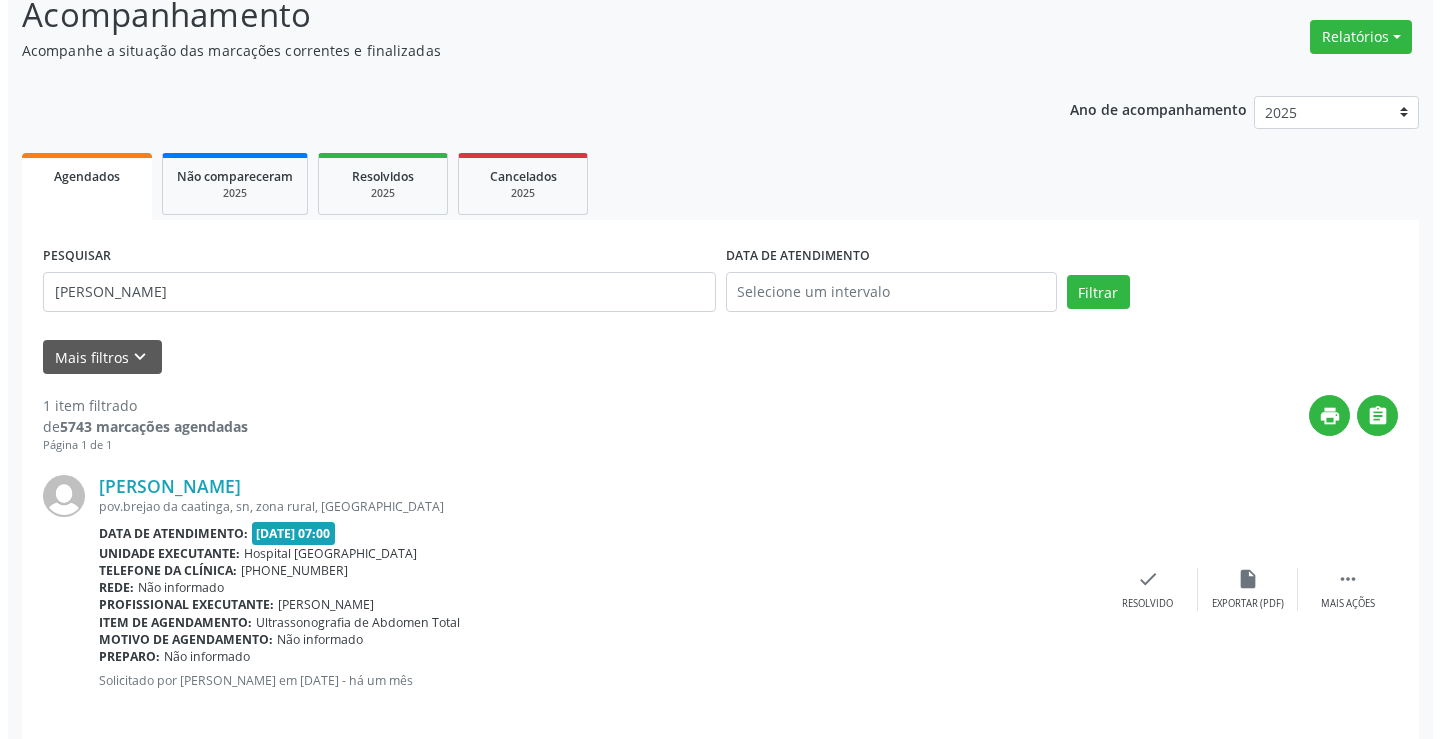 scroll, scrollTop: 166, scrollLeft: 0, axis: vertical 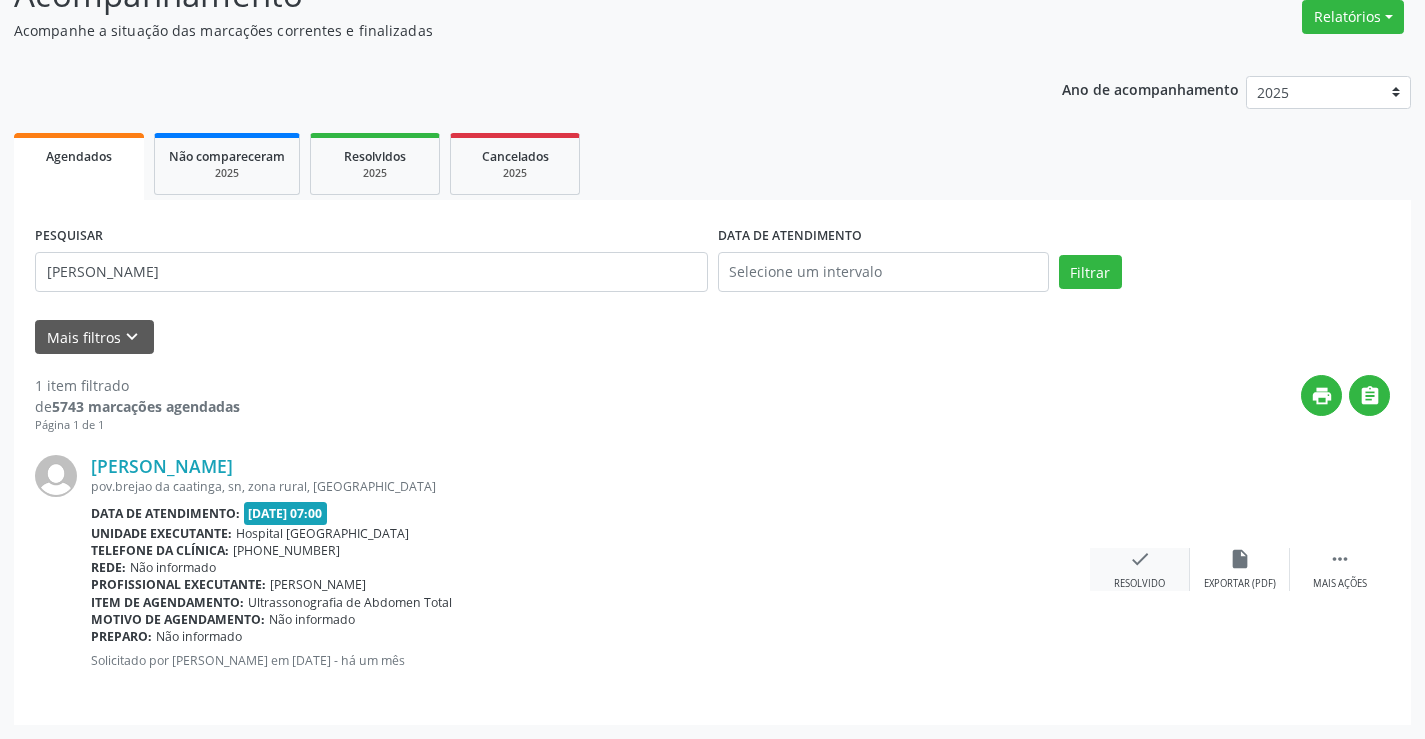 click on "check
Resolvido" at bounding box center (1140, 569) 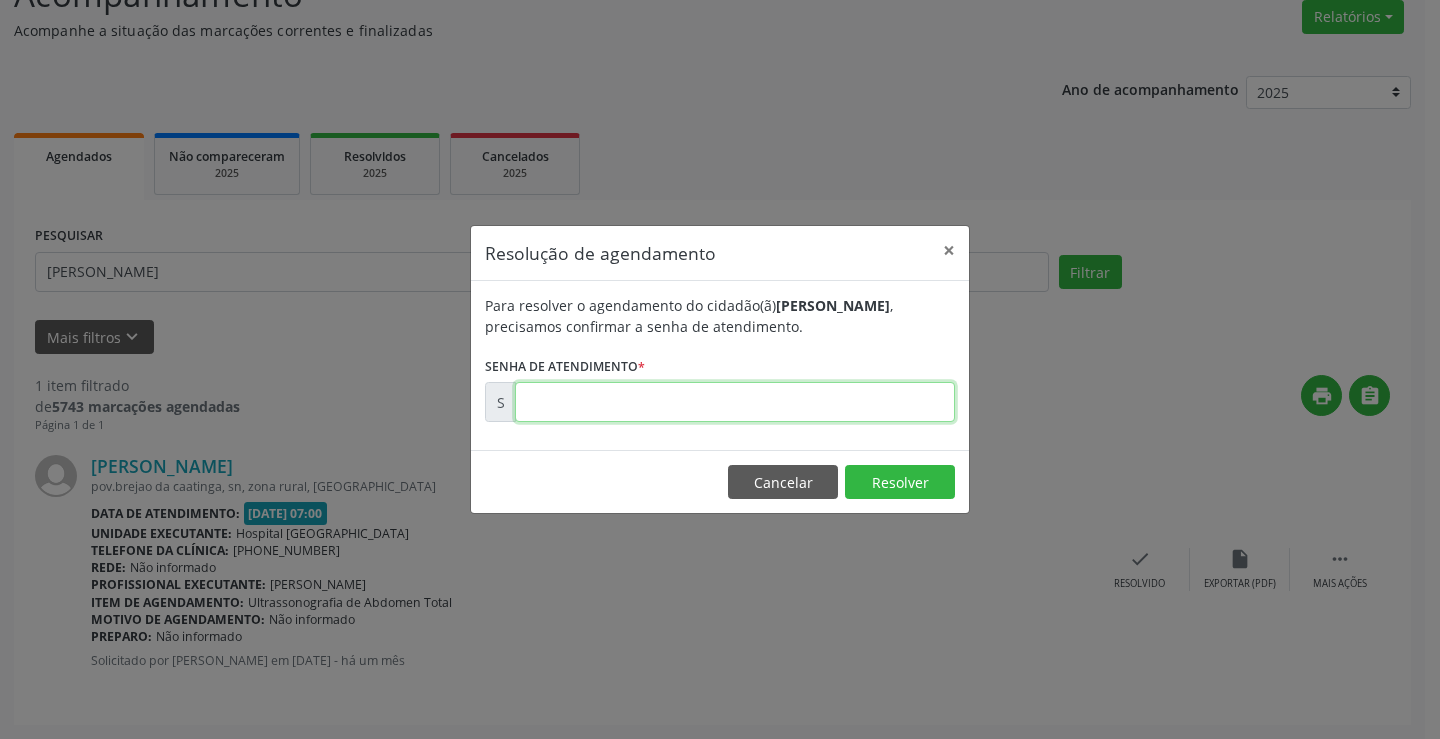 click at bounding box center [735, 402] 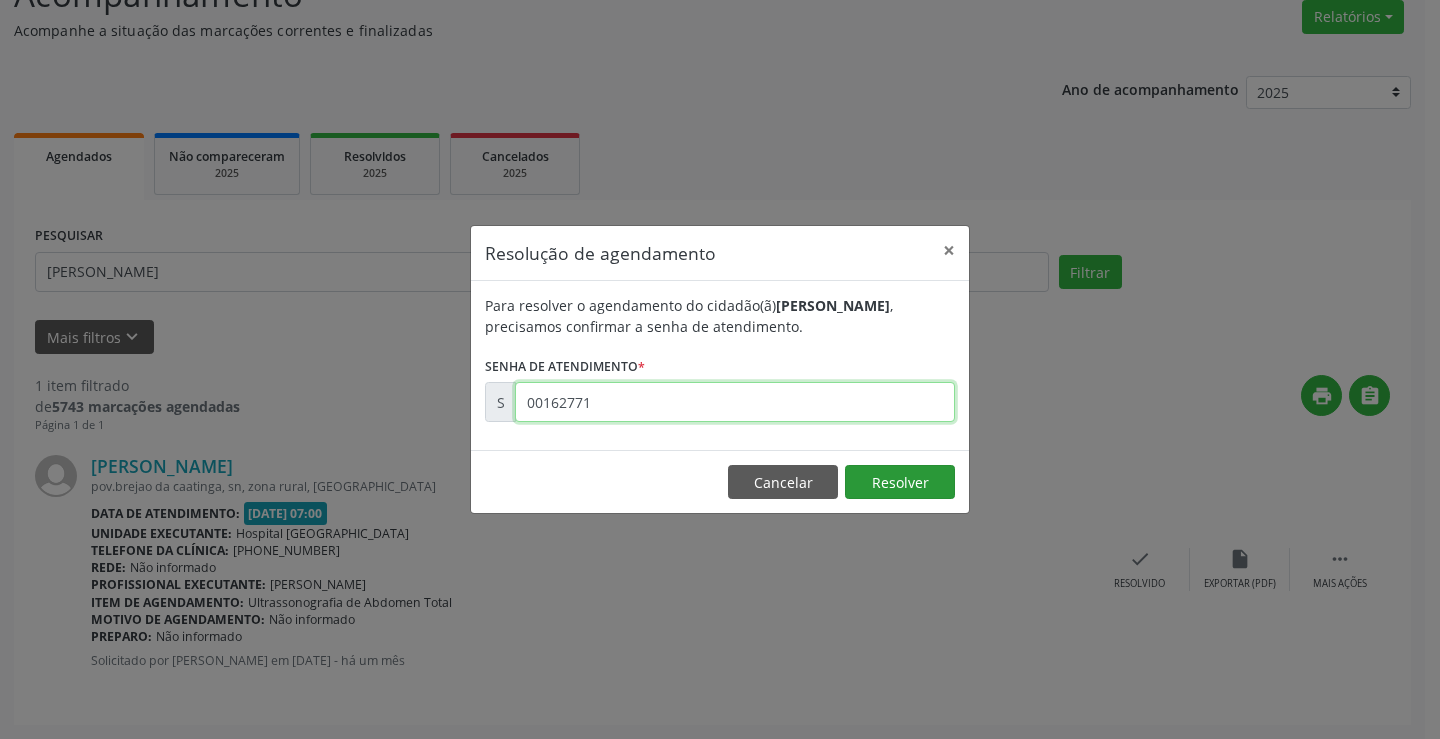 type on "00162771" 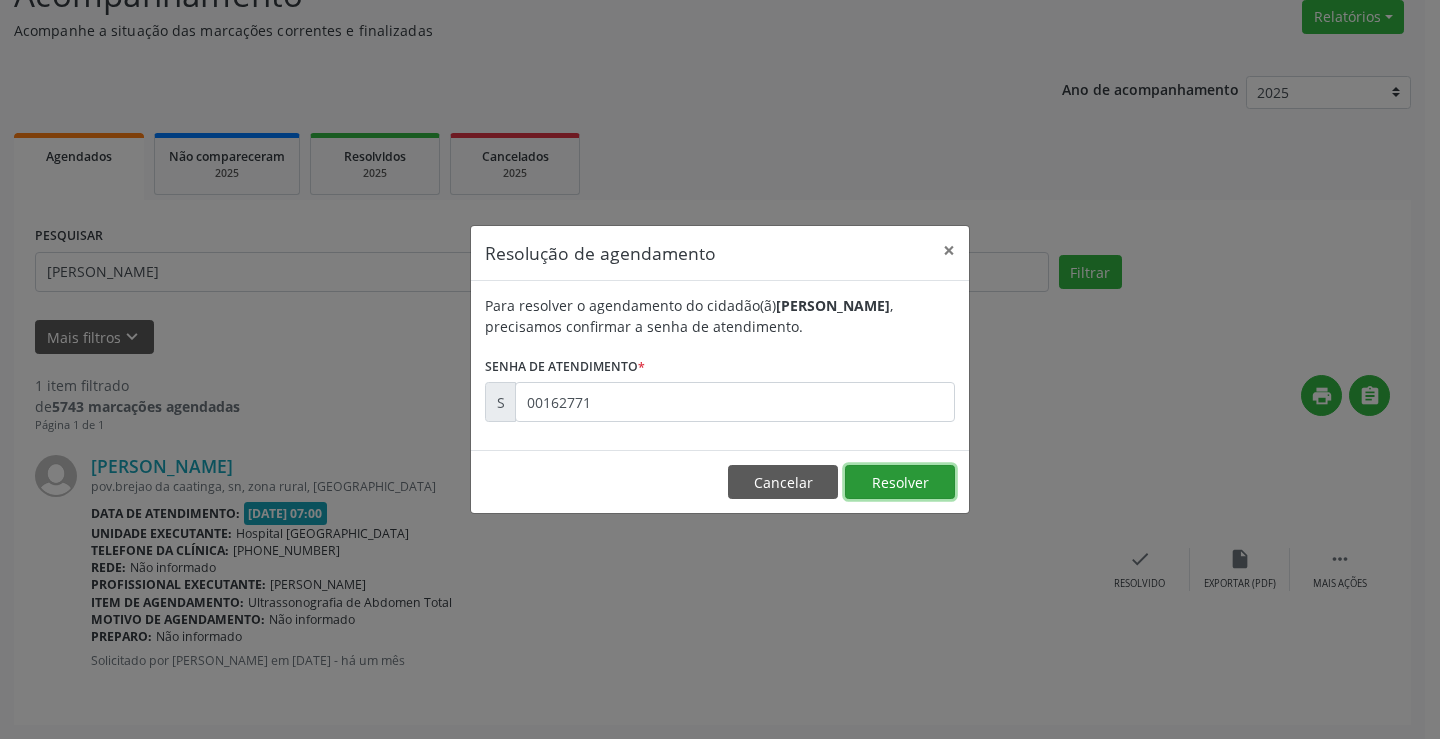 click on "Resolver" at bounding box center (900, 482) 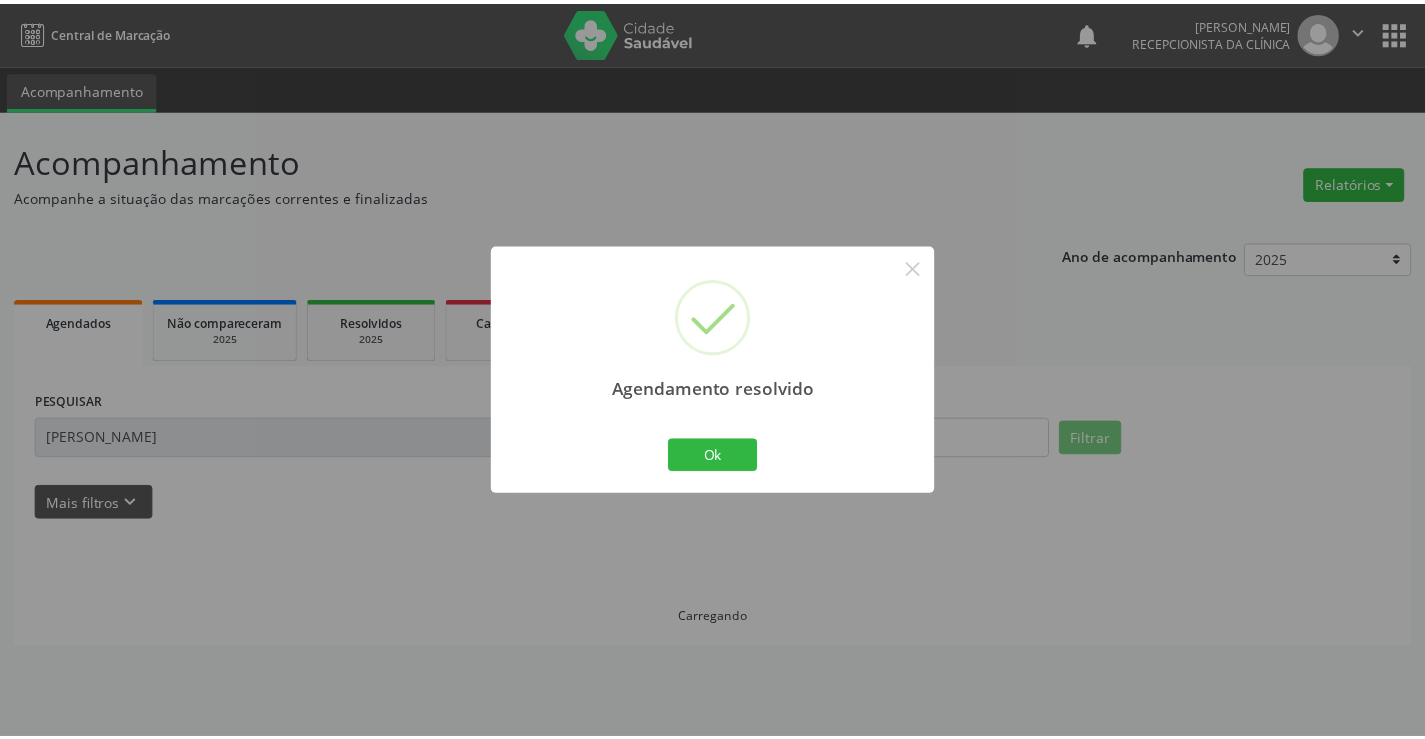 scroll, scrollTop: 0, scrollLeft: 0, axis: both 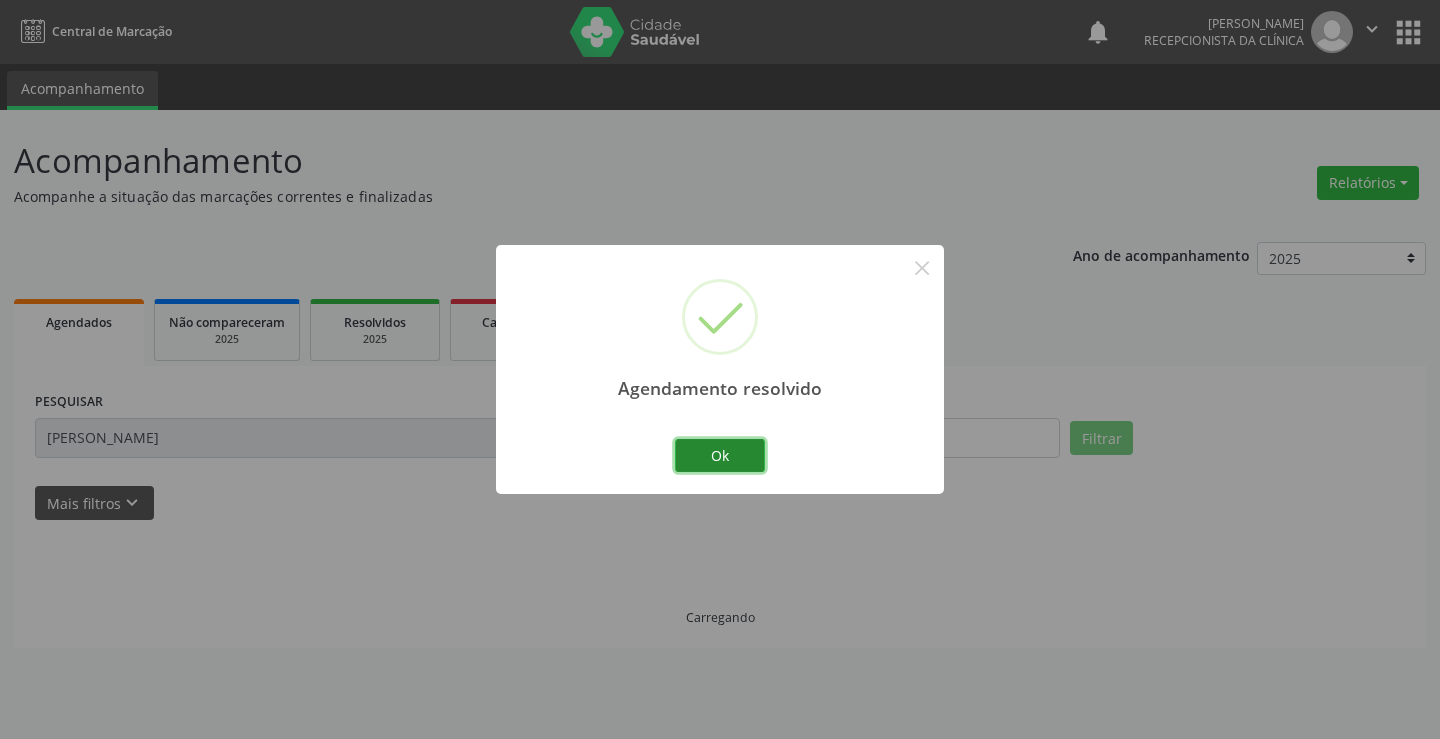 click on "Ok" at bounding box center (720, 456) 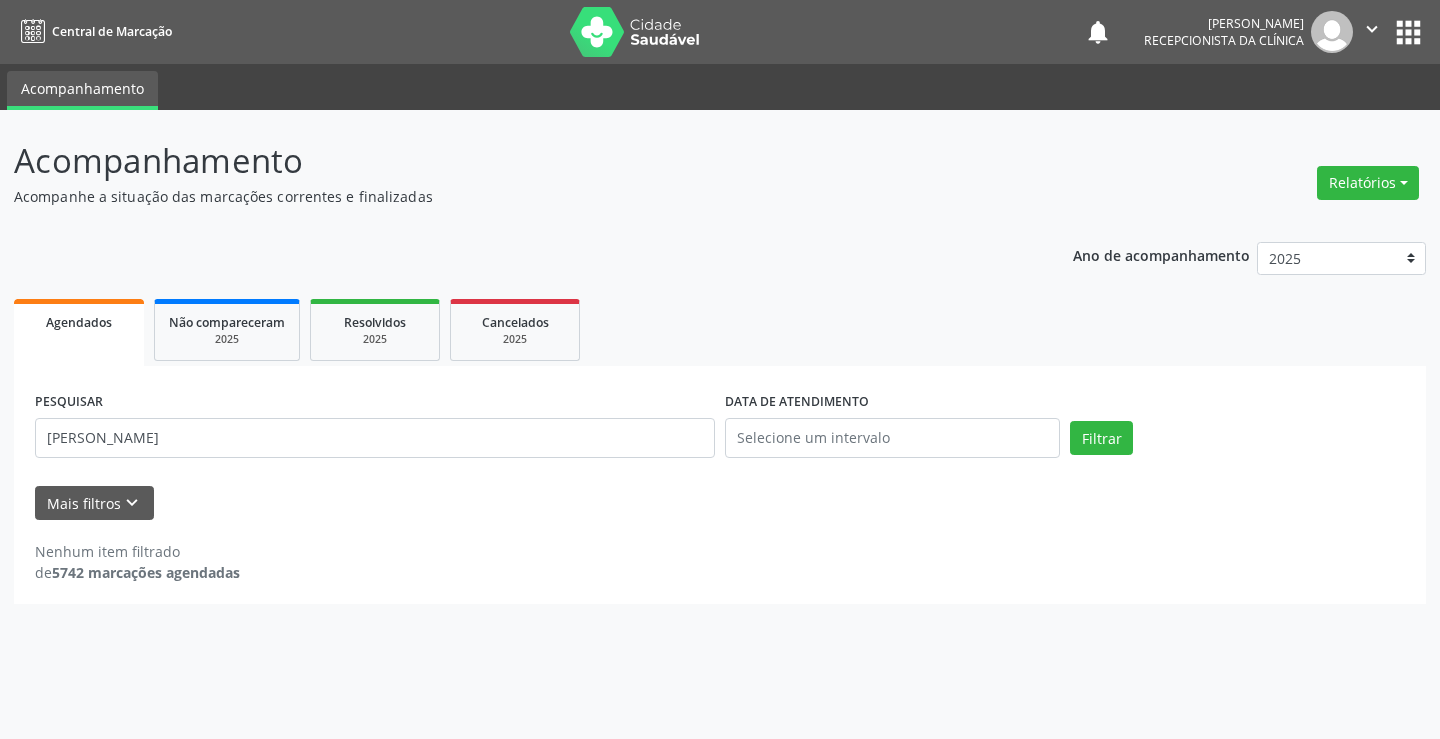 drag, startPoint x: 199, startPoint y: 409, endPoint x: 0, endPoint y: 440, distance: 201.4001 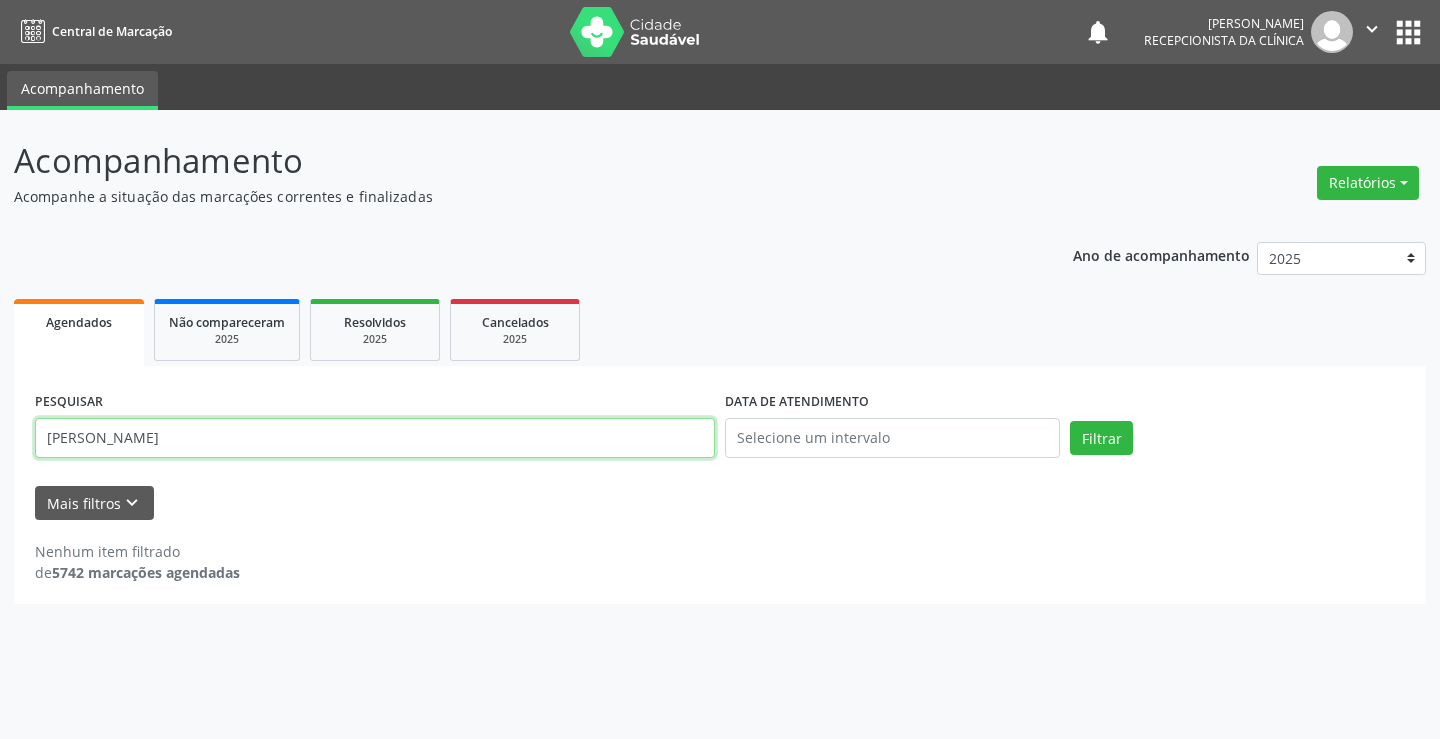 drag, startPoint x: 119, startPoint y: 431, endPoint x: 0, endPoint y: 448, distance: 120.20815 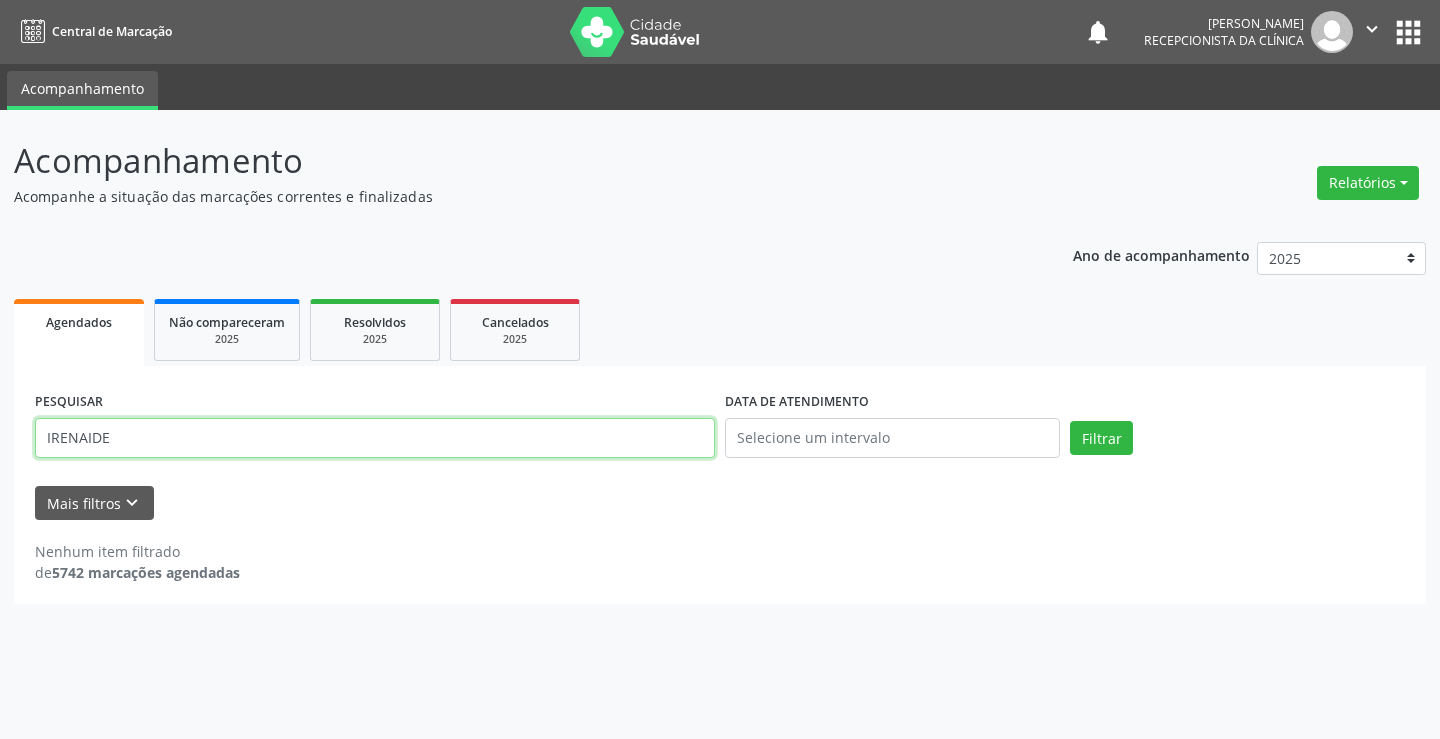 type on "IRENAIDE" 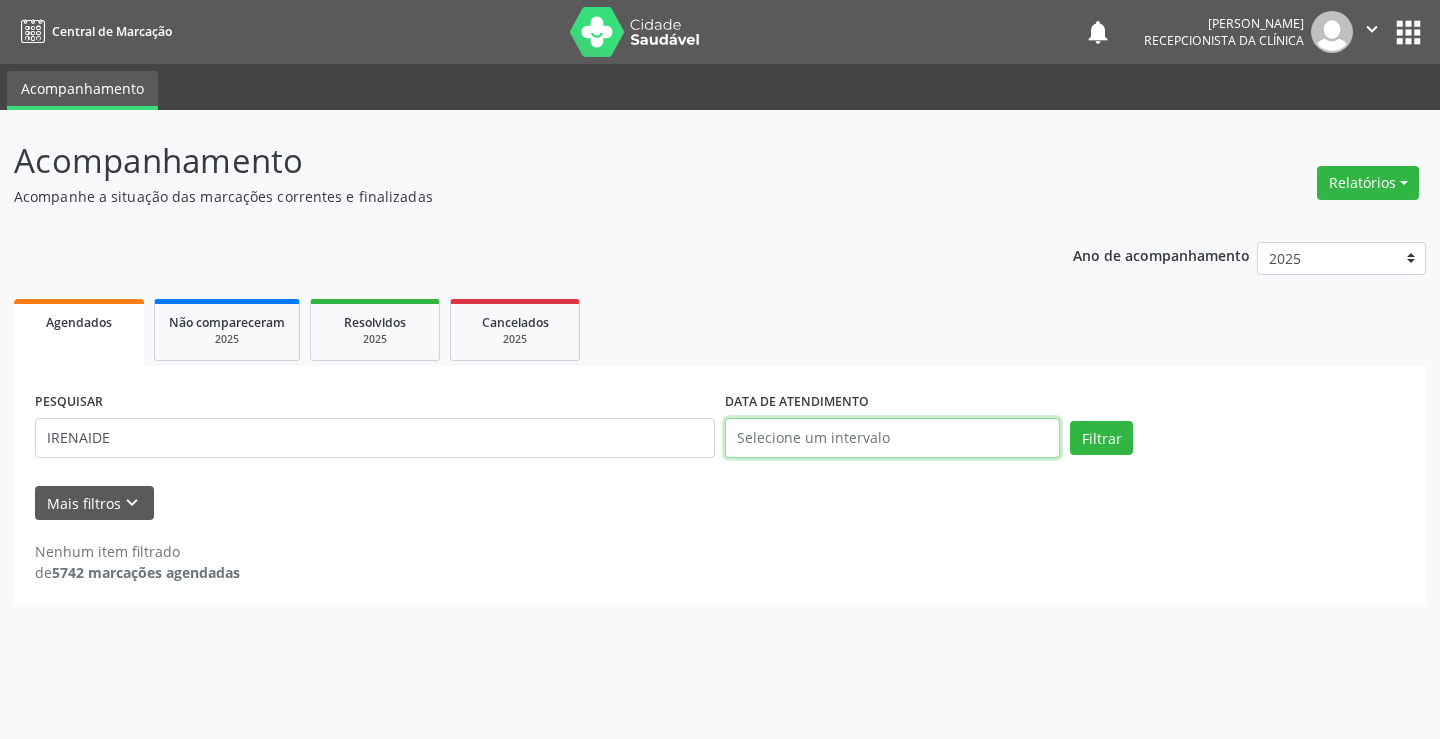 click at bounding box center (892, 438) 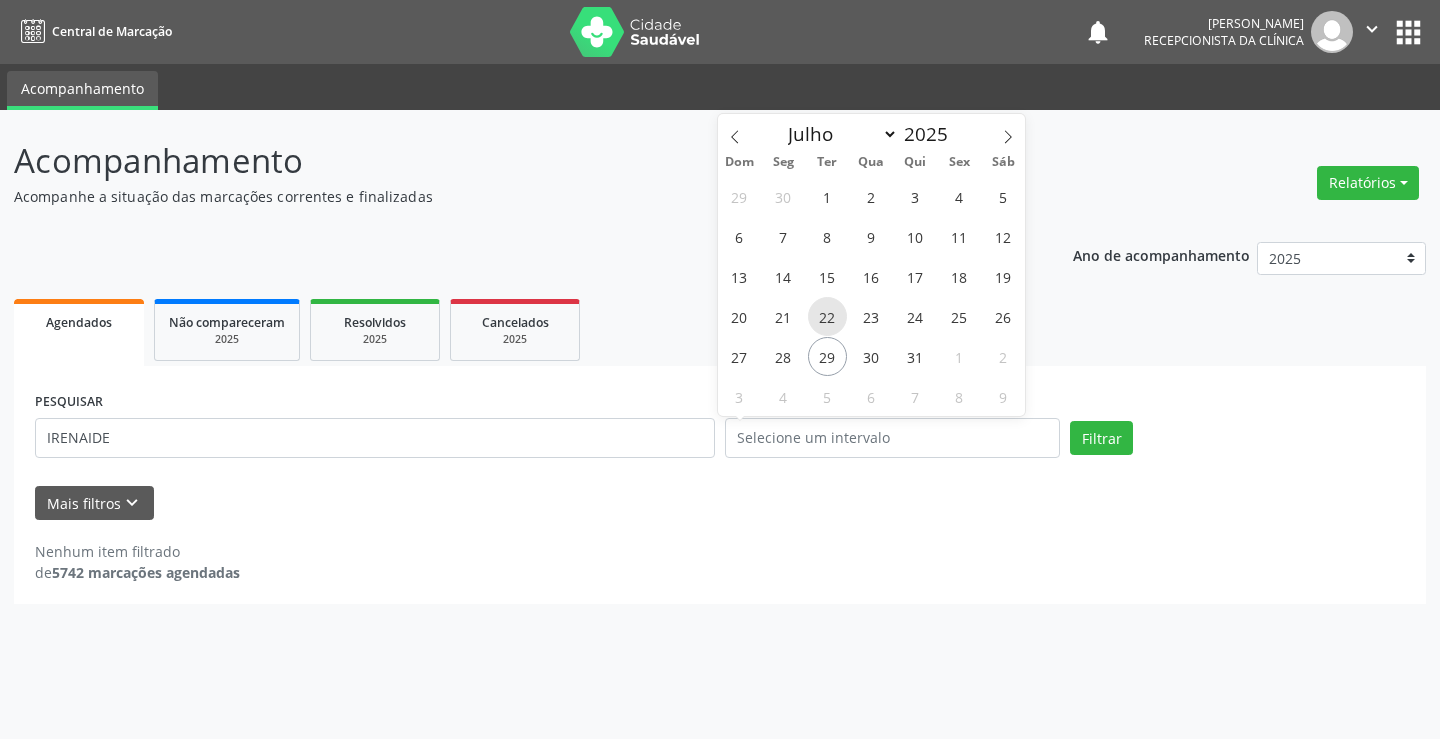 drag, startPoint x: 829, startPoint y: 318, endPoint x: 898, endPoint y: 416, distance: 119.85408 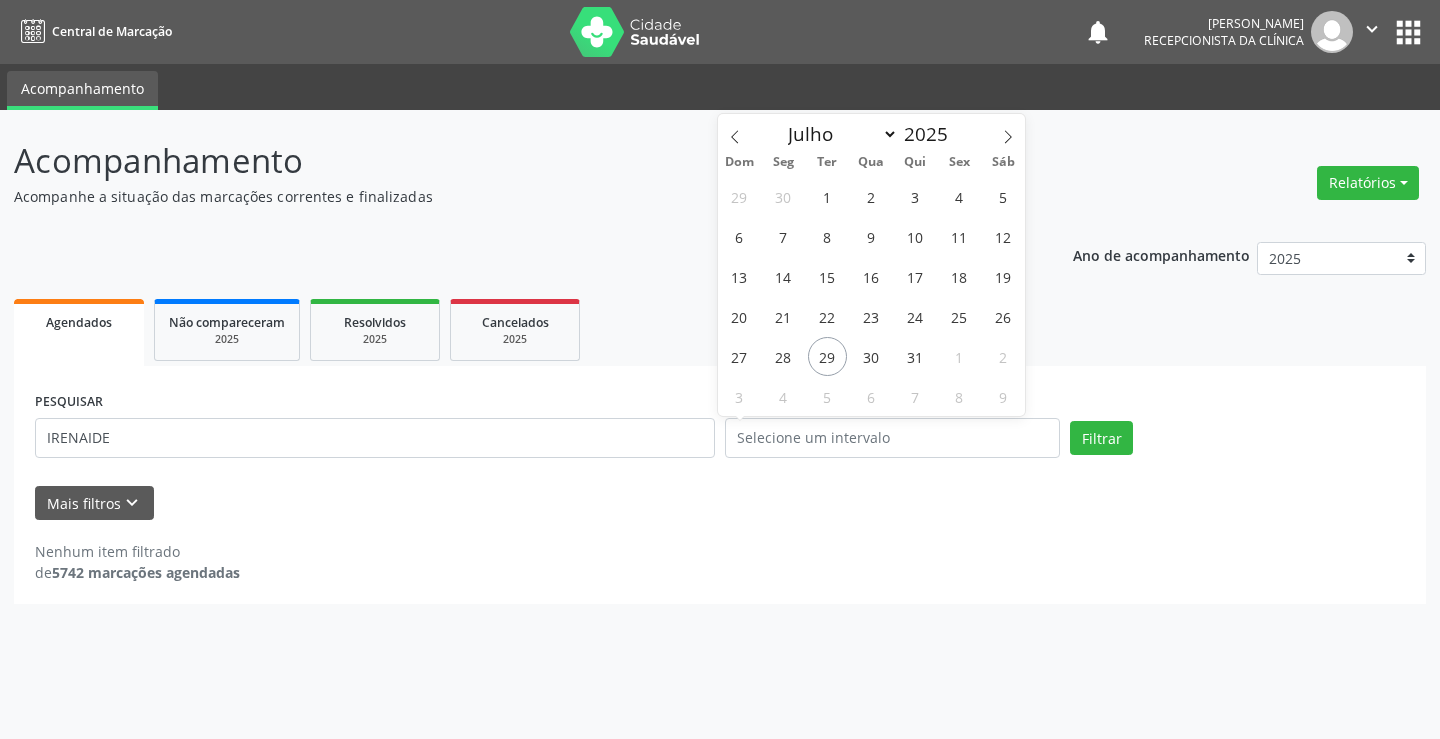 type on "[DATE]" 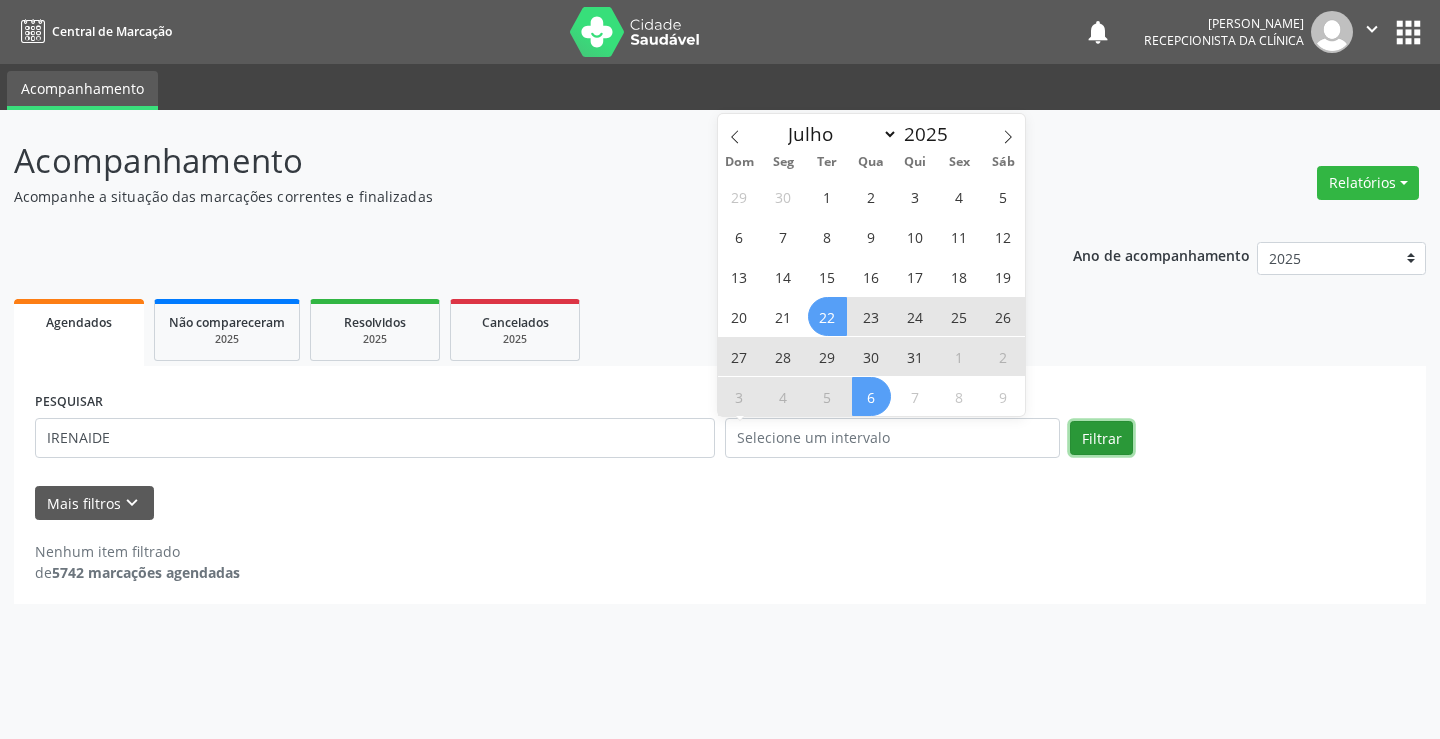 click on "Filtrar" at bounding box center (1101, 438) 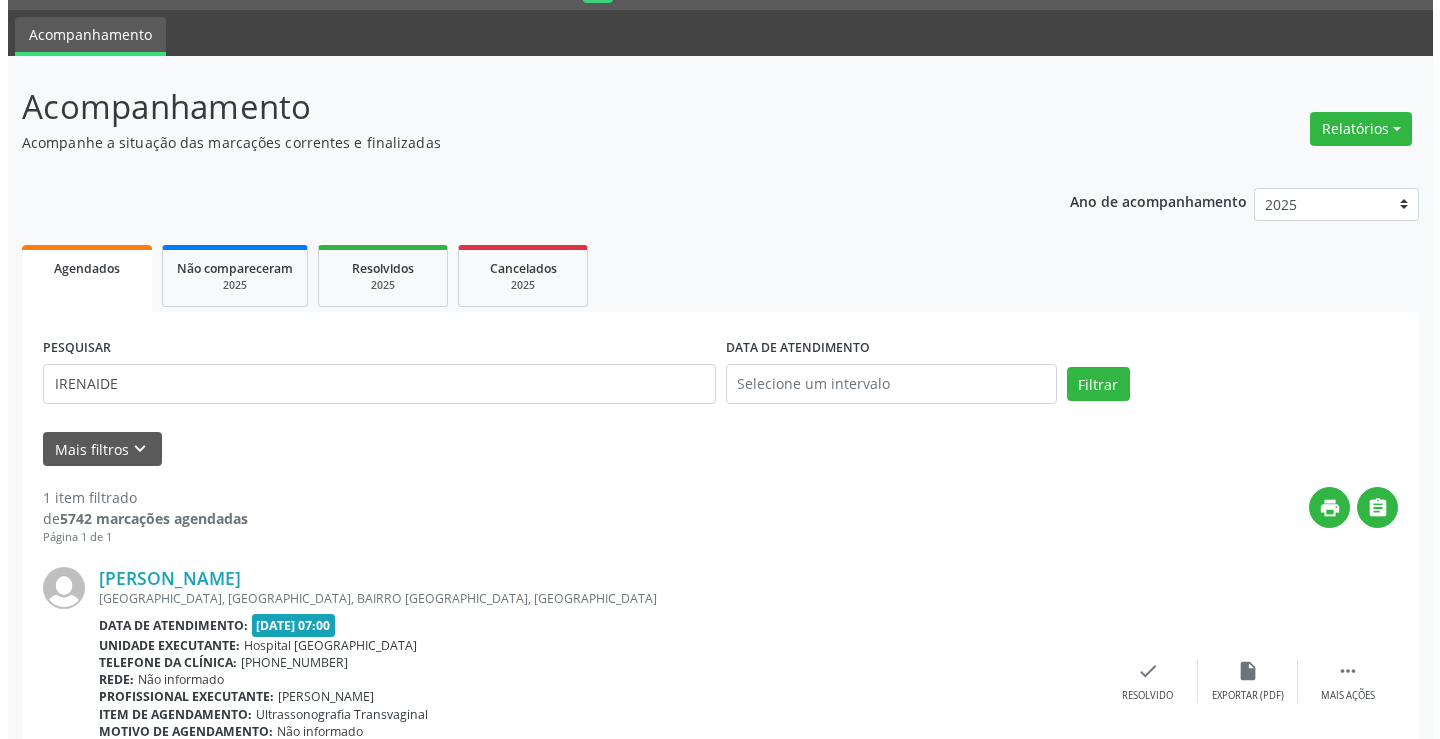 scroll, scrollTop: 166, scrollLeft: 0, axis: vertical 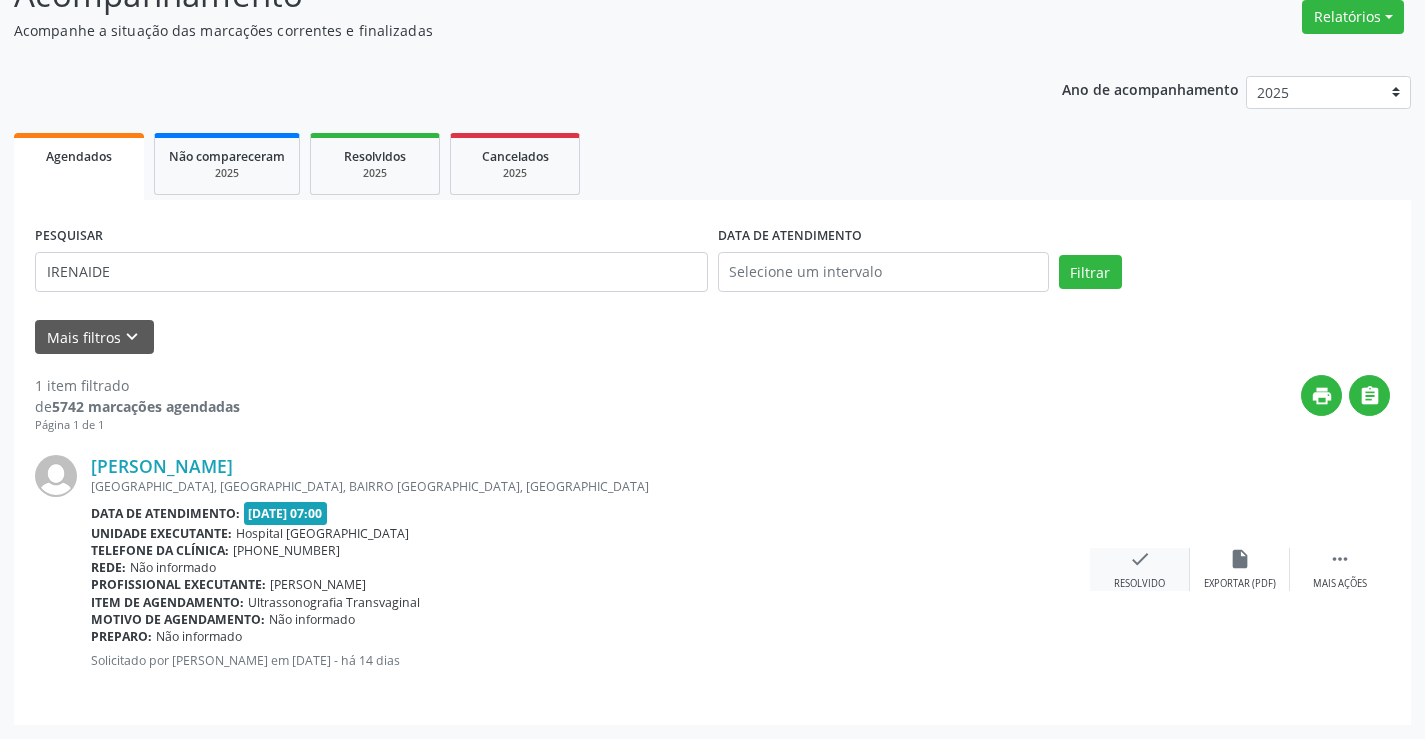 click on "check" at bounding box center [1140, 559] 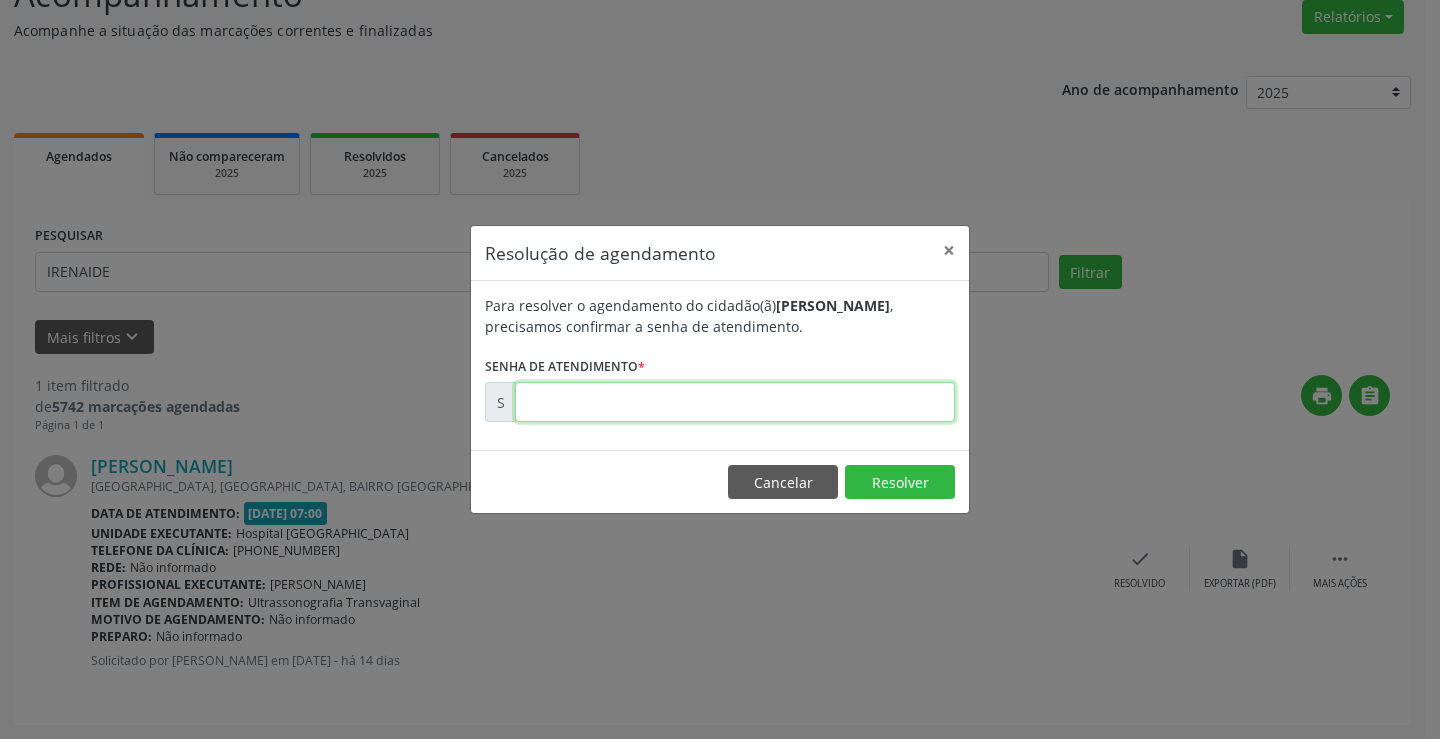 click at bounding box center [735, 402] 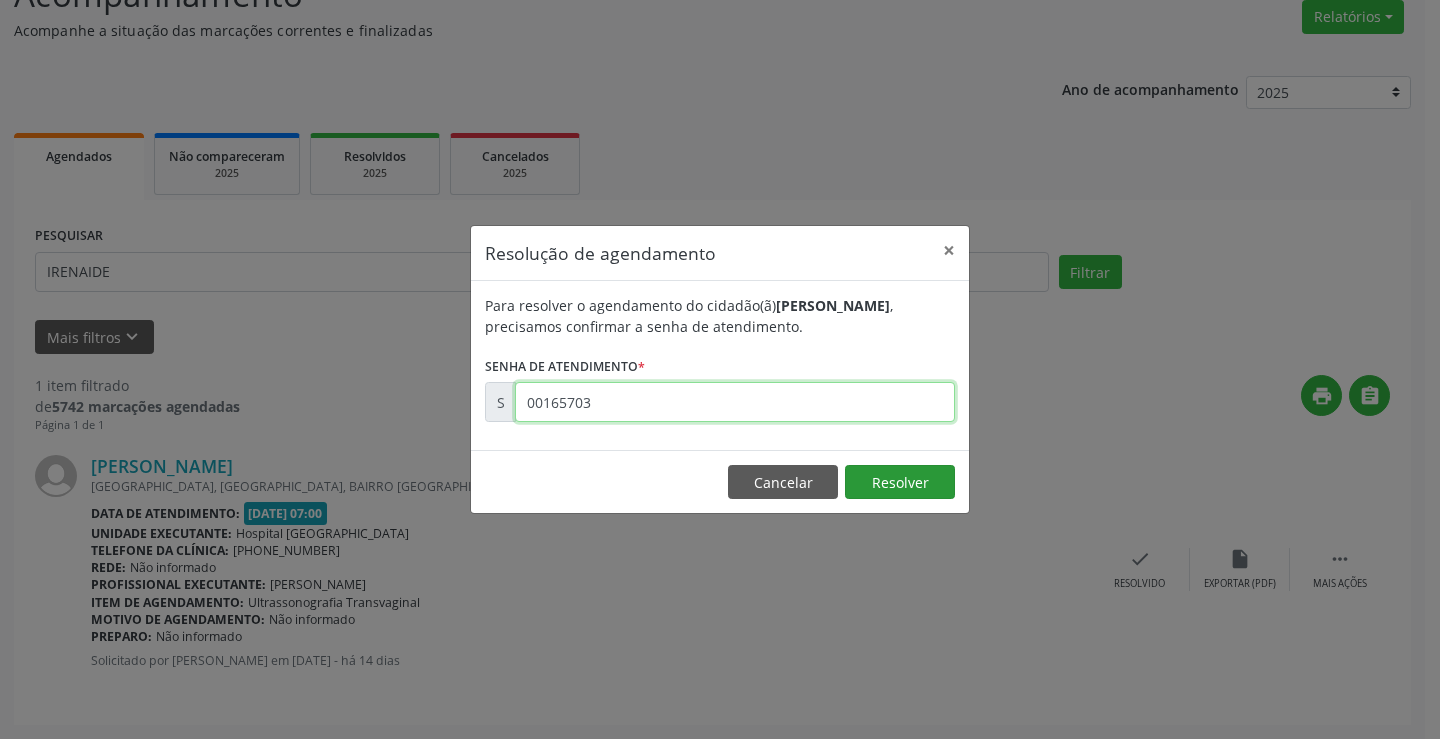 type on "00165703" 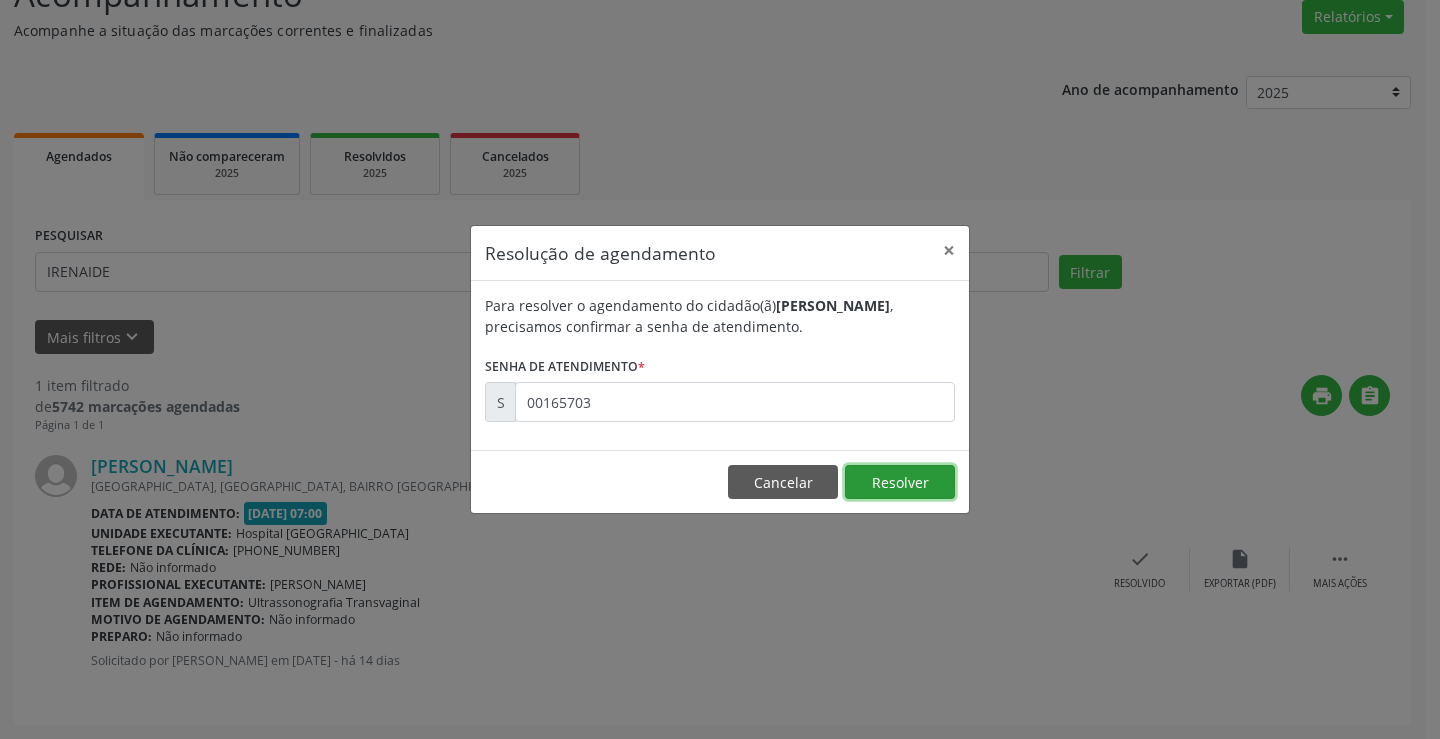 click on "Resolver" at bounding box center (900, 482) 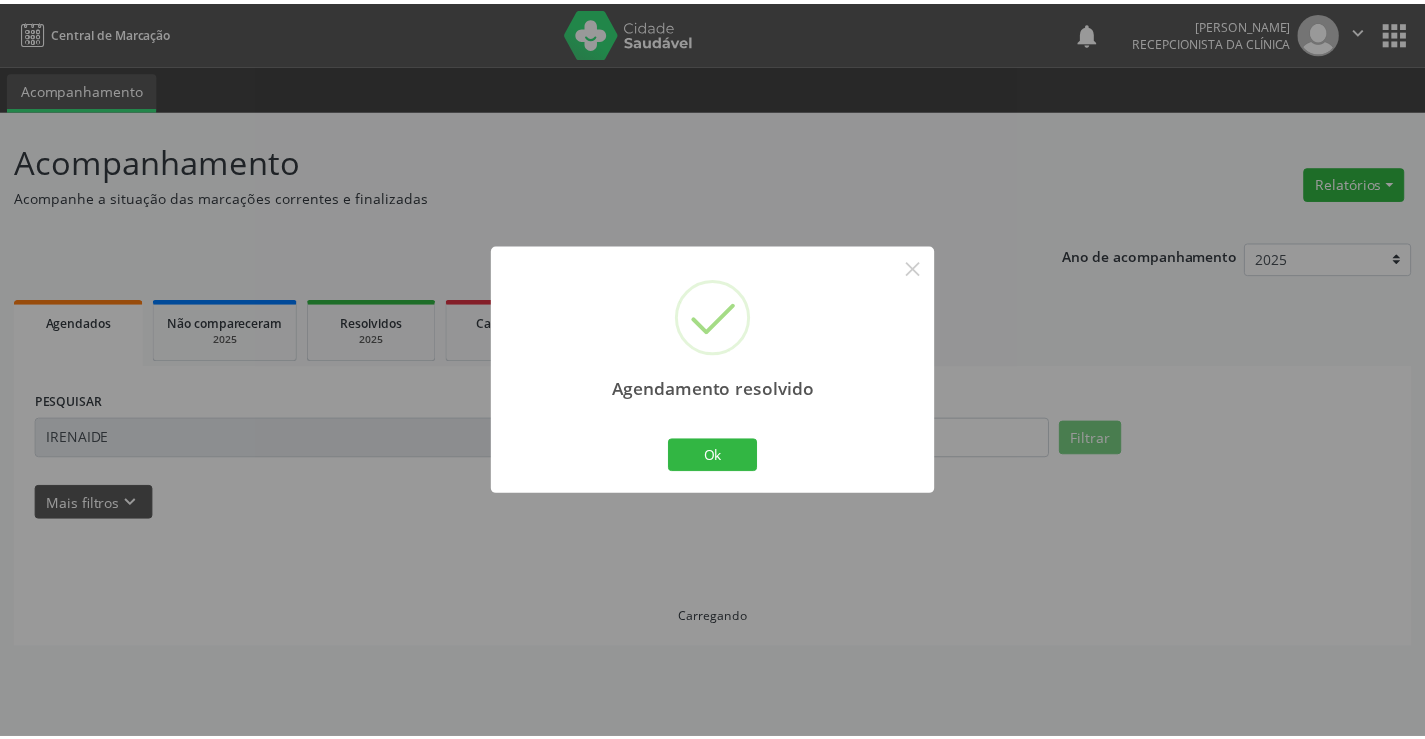 scroll, scrollTop: 0, scrollLeft: 0, axis: both 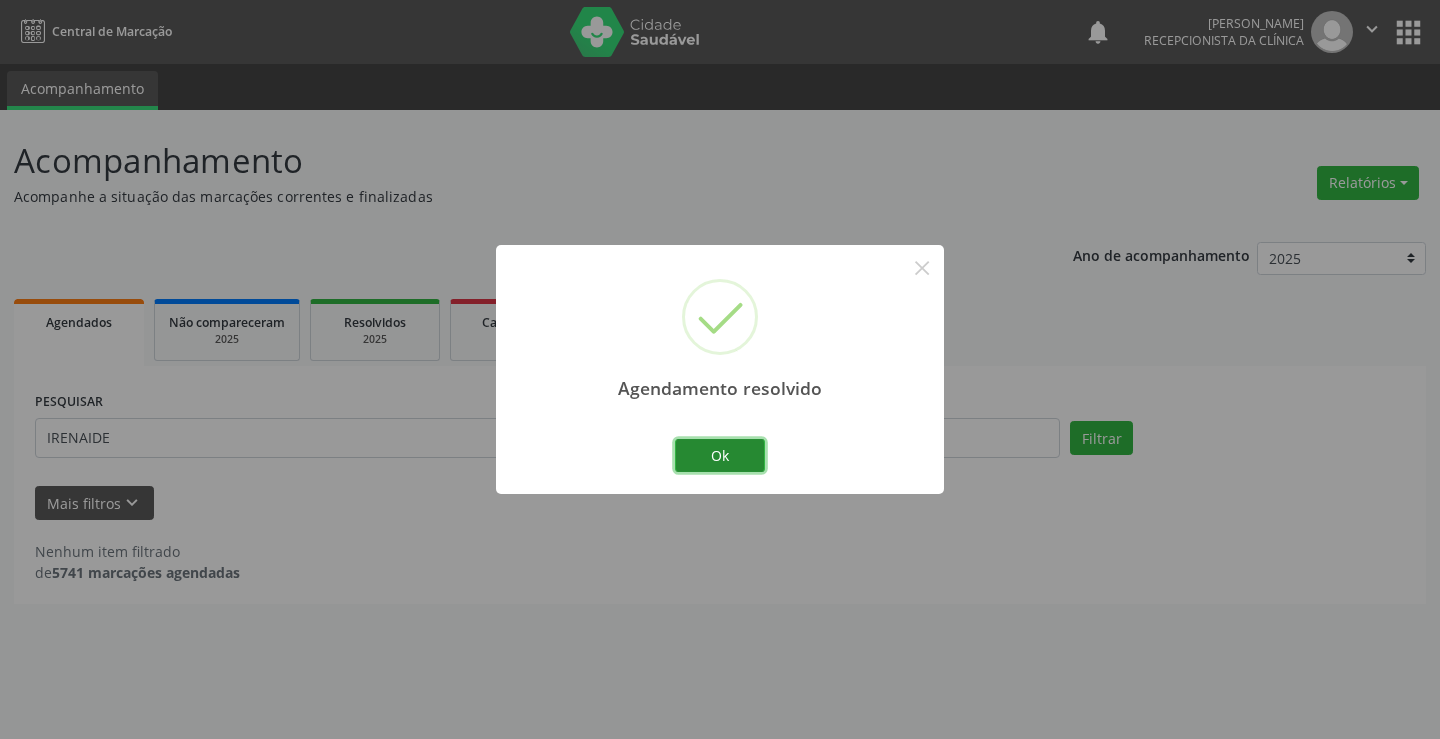 drag, startPoint x: 704, startPoint y: 444, endPoint x: 716, endPoint y: 463, distance: 22.472204 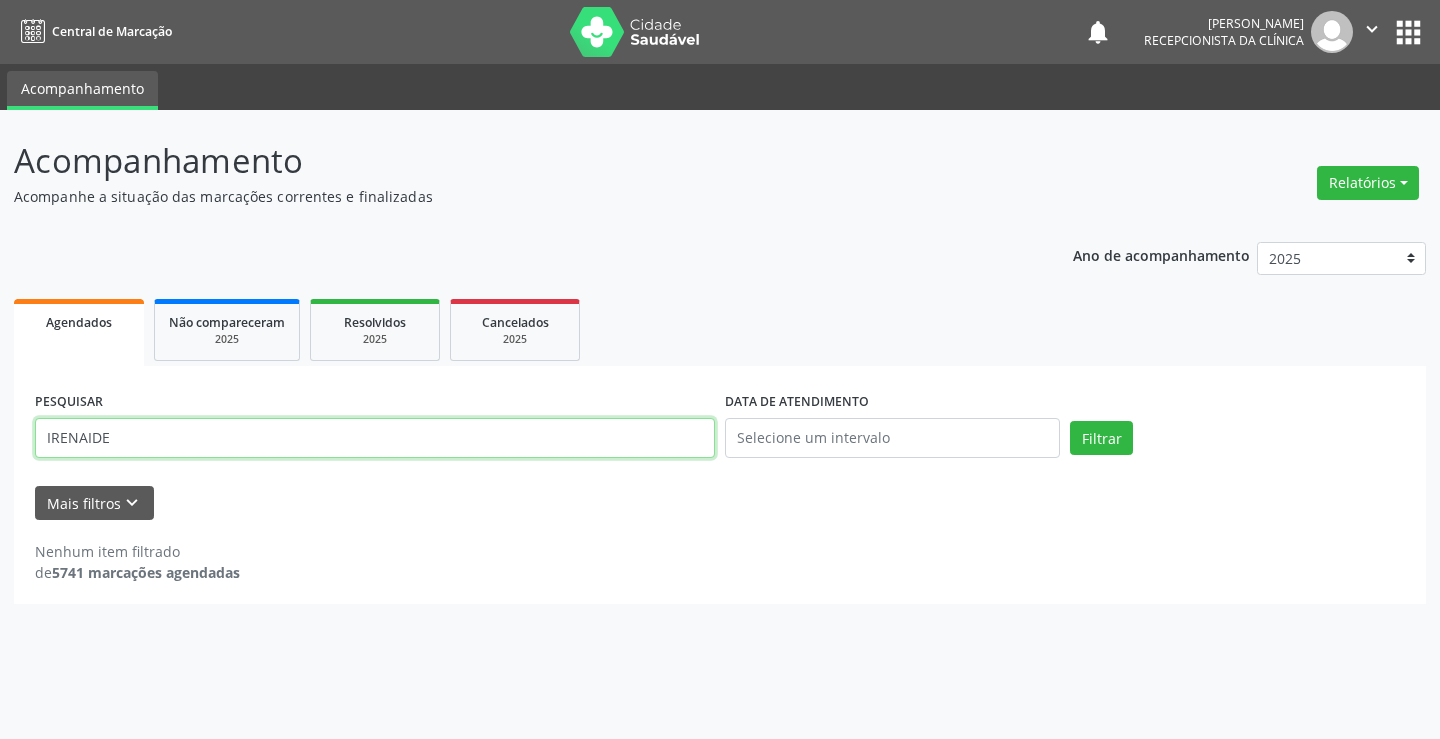drag, startPoint x: 130, startPoint y: 447, endPoint x: 0, endPoint y: 448, distance: 130.00385 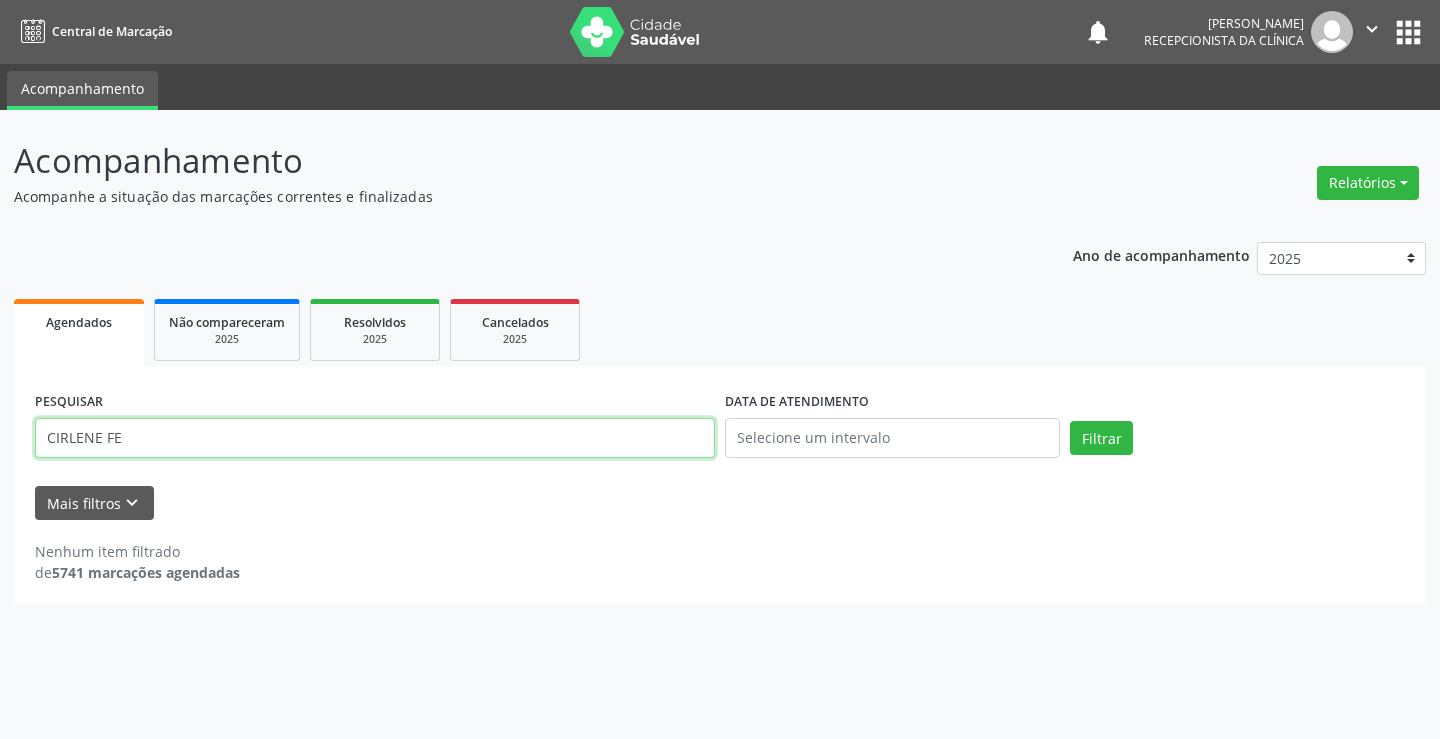type on "CIRLENE FE" 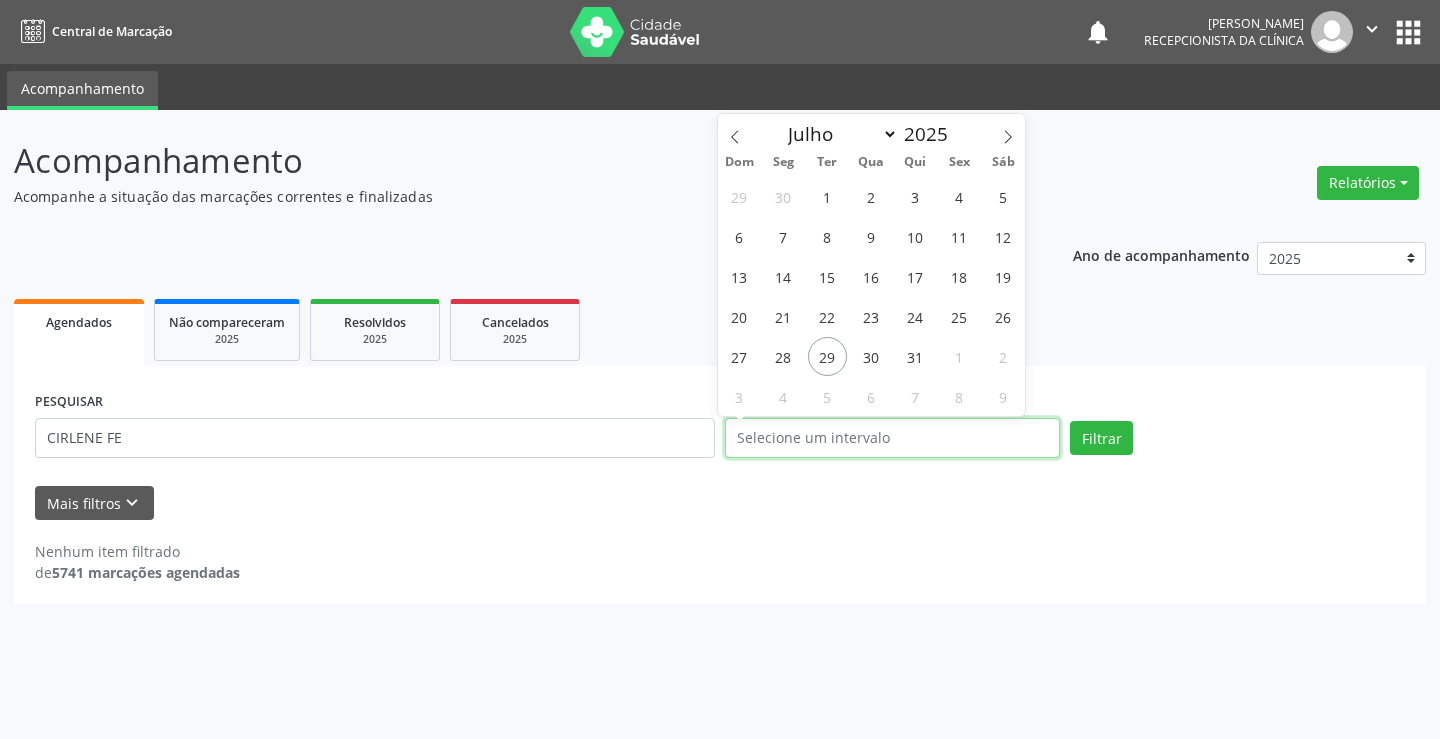 click at bounding box center [892, 438] 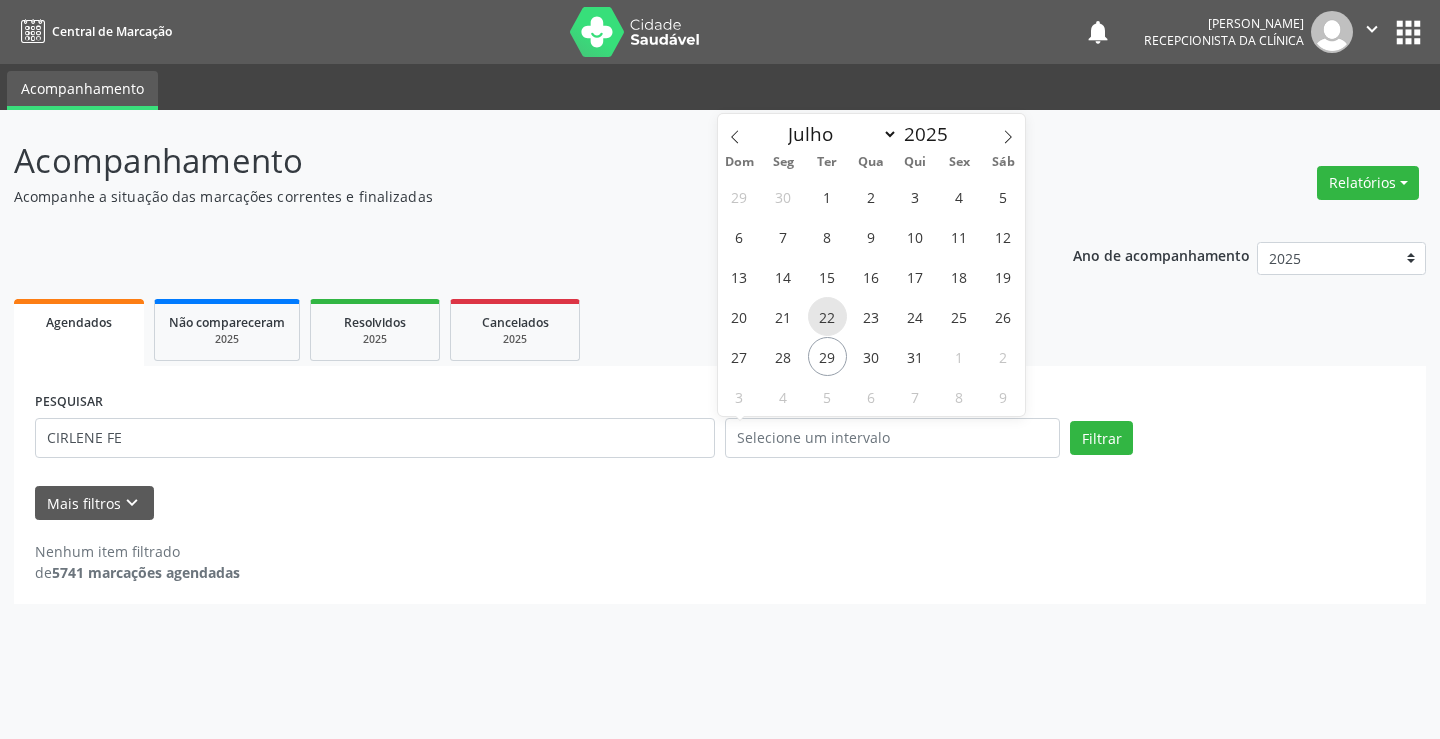 drag, startPoint x: 828, startPoint y: 319, endPoint x: 844, endPoint y: 325, distance: 17.088007 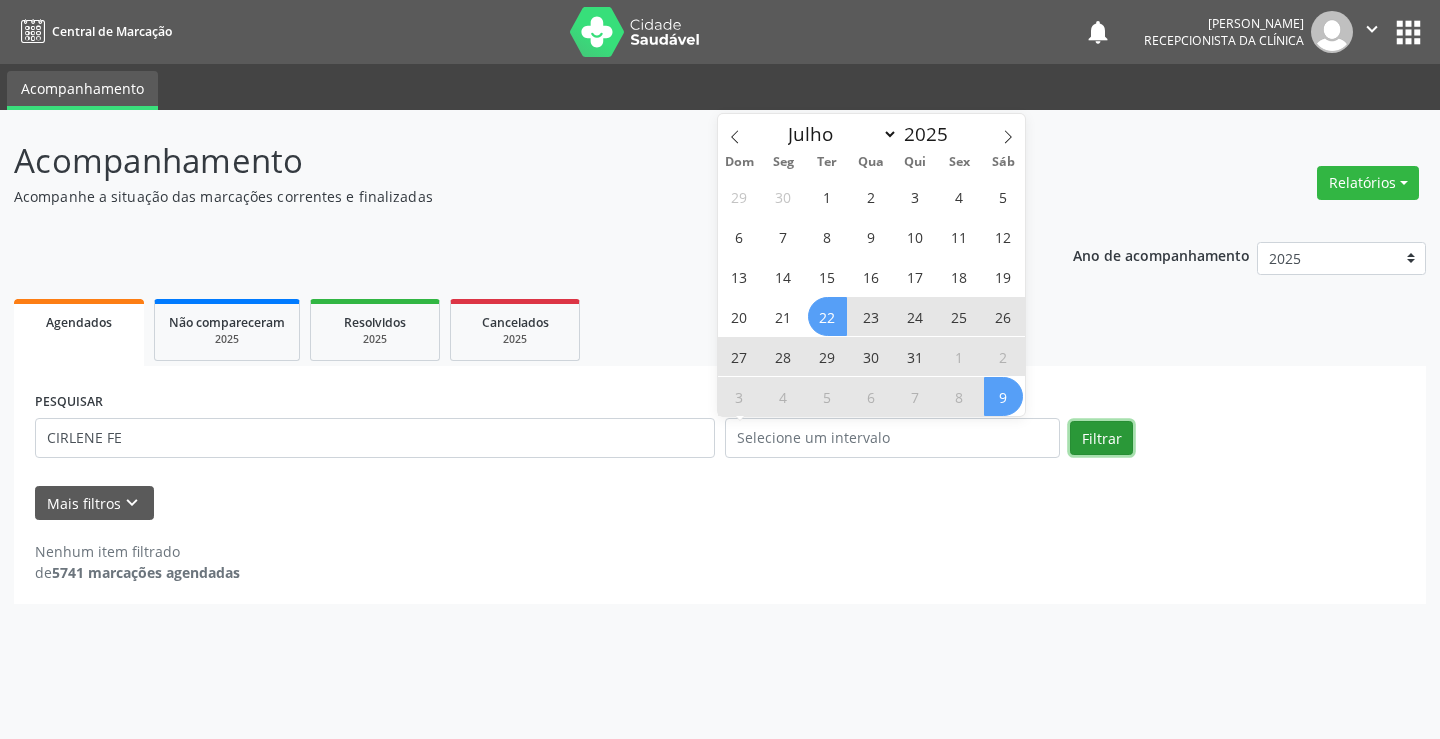 click on "Filtrar" at bounding box center [1101, 438] 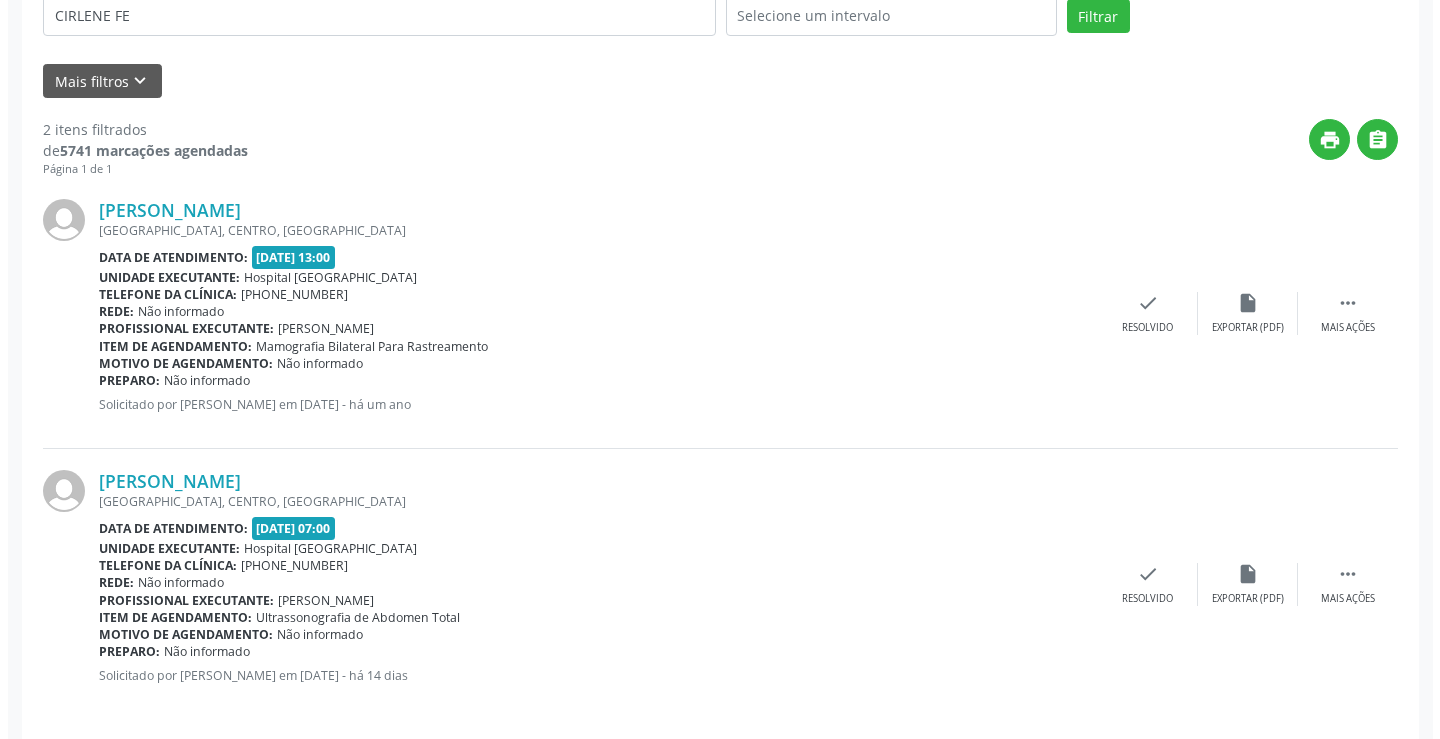 scroll, scrollTop: 437, scrollLeft: 0, axis: vertical 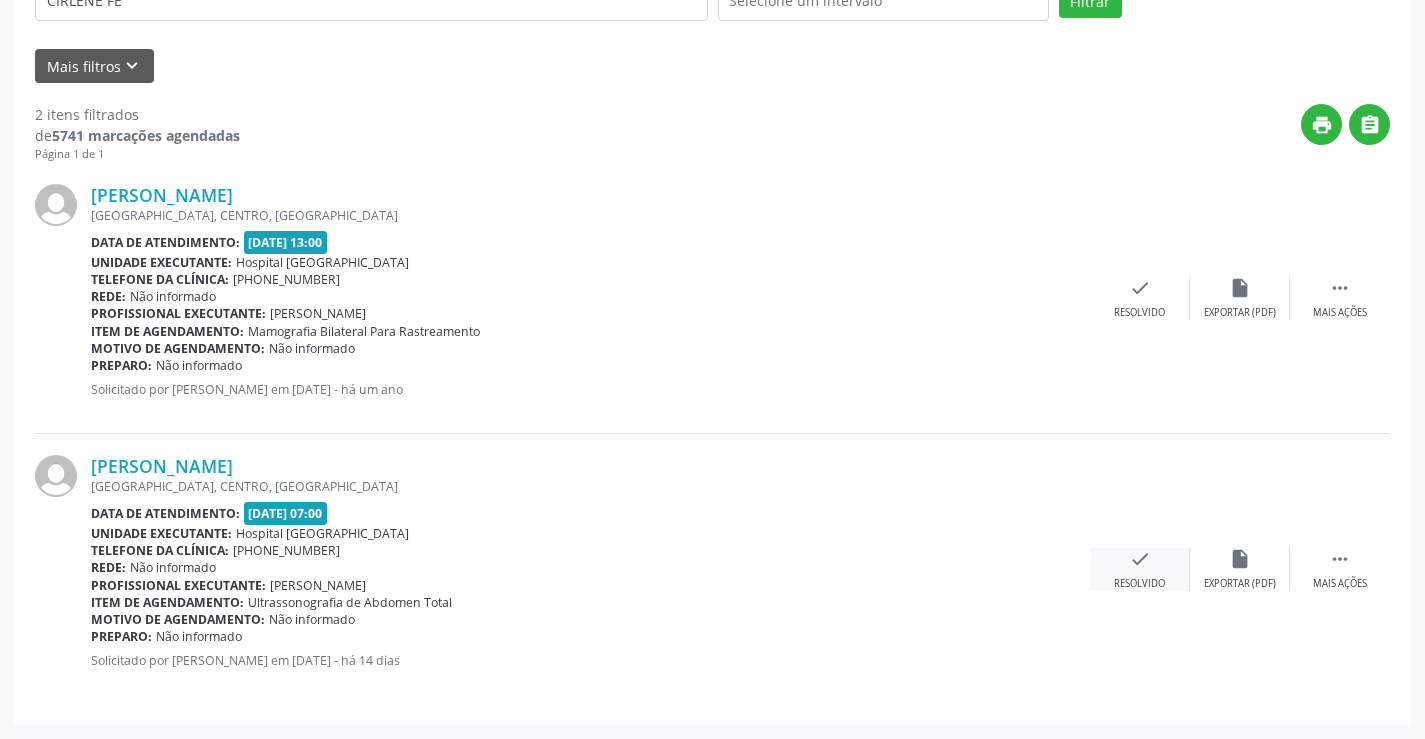 click on "check" at bounding box center [1140, 559] 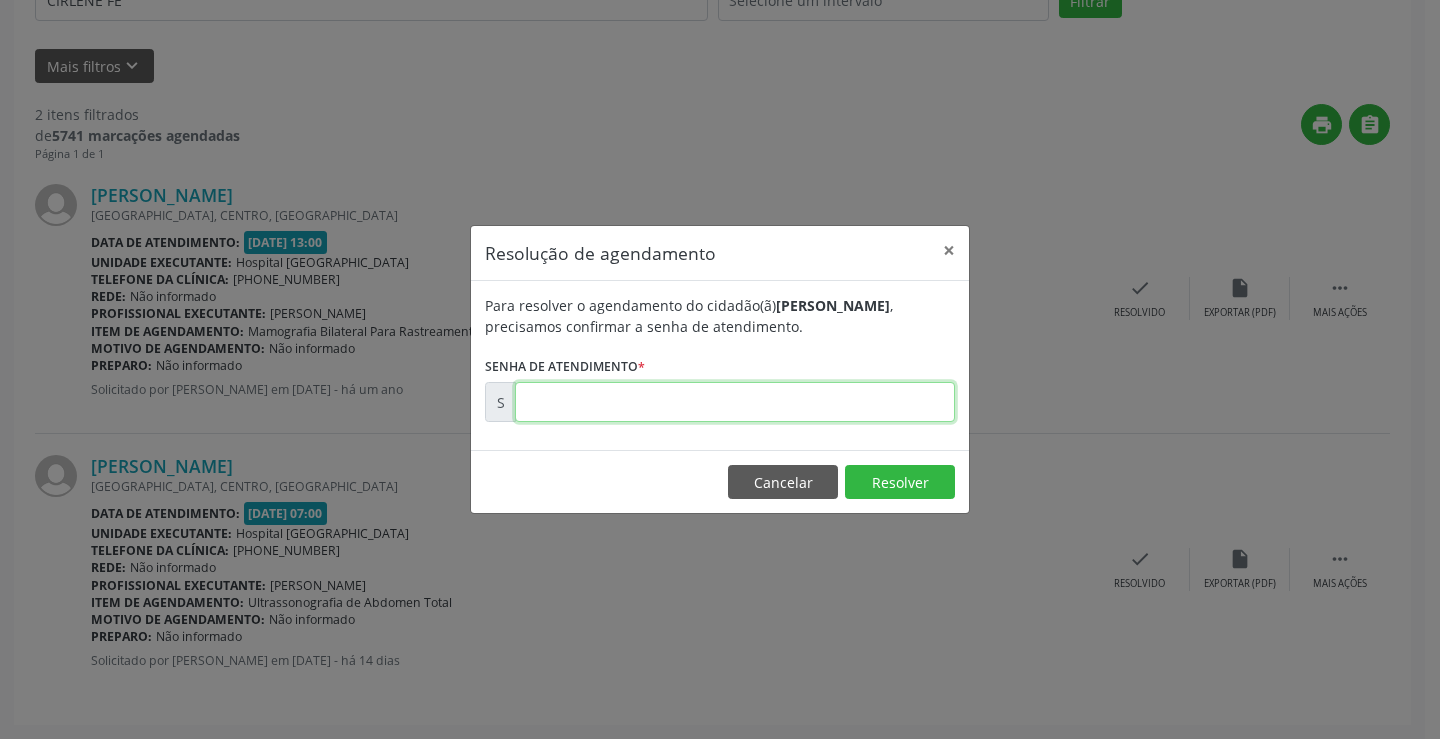 click at bounding box center (735, 402) 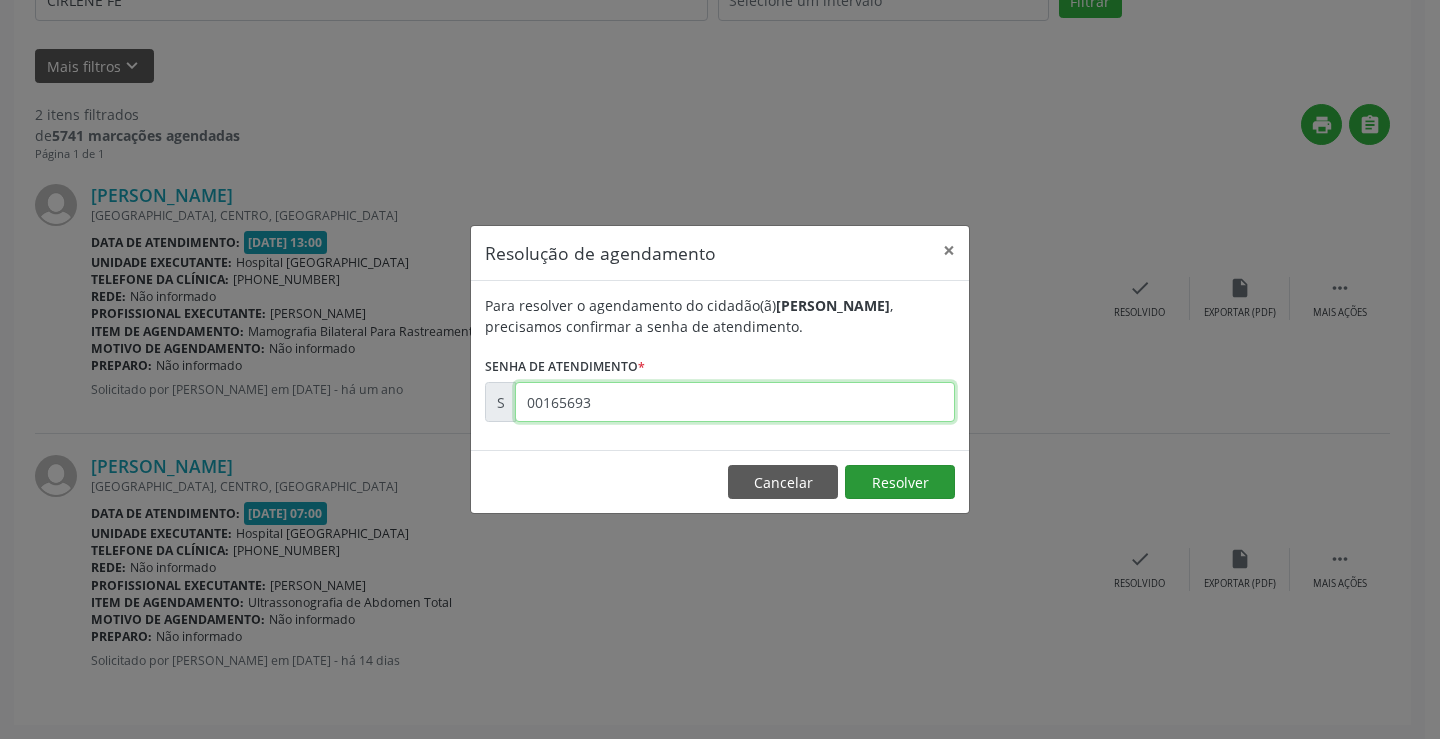 type on "00165693" 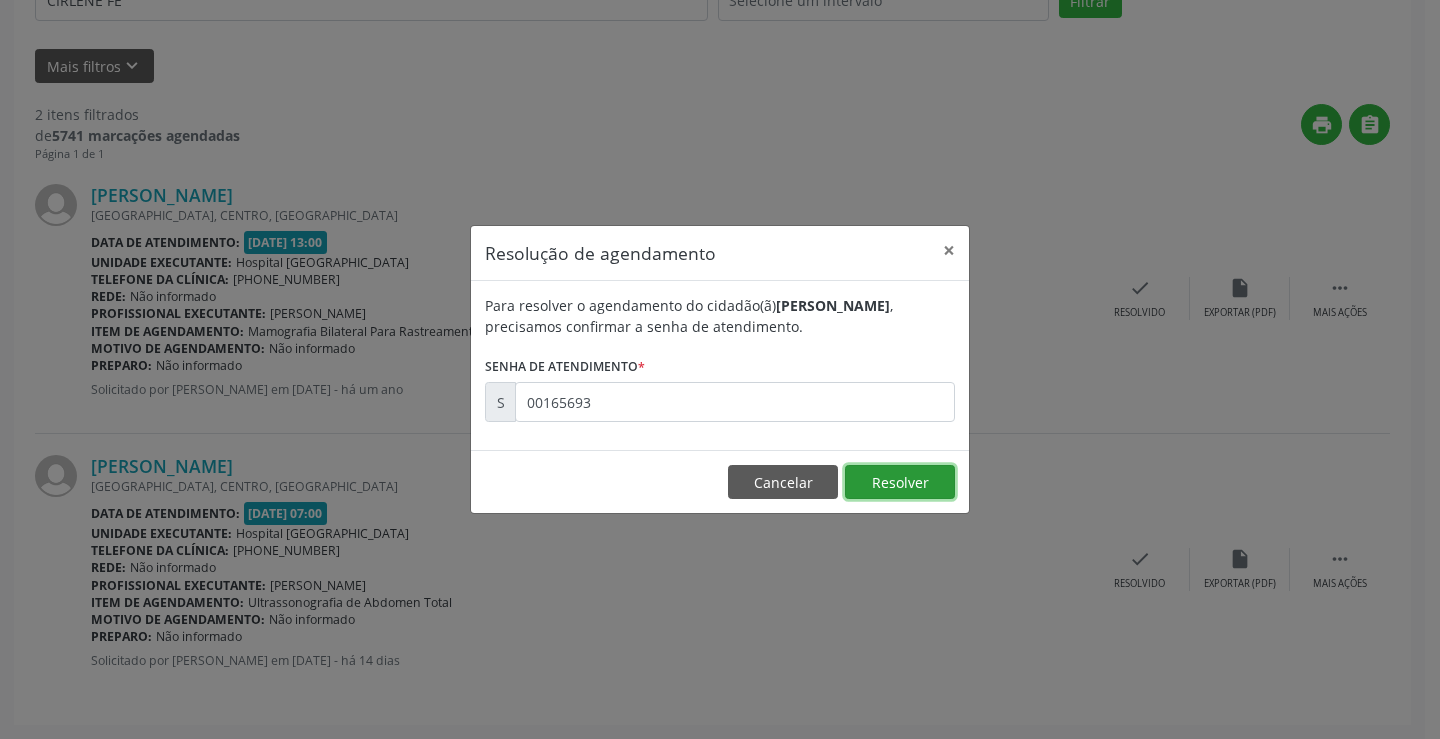 click on "Resolver" at bounding box center [900, 482] 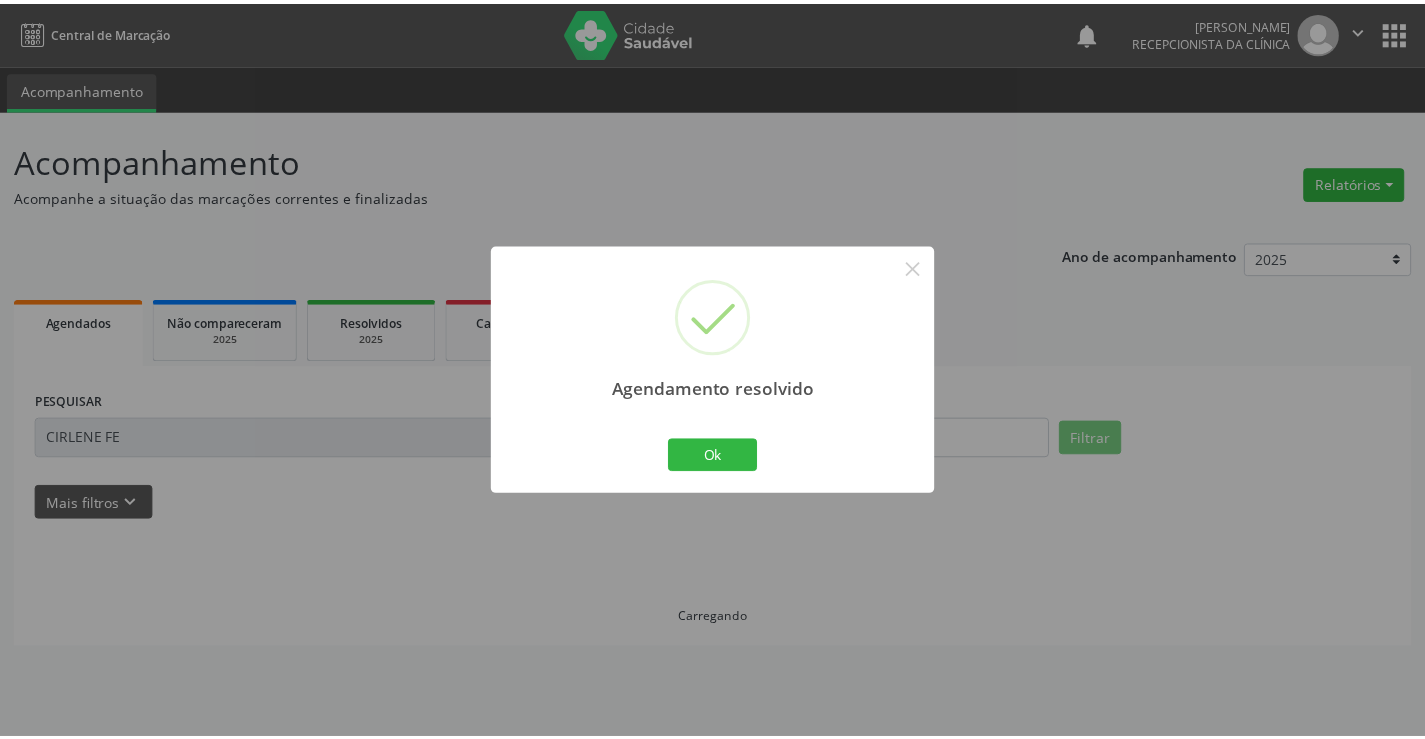 scroll, scrollTop: 0, scrollLeft: 0, axis: both 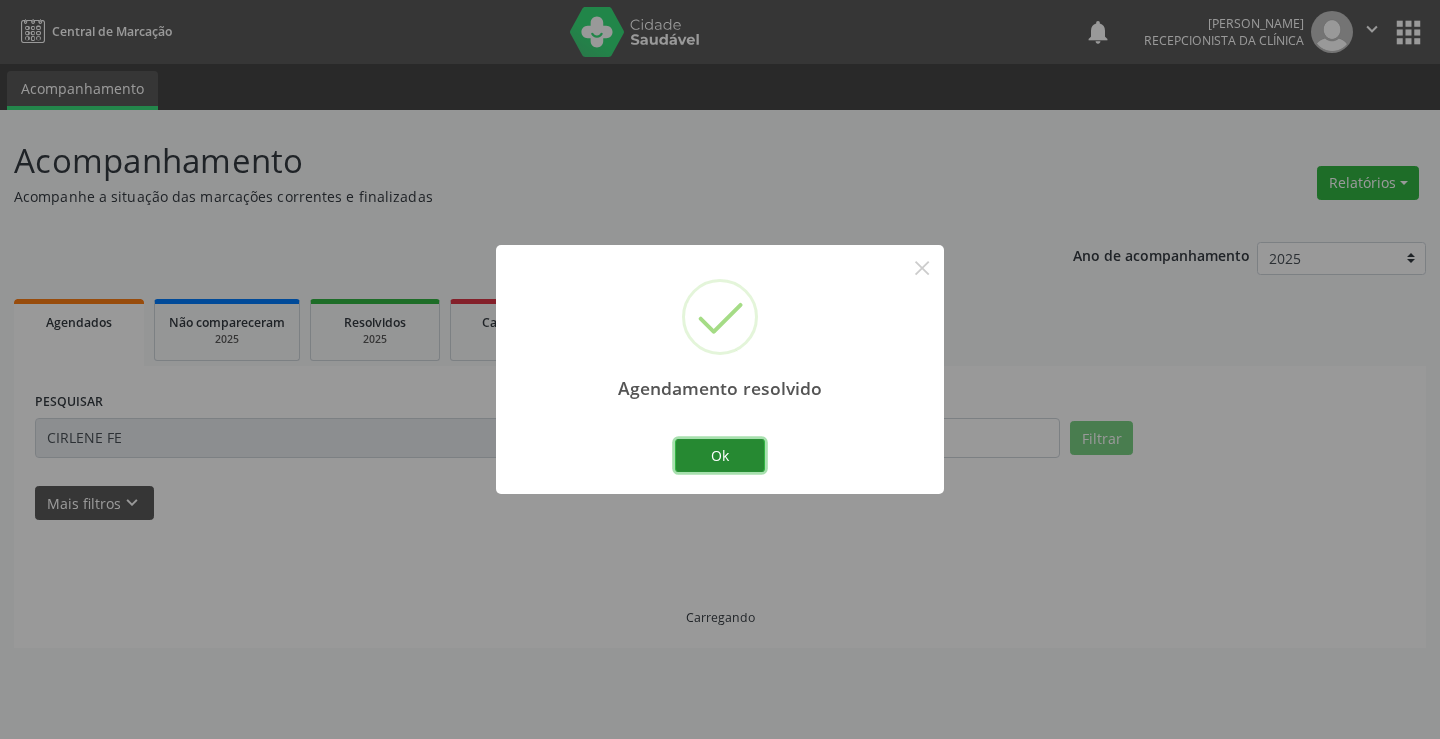 click on "Ok" at bounding box center [720, 456] 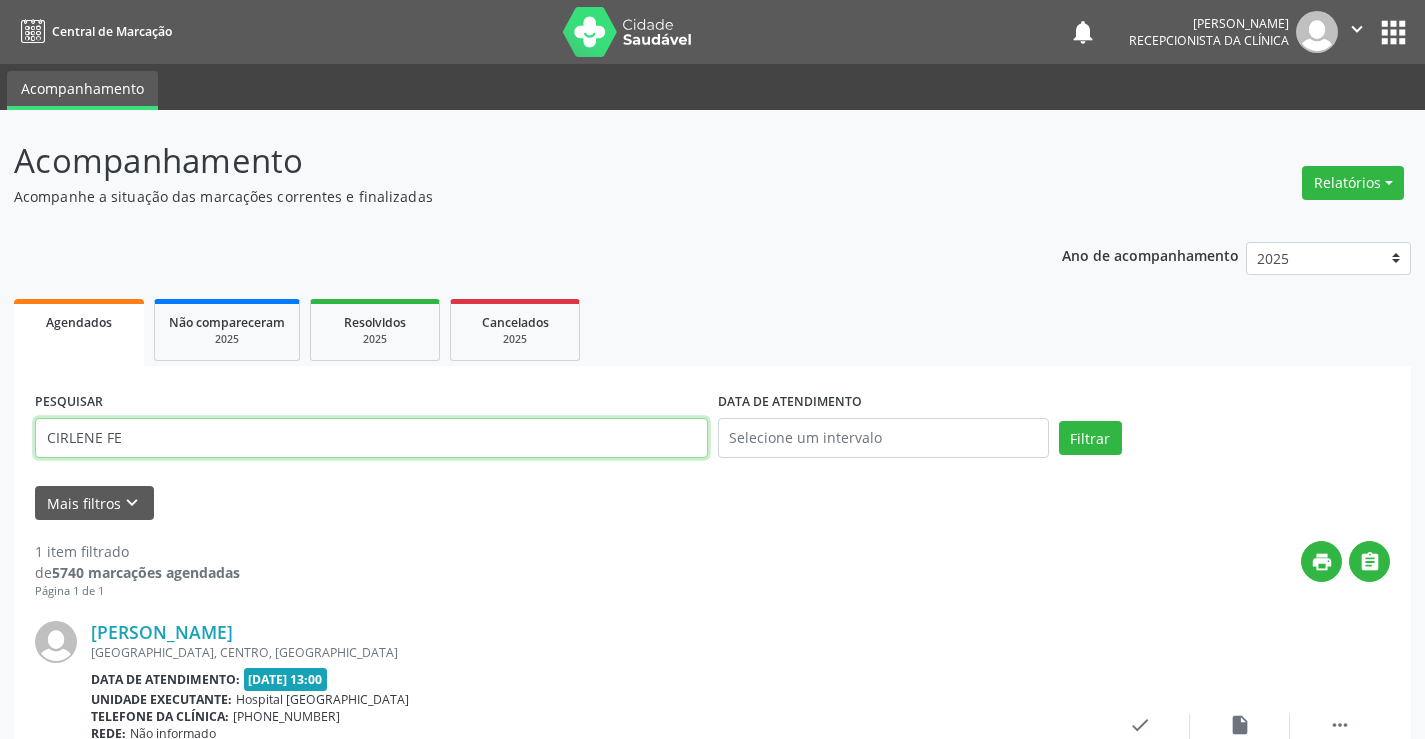 drag, startPoint x: 133, startPoint y: 441, endPoint x: 0, endPoint y: 383, distance: 145.09653 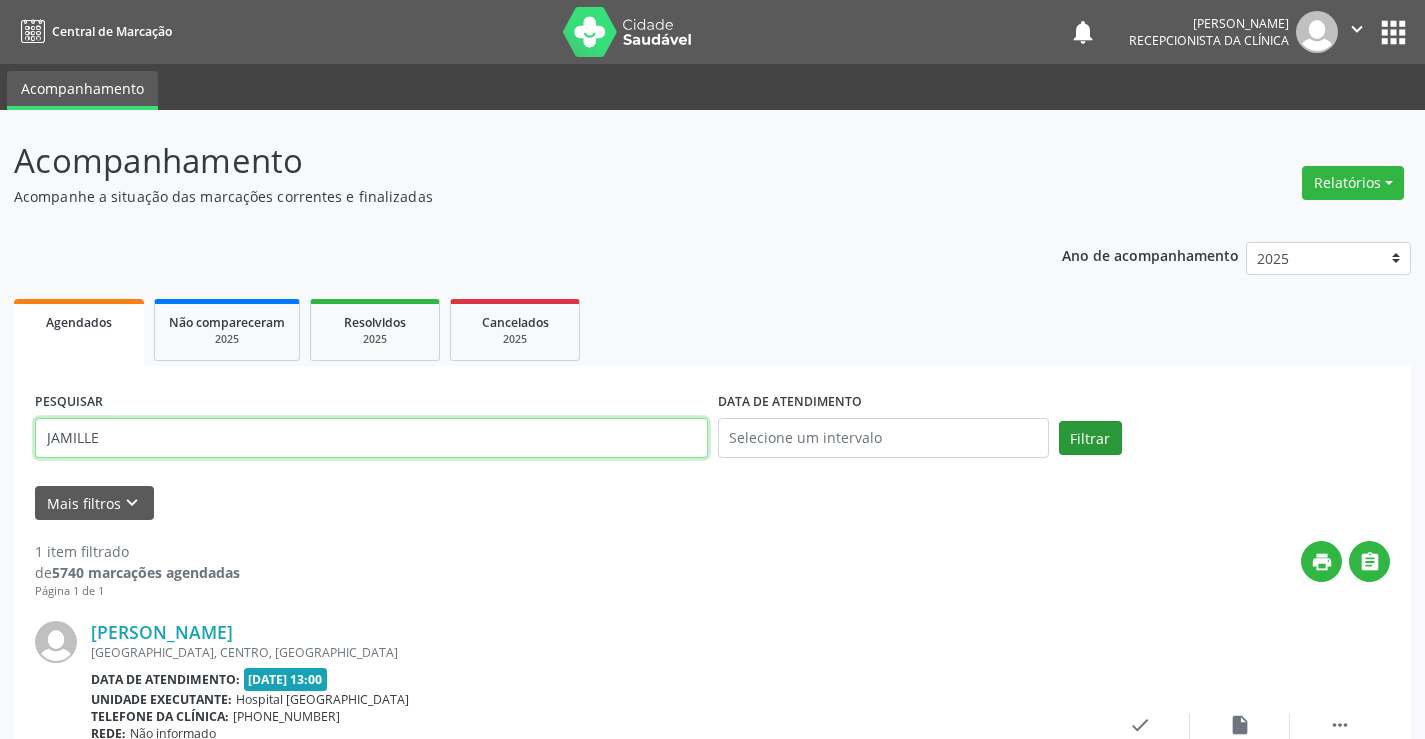 type on "JAMILLE" 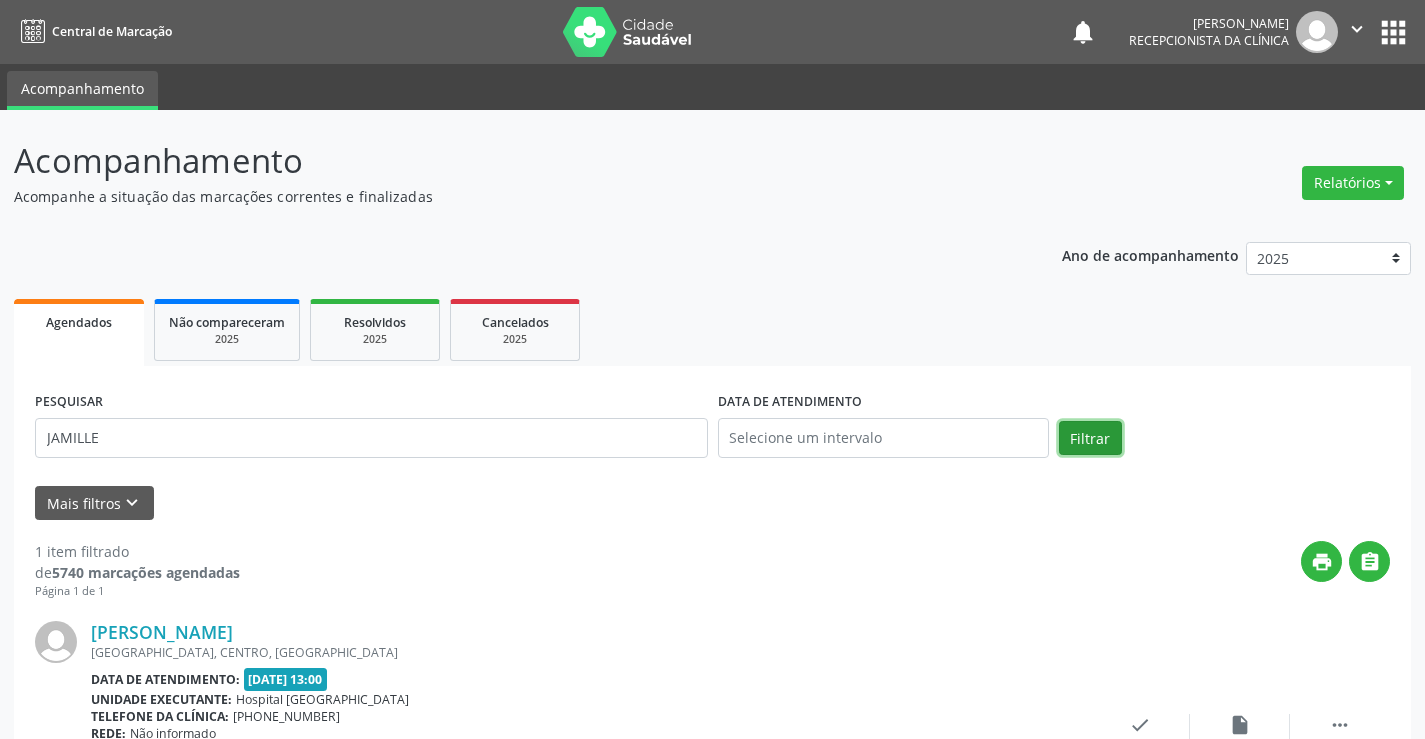 click on "Filtrar" at bounding box center [1090, 438] 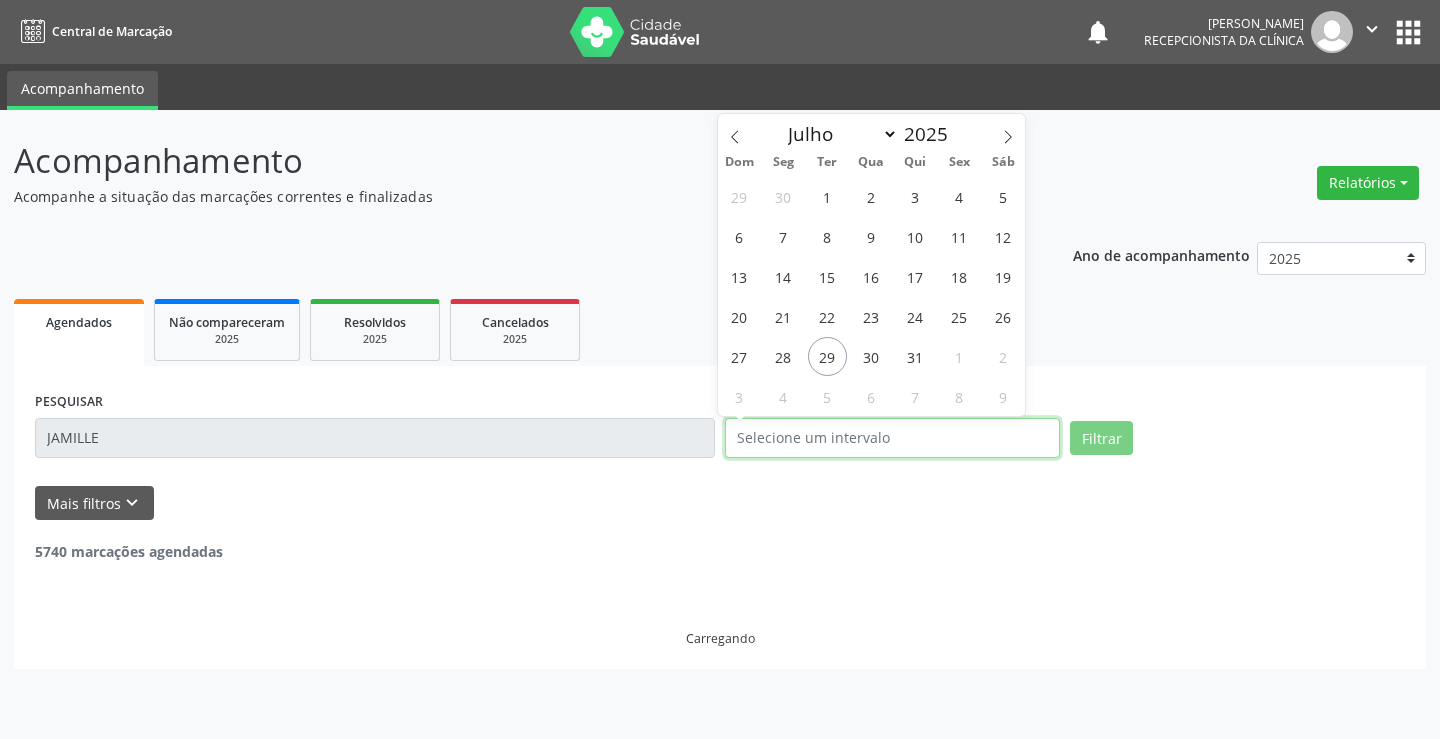 click at bounding box center [892, 438] 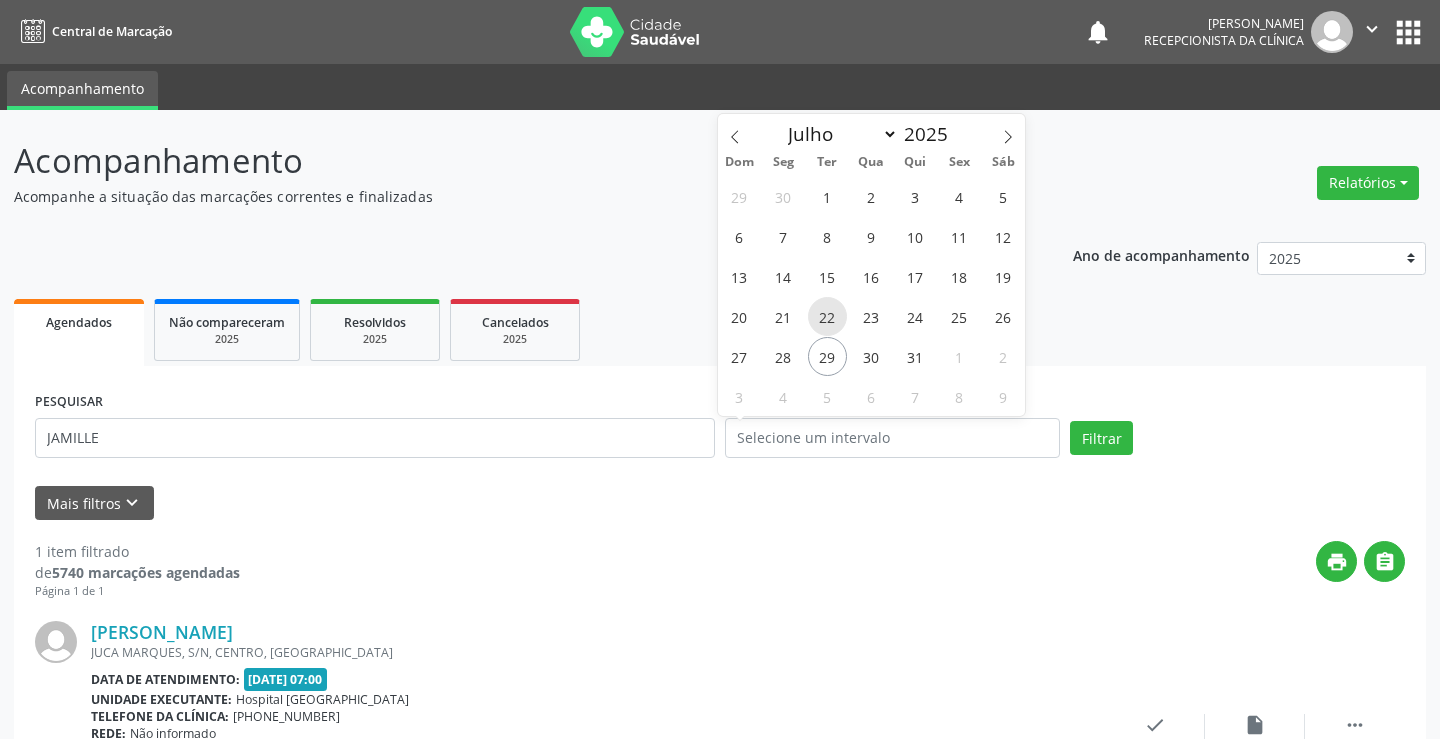click on "22" at bounding box center [827, 316] 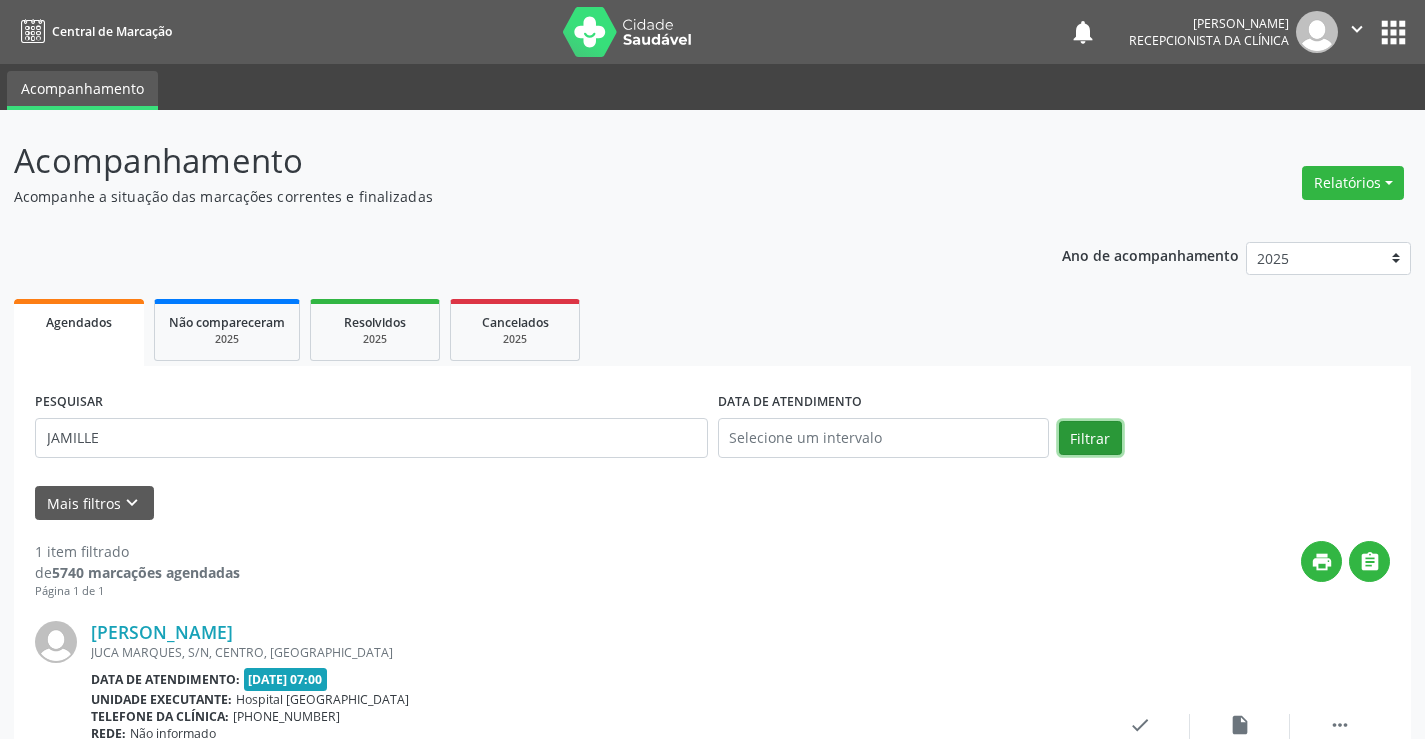 click on "Filtrar" at bounding box center [1090, 438] 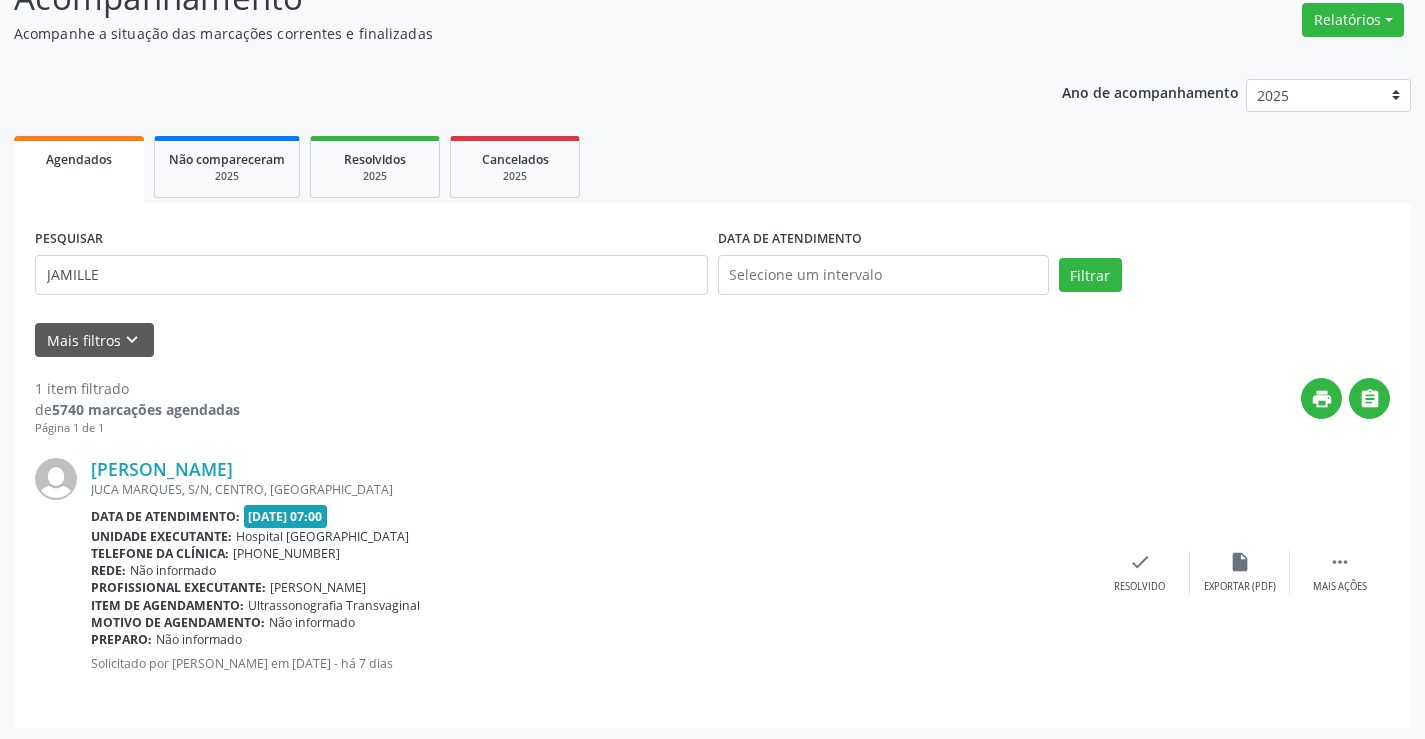 scroll, scrollTop: 166, scrollLeft: 0, axis: vertical 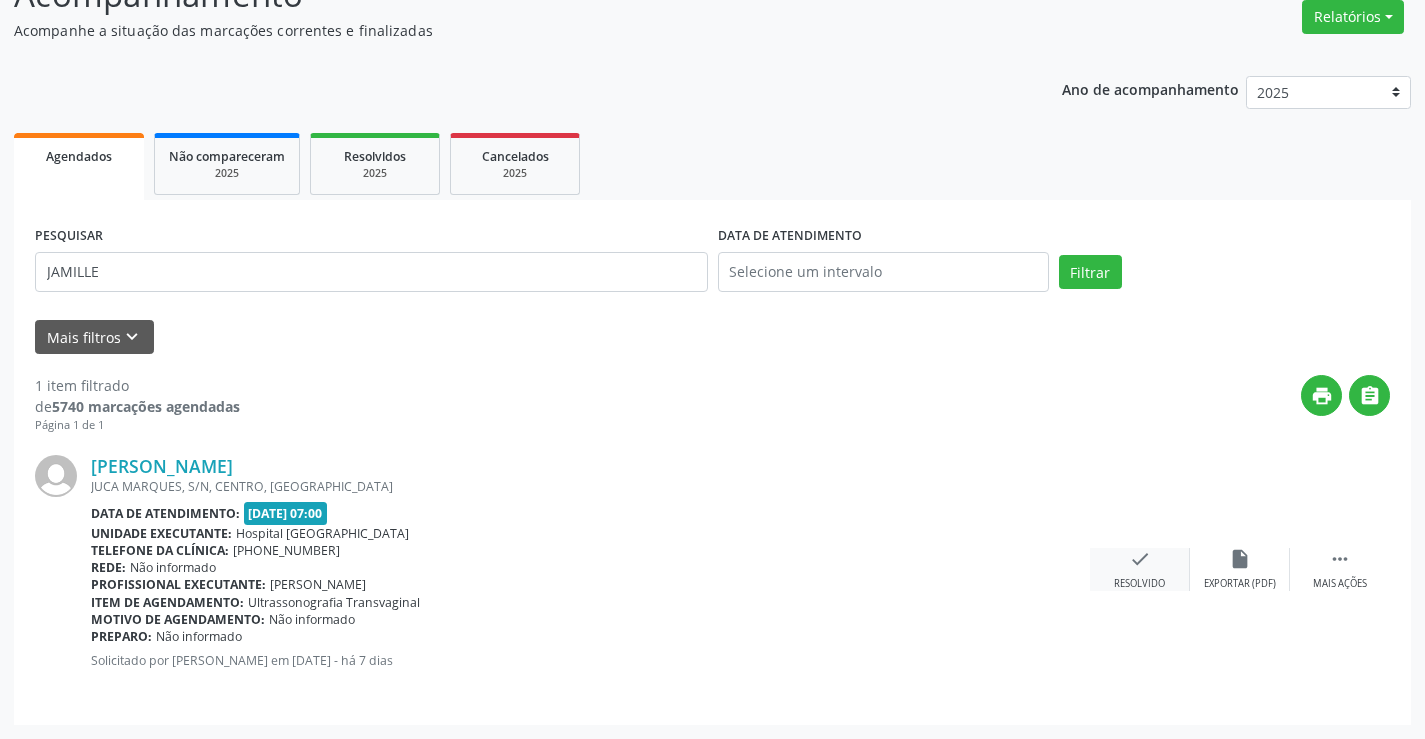 click on "check" at bounding box center (1140, 559) 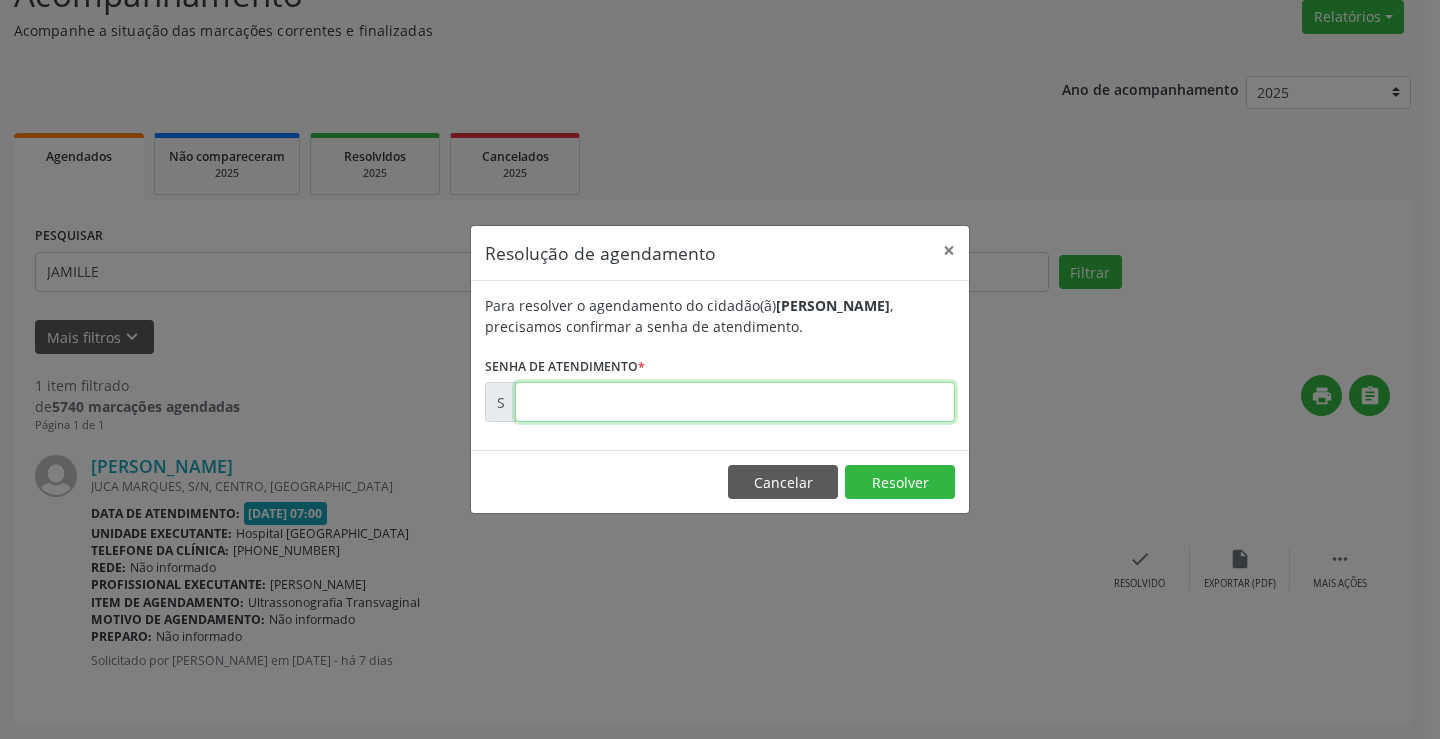 click at bounding box center [735, 402] 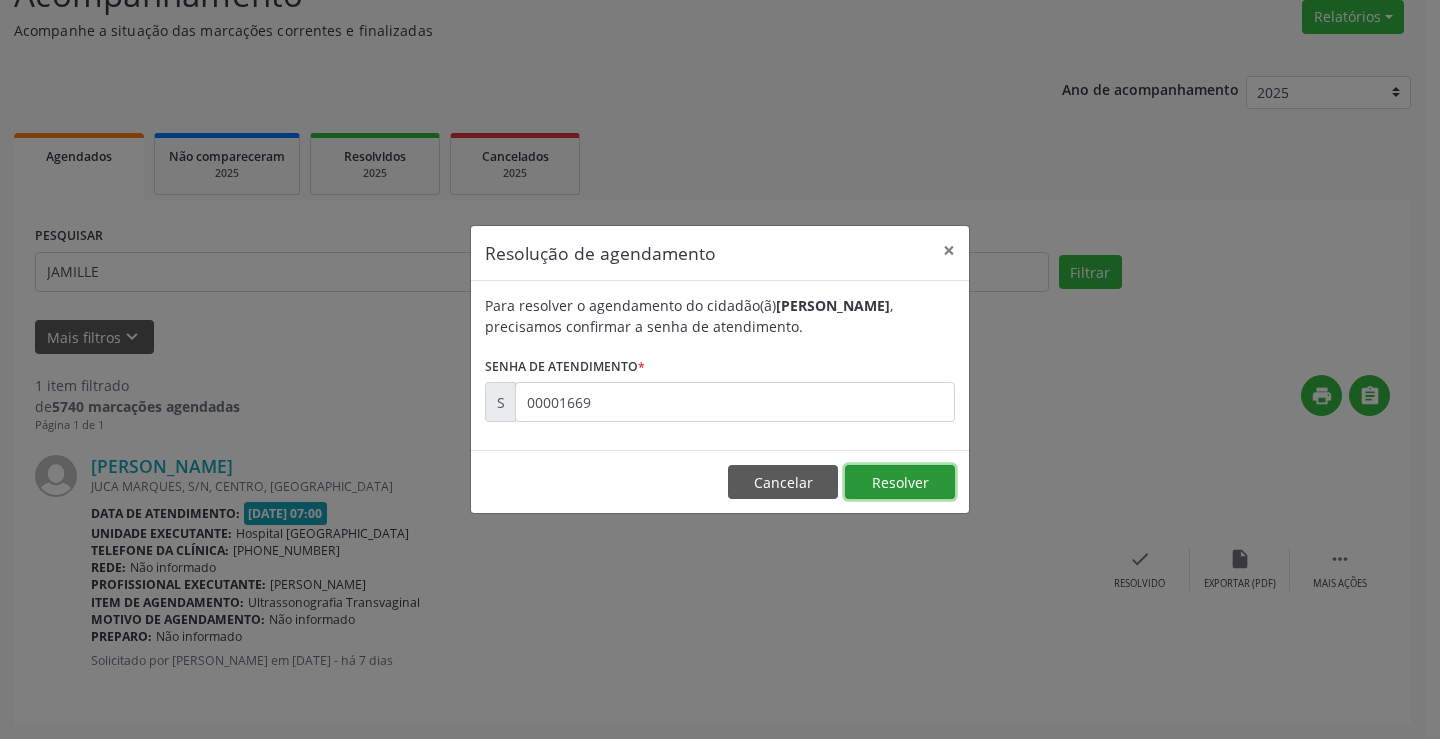 click on "Resolver" at bounding box center (900, 482) 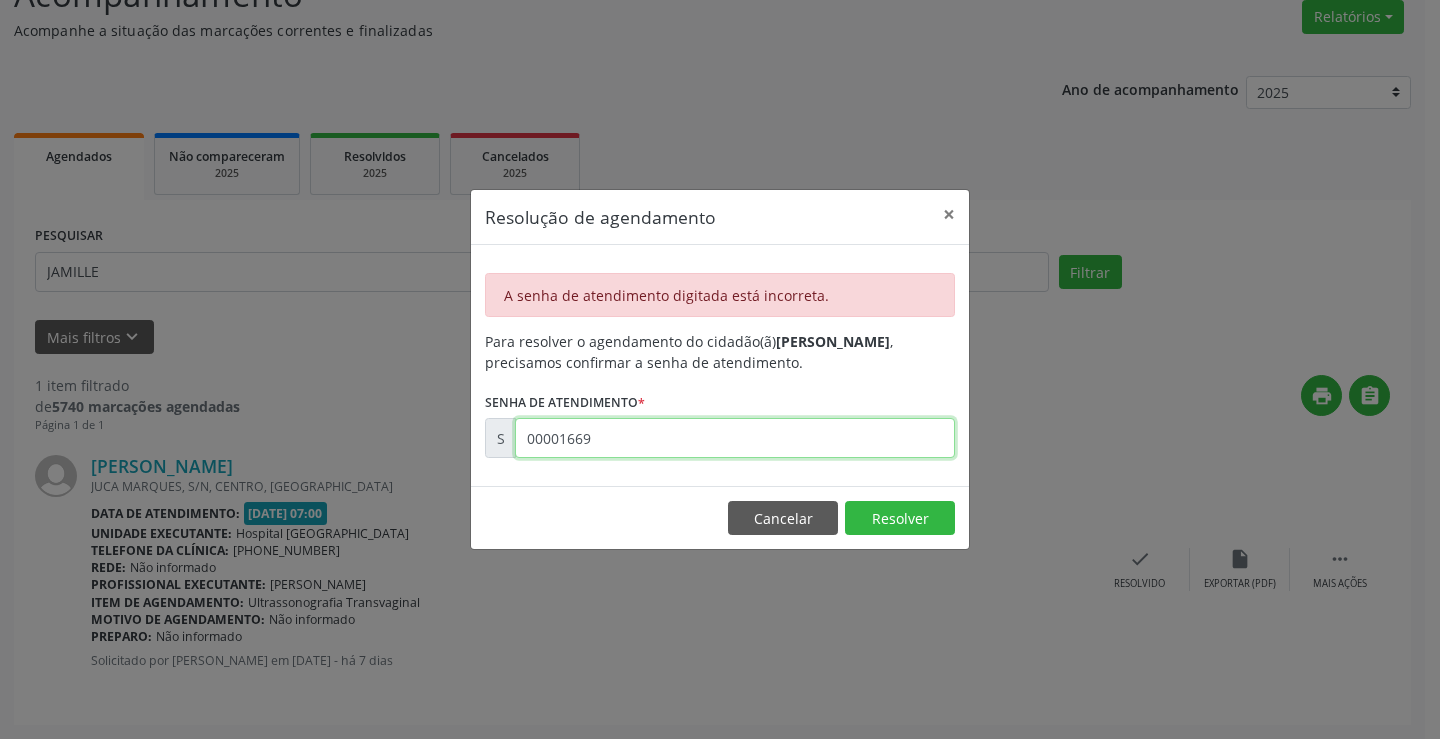 drag, startPoint x: 590, startPoint y: 438, endPoint x: 207, endPoint y: 434, distance: 383.02087 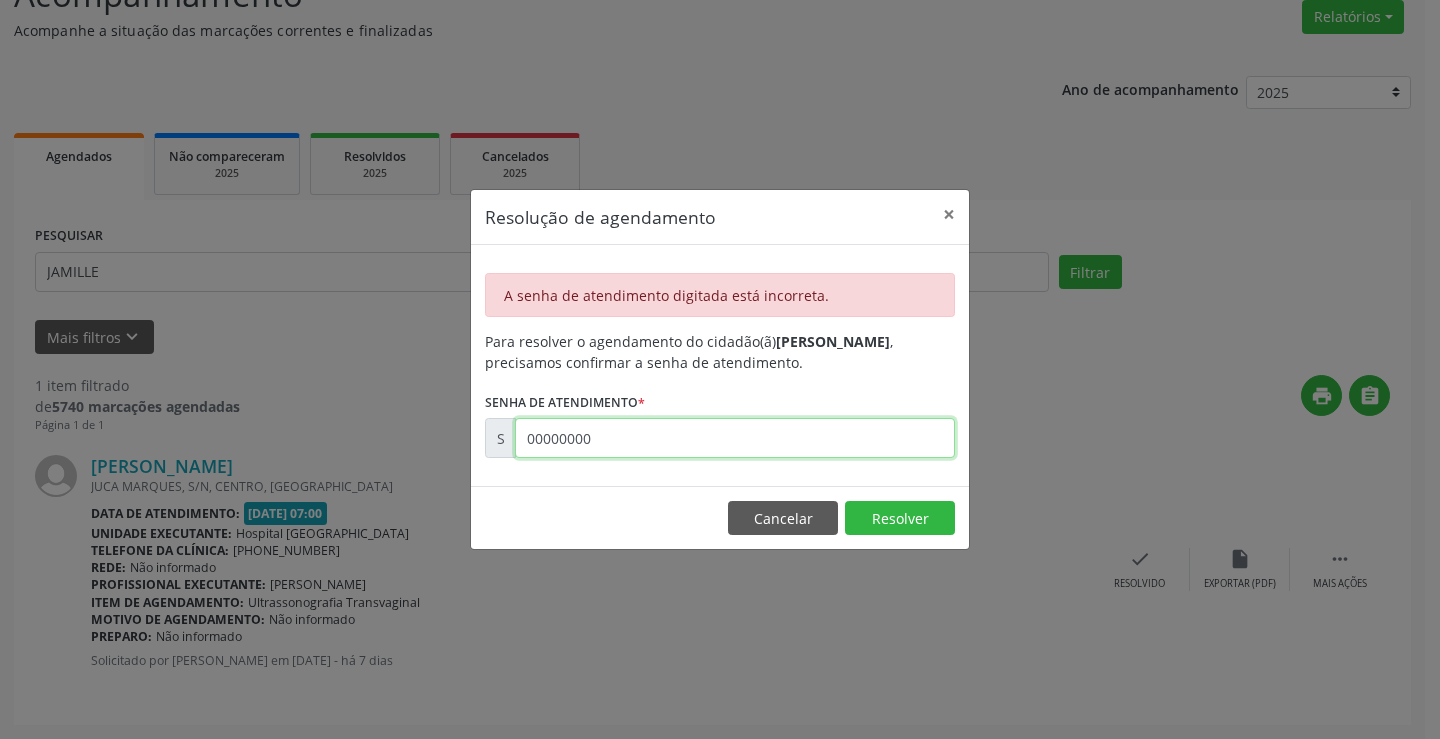 type on "00000000" 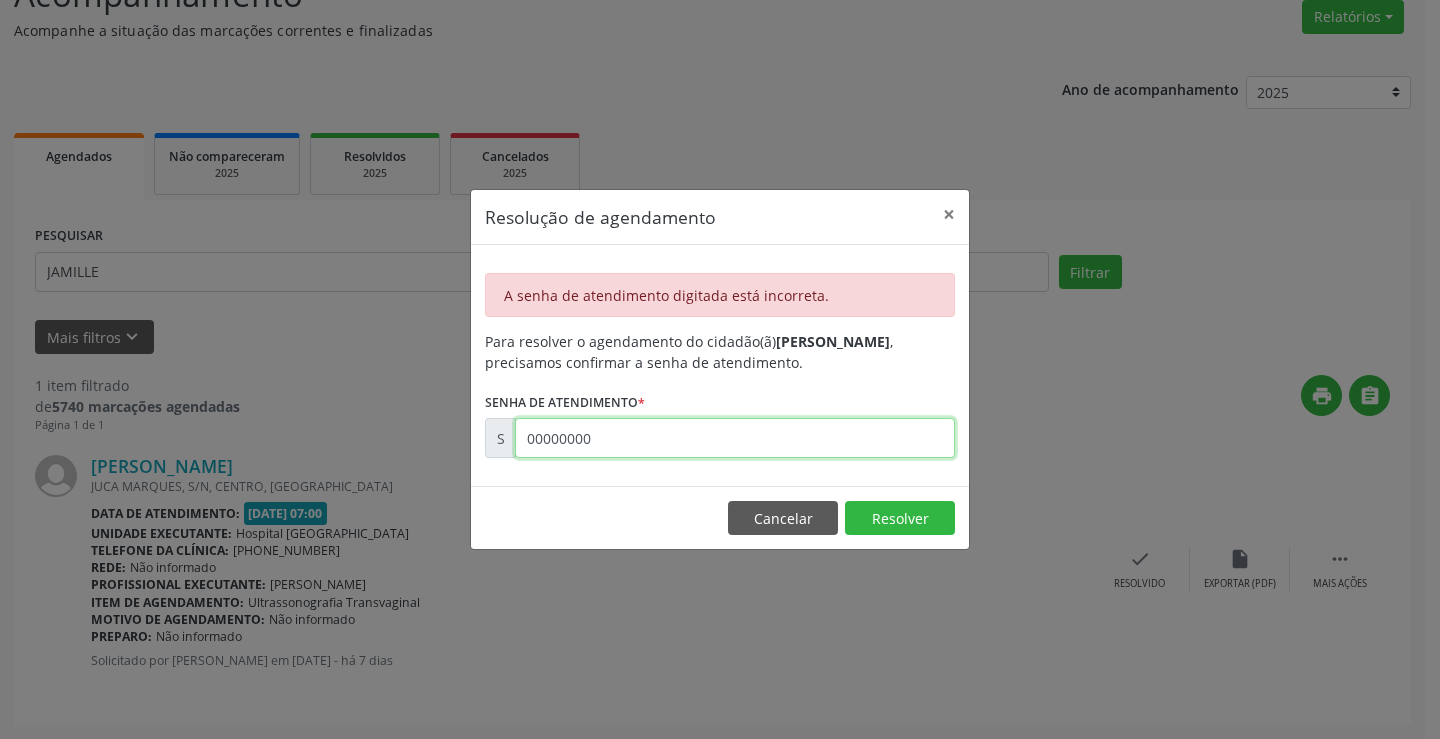 drag, startPoint x: 622, startPoint y: 440, endPoint x: 432, endPoint y: 447, distance: 190.1289 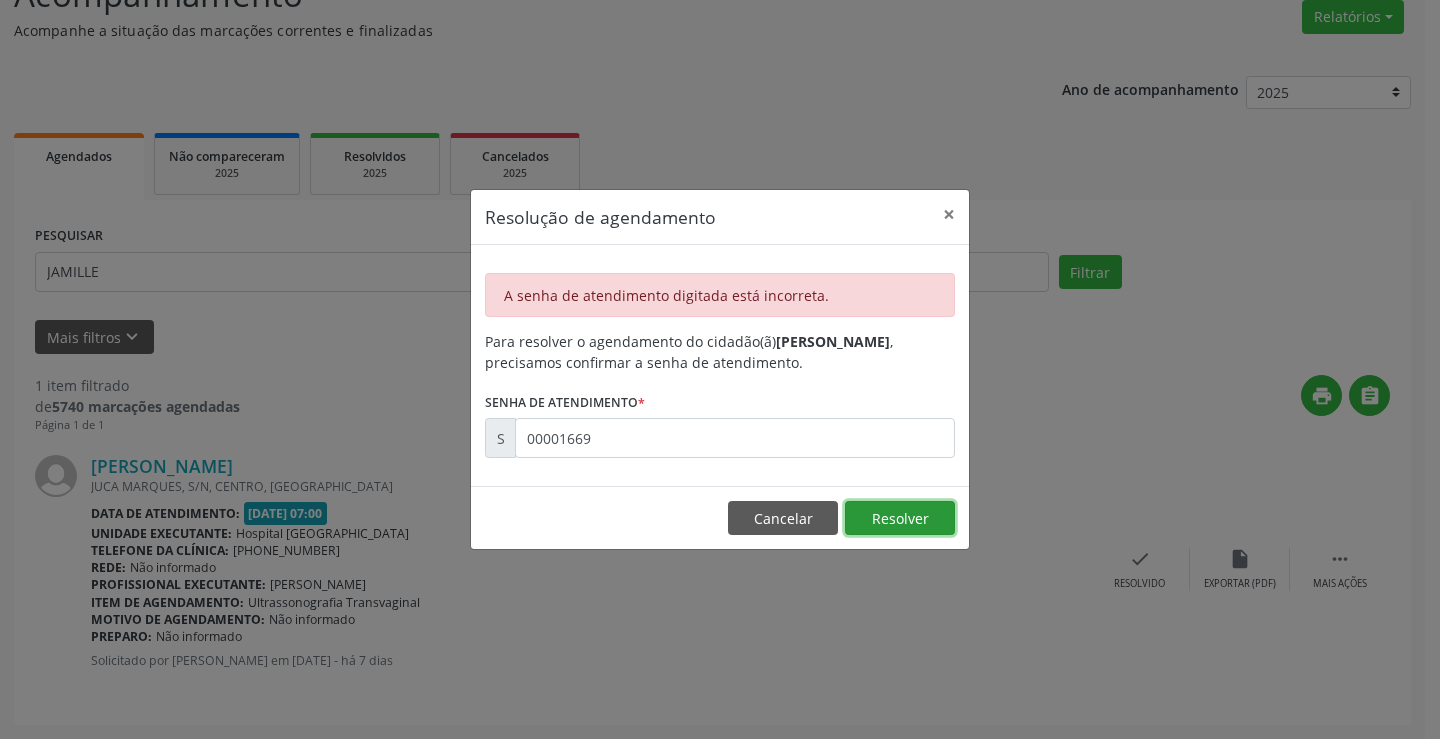 click on "Resolver" at bounding box center [900, 518] 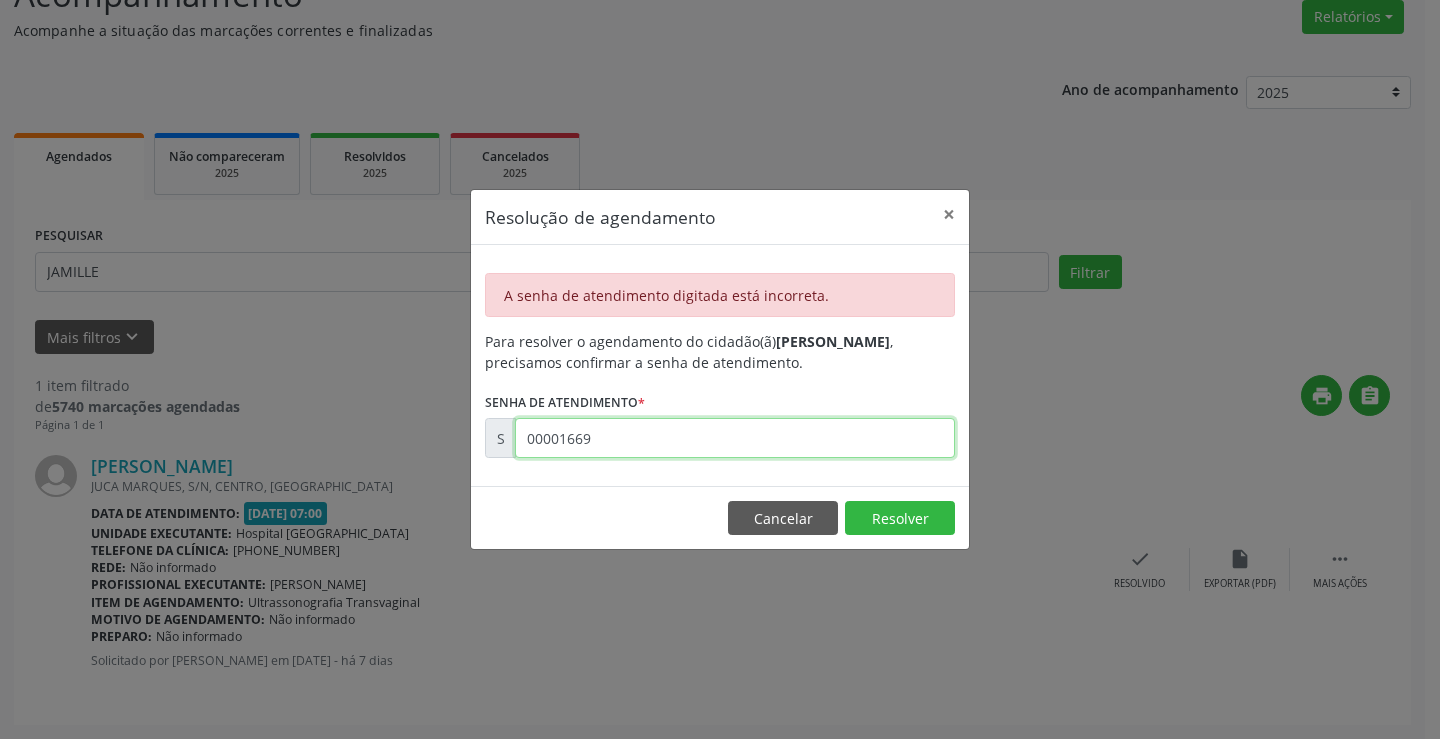 drag, startPoint x: 645, startPoint y: 447, endPoint x: 0, endPoint y: 340, distance: 653.81494 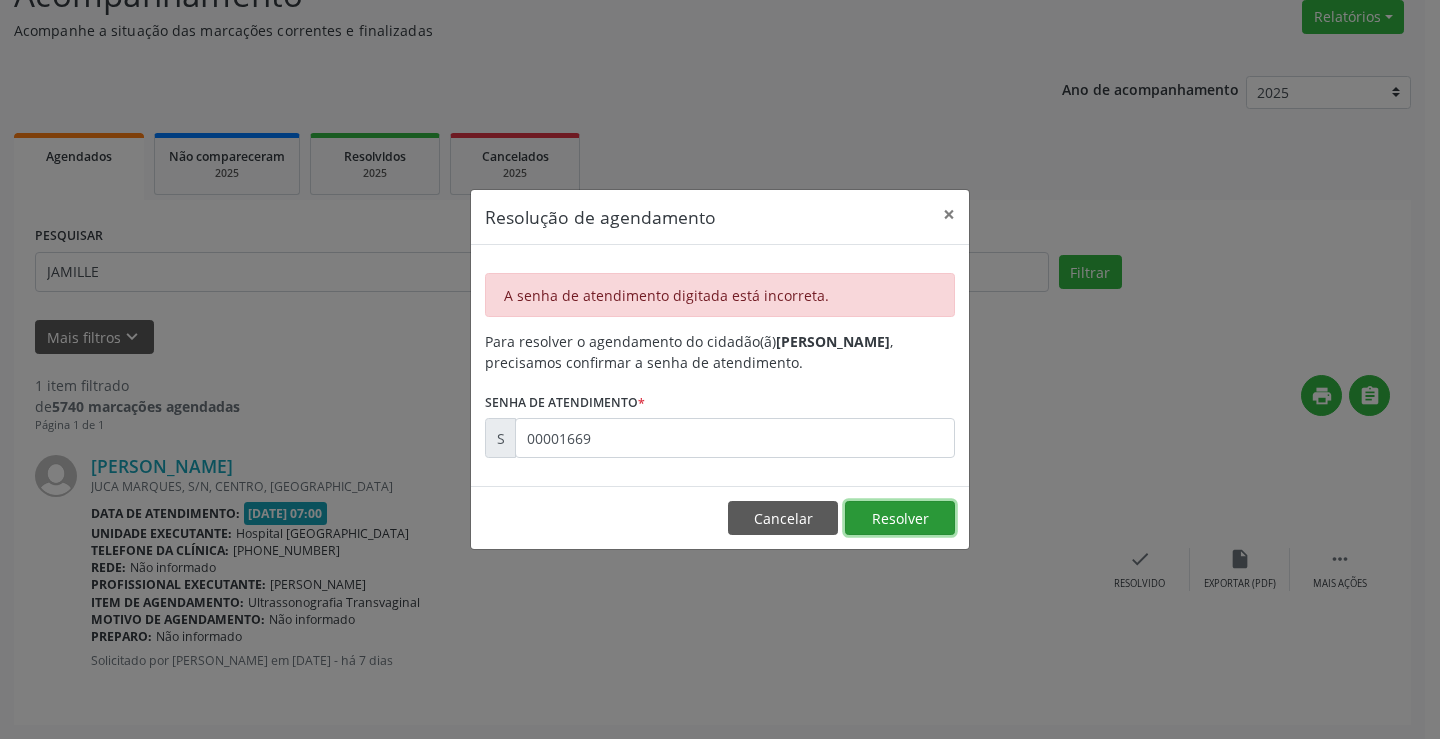 click on "Resolver" at bounding box center [900, 518] 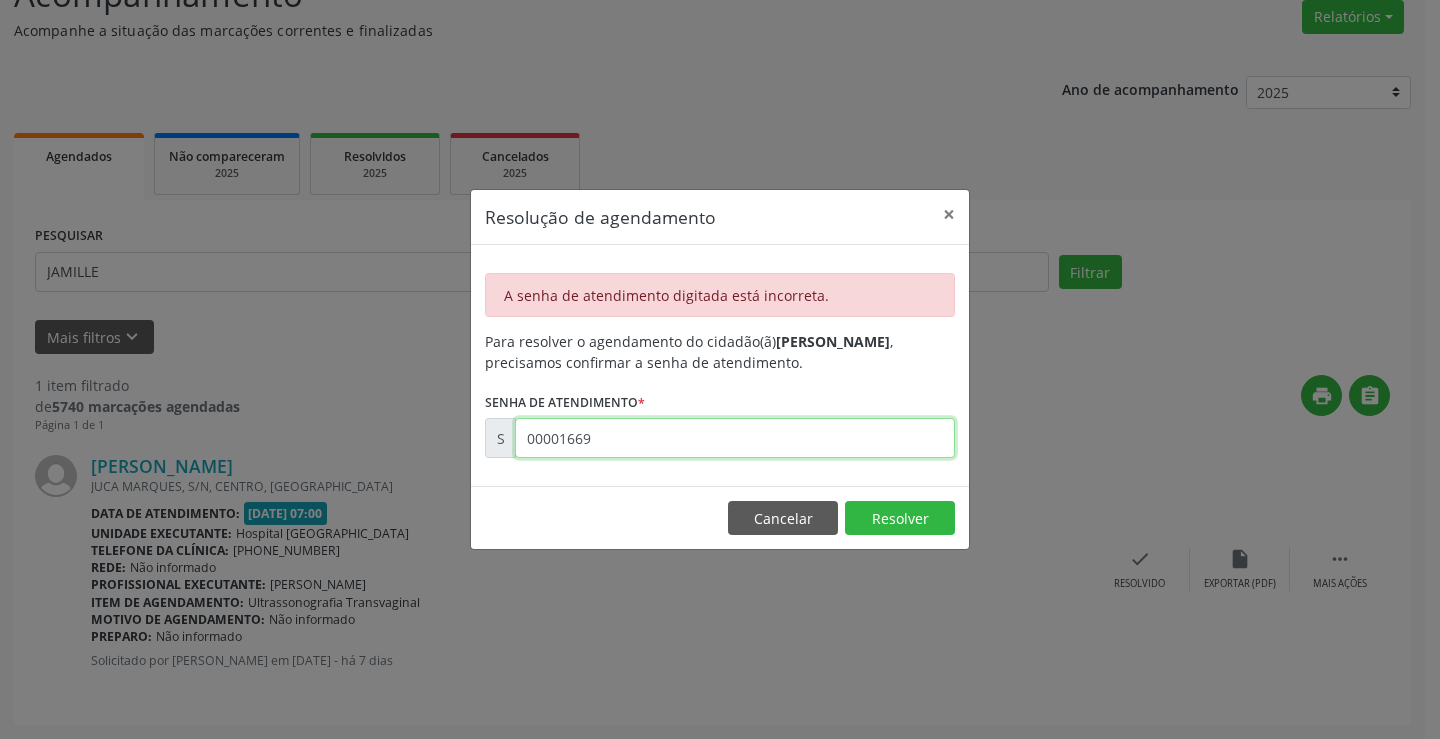 drag, startPoint x: 606, startPoint y: 439, endPoint x: 185, endPoint y: 471, distance: 422.2144 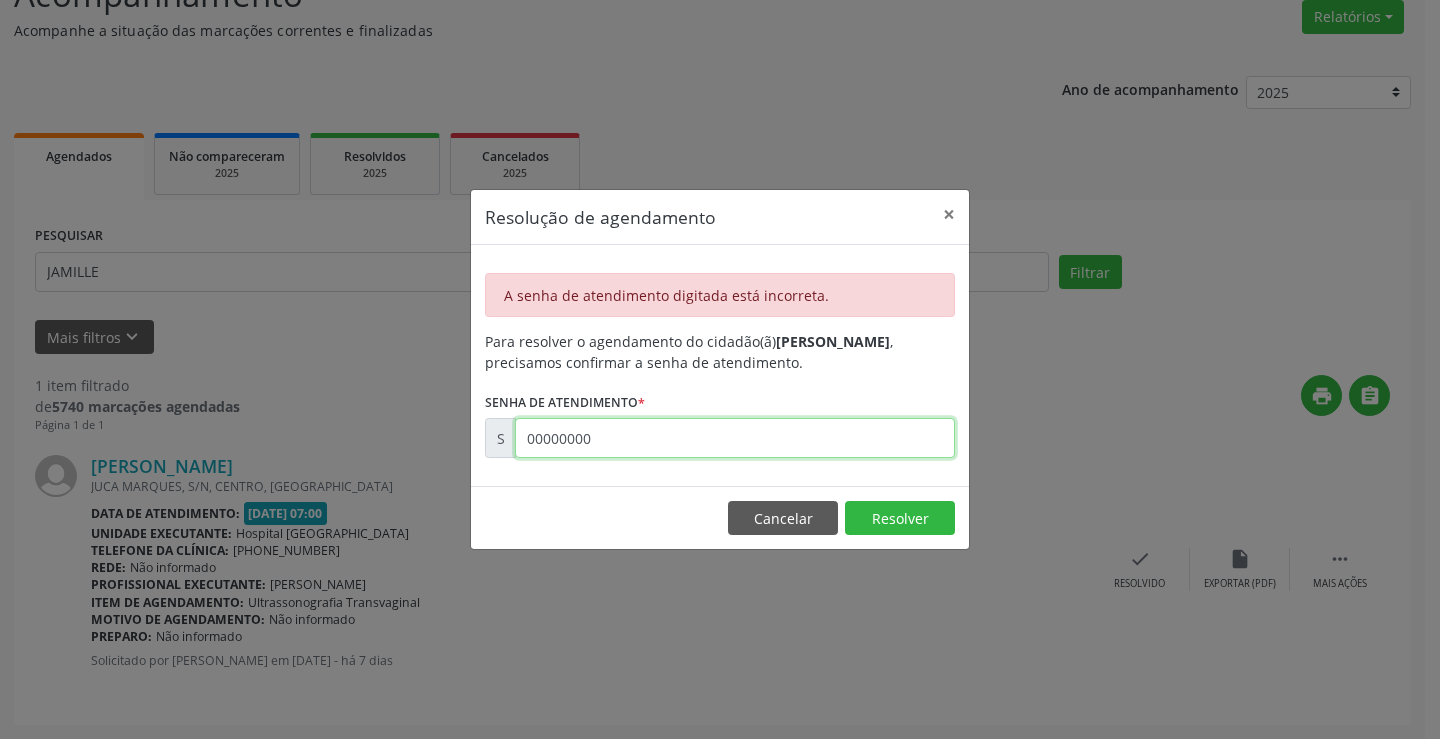 drag, startPoint x: 608, startPoint y: 431, endPoint x: 232, endPoint y: 381, distance: 379.3099 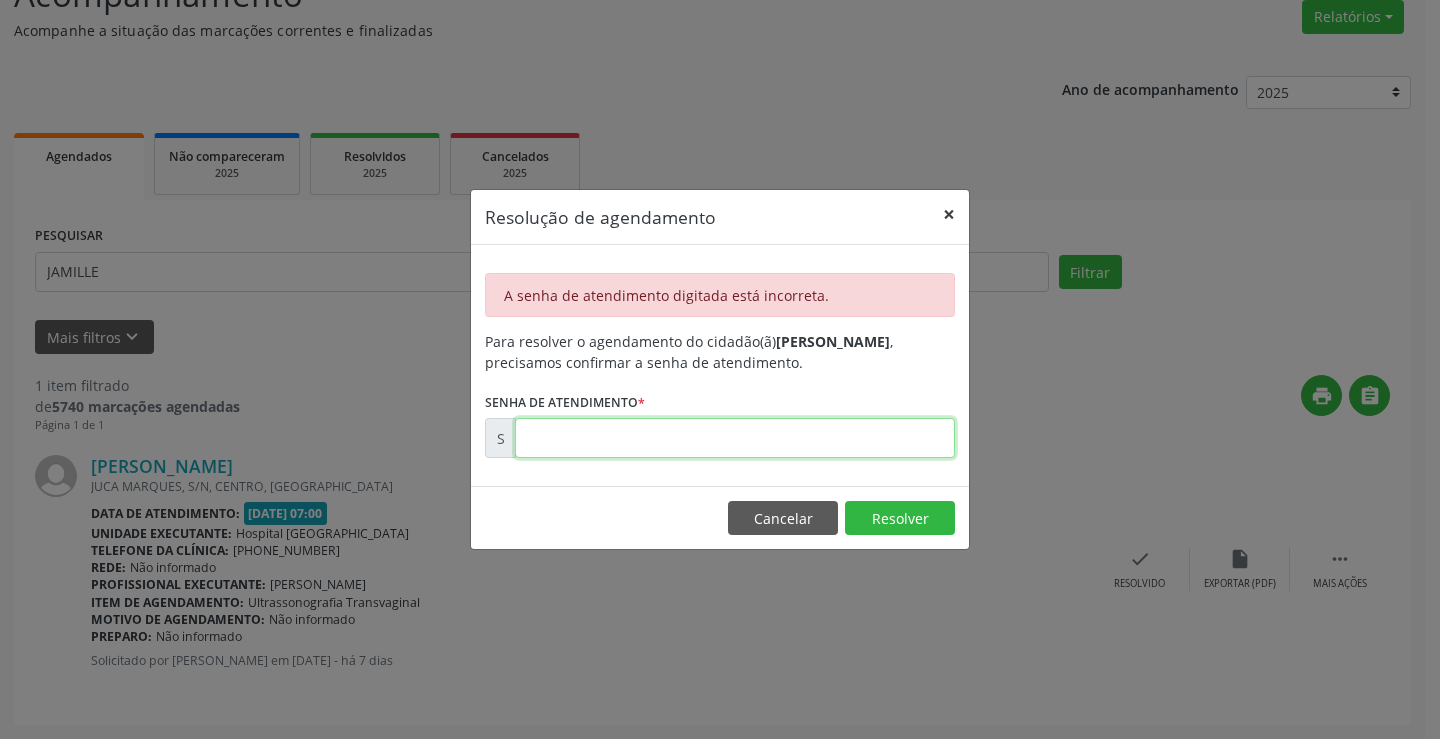 type 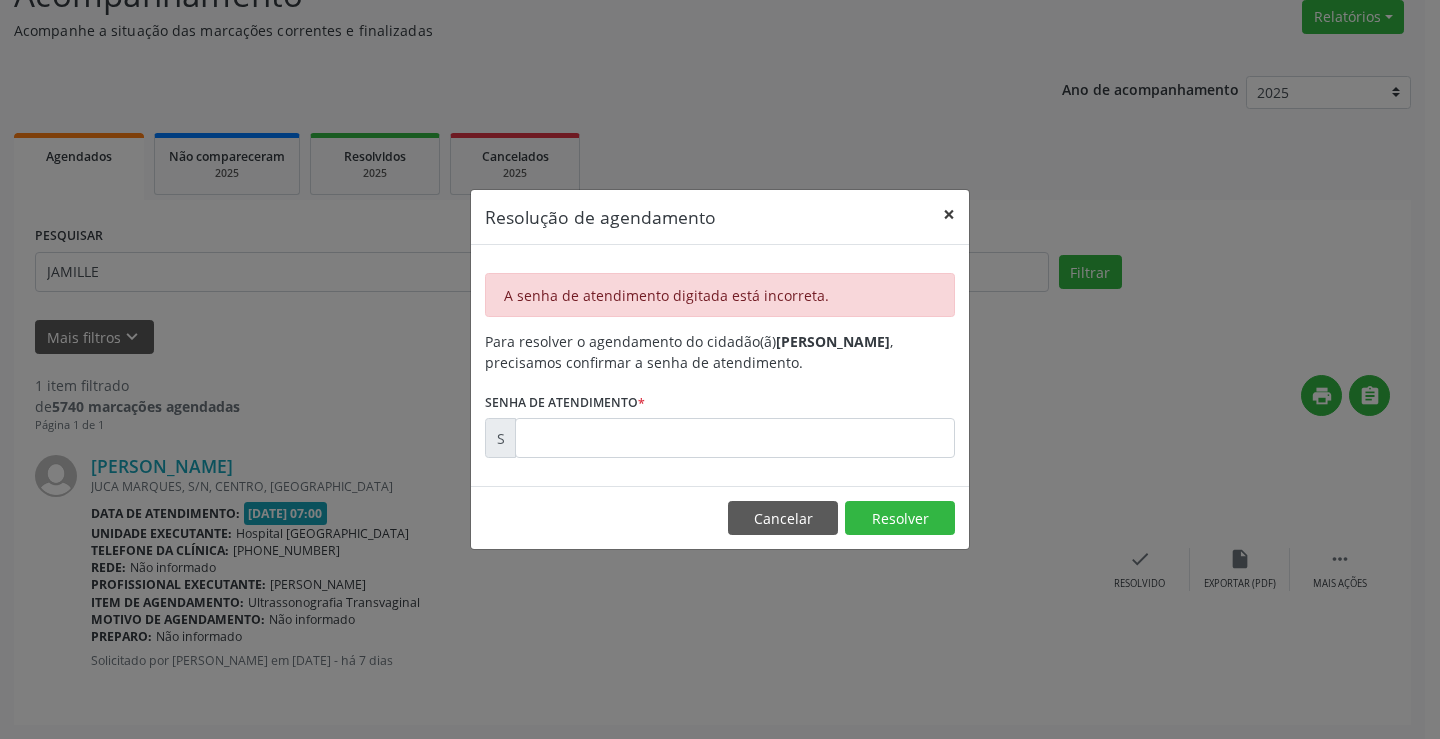 click on "×" at bounding box center (949, 214) 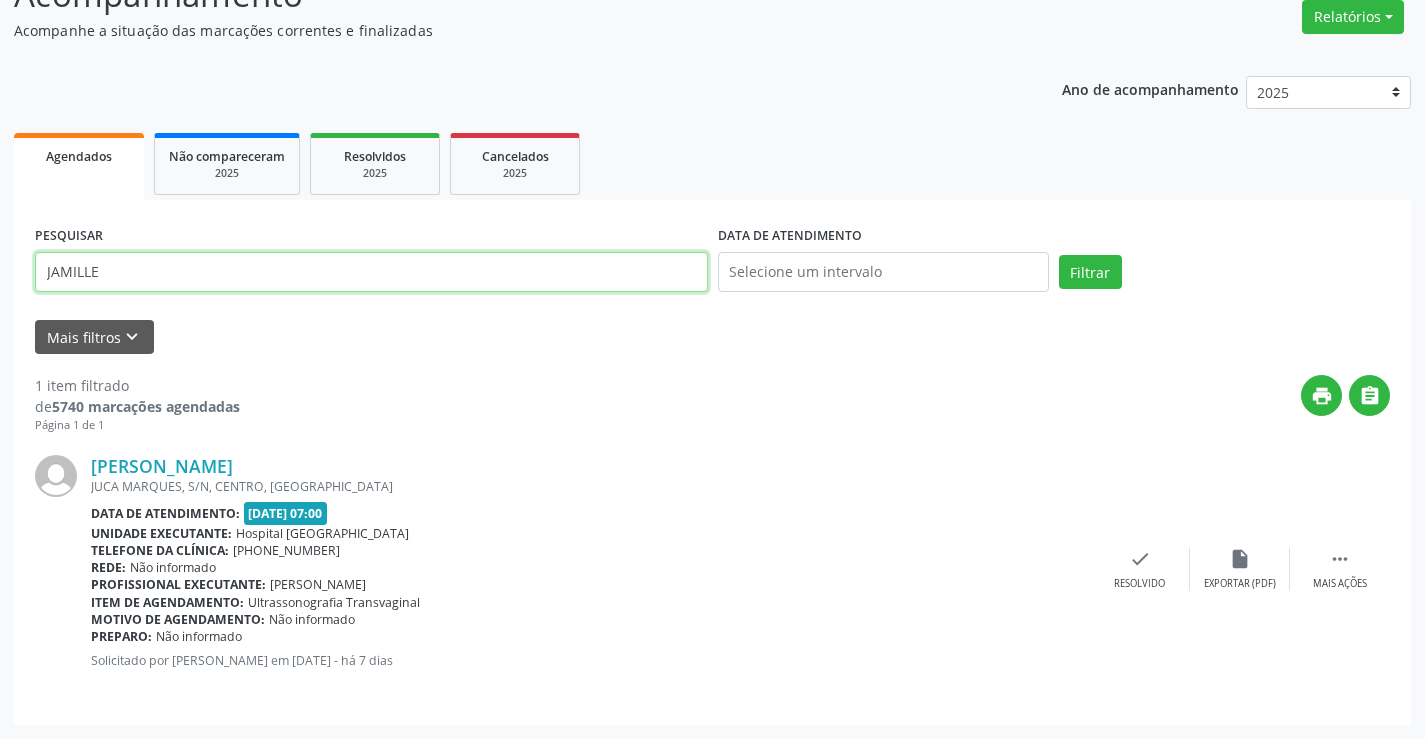 drag, startPoint x: 132, startPoint y: 283, endPoint x: 0, endPoint y: 282, distance: 132.00378 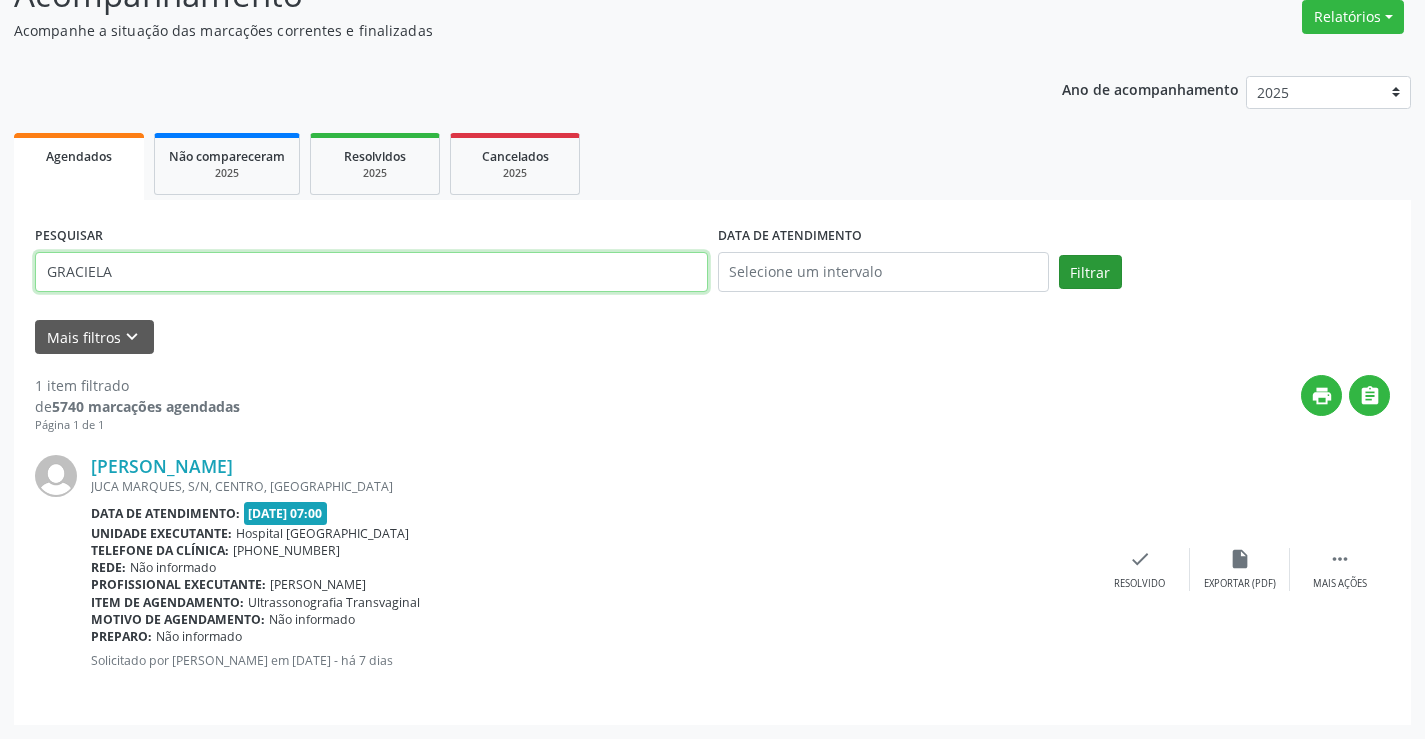 type on "GRACIELA" 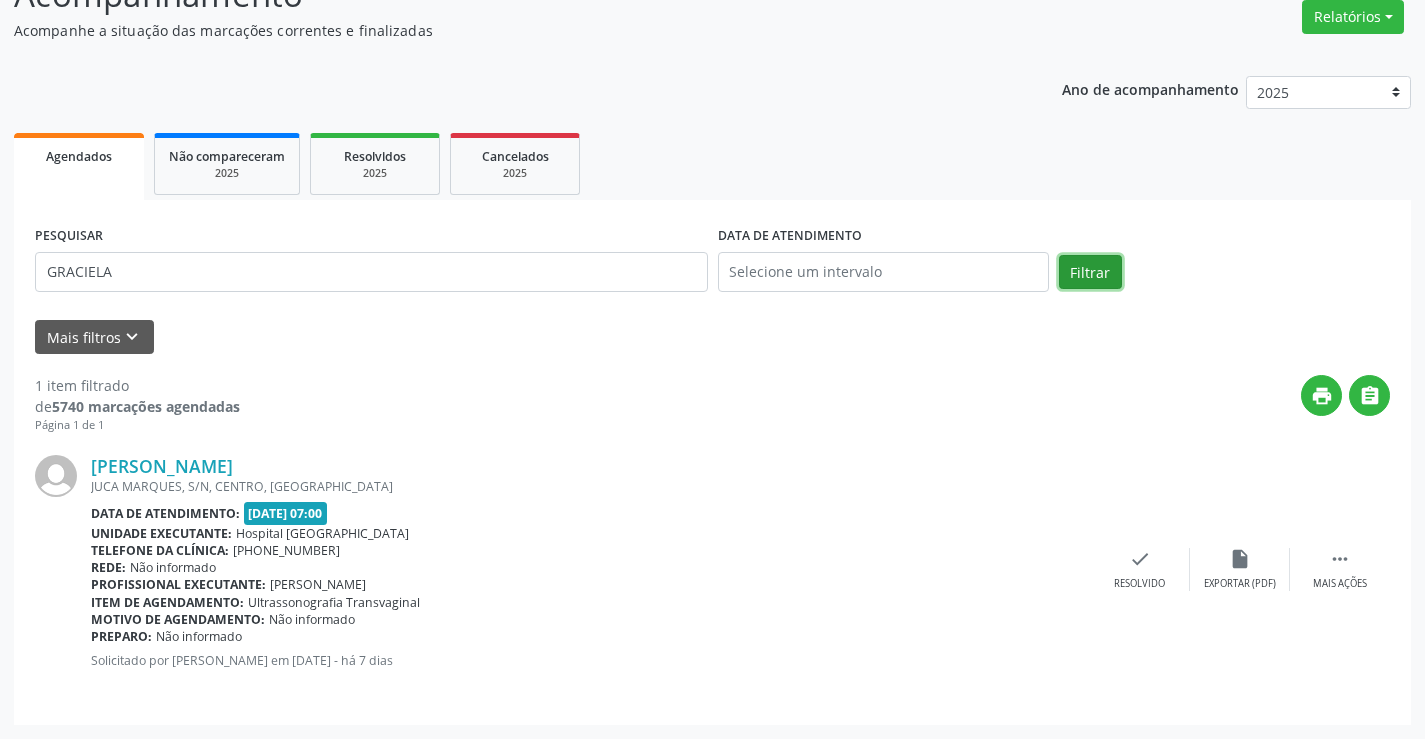 click on "Filtrar" at bounding box center (1090, 272) 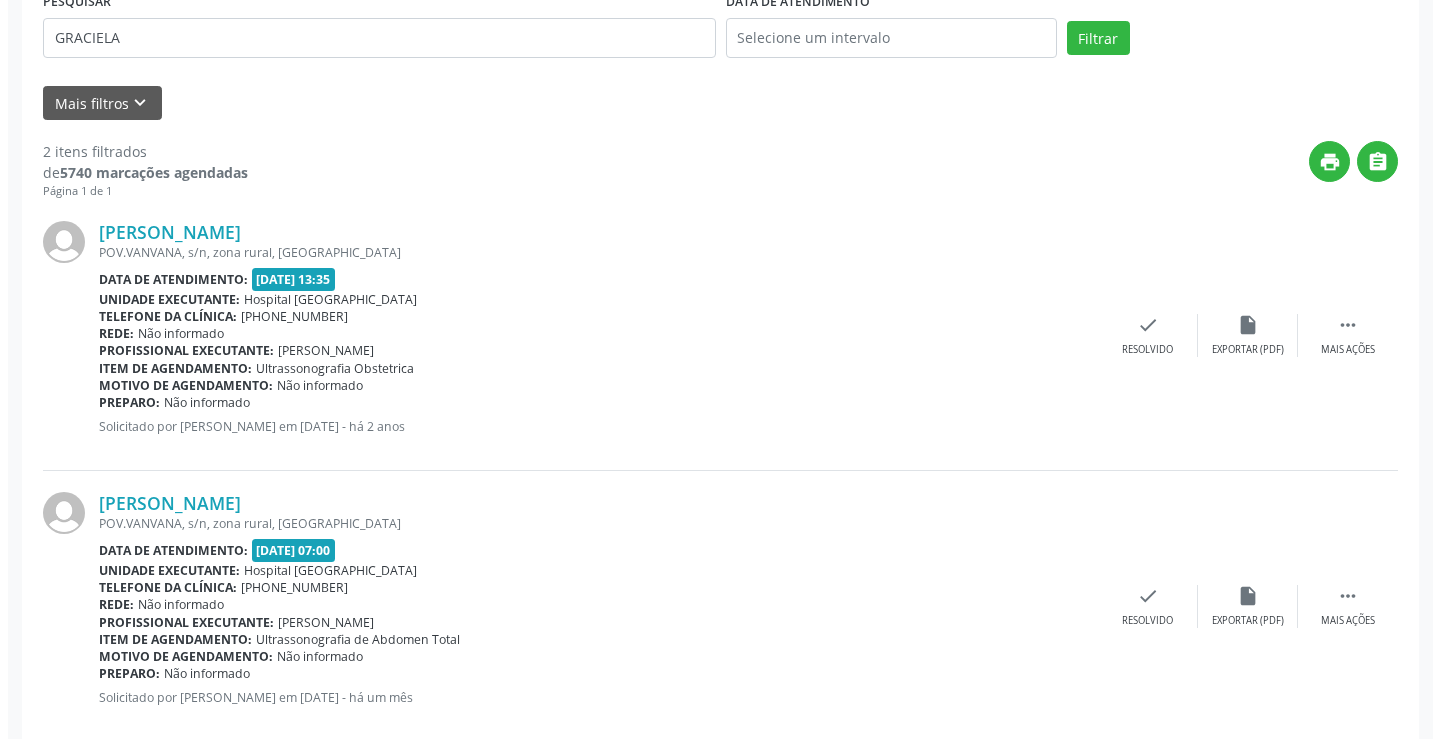 scroll, scrollTop: 437, scrollLeft: 0, axis: vertical 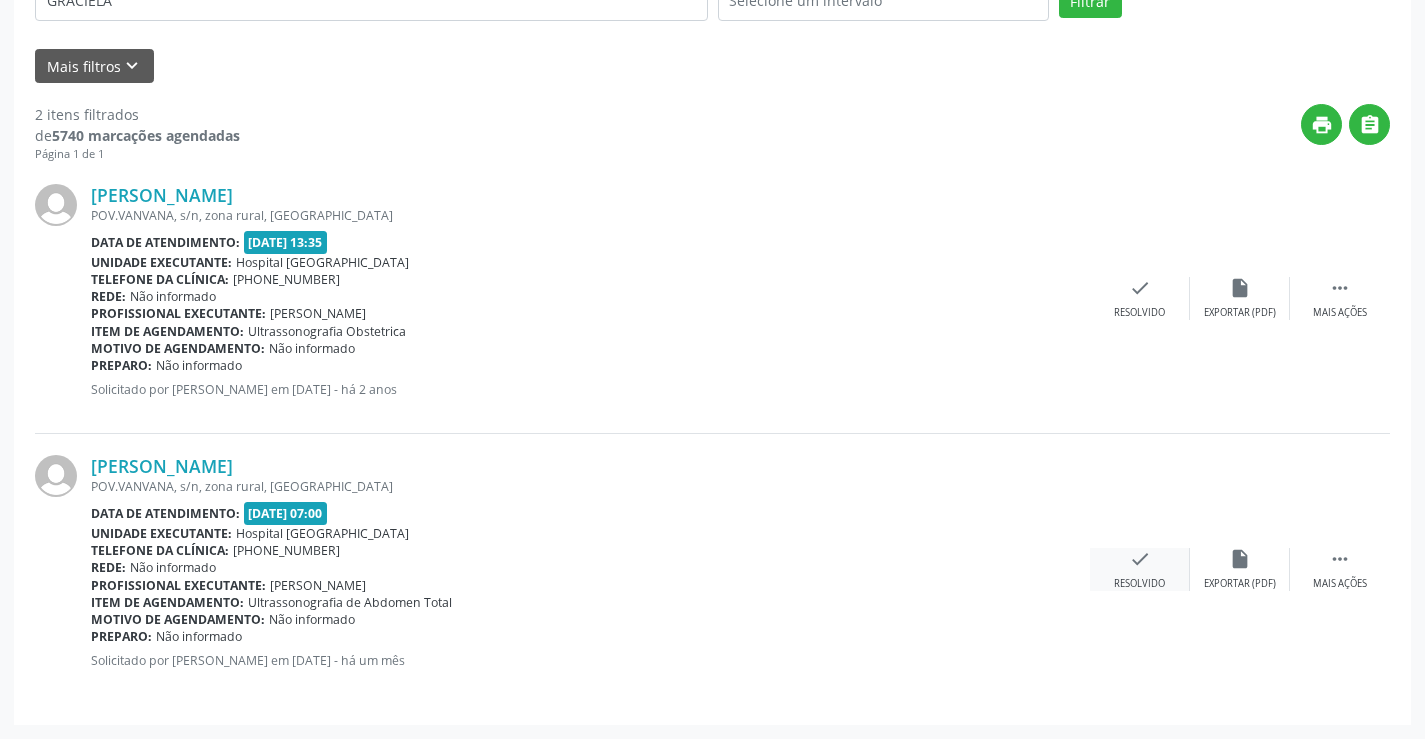 click on "check
Resolvido" at bounding box center (1140, 569) 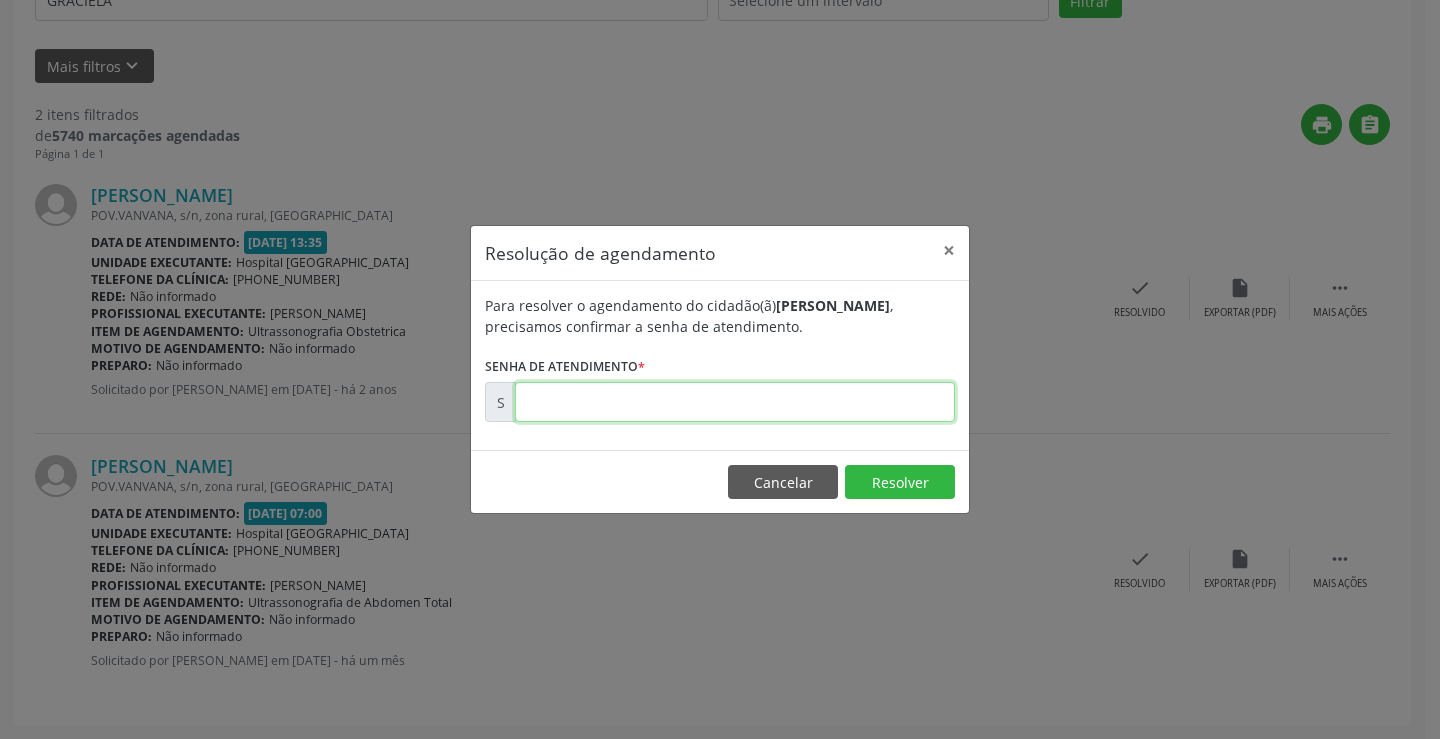 click at bounding box center [735, 402] 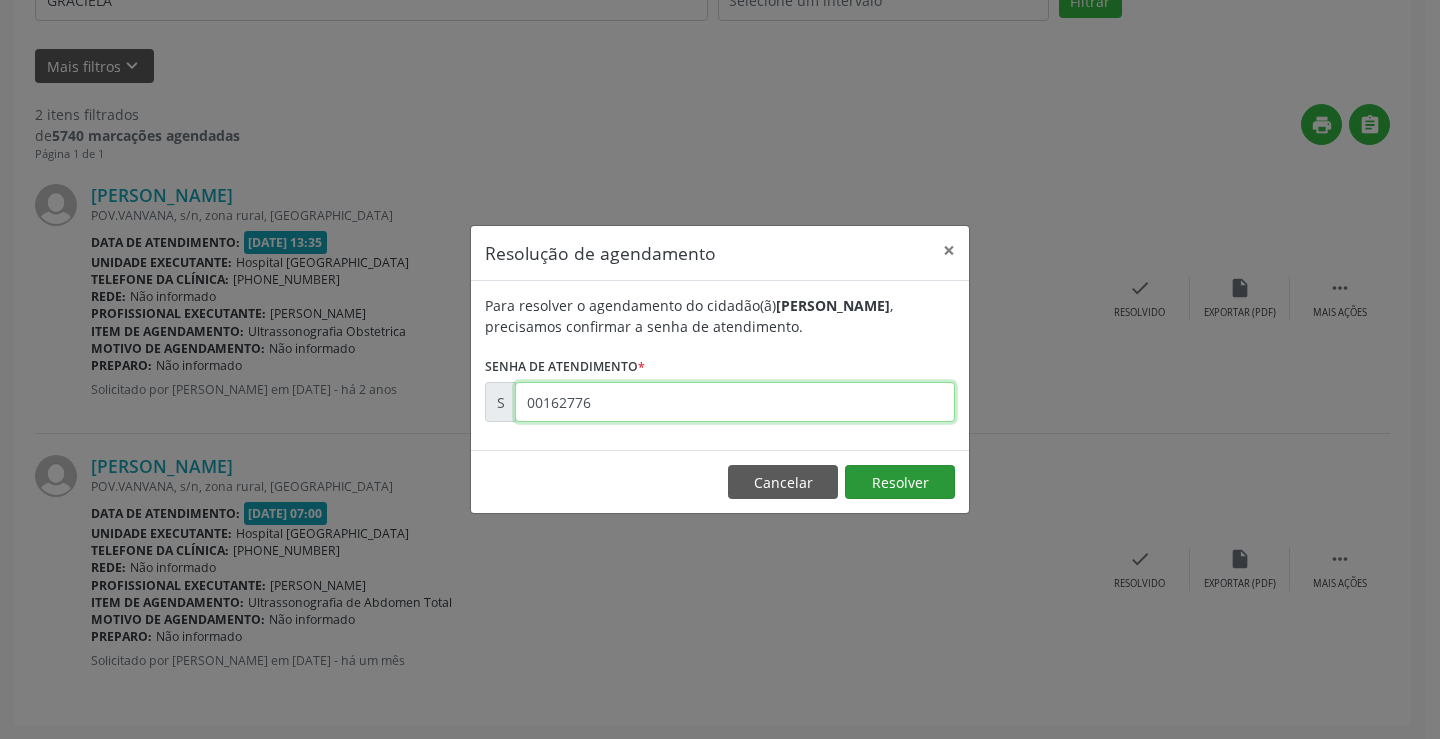 type on "00162776" 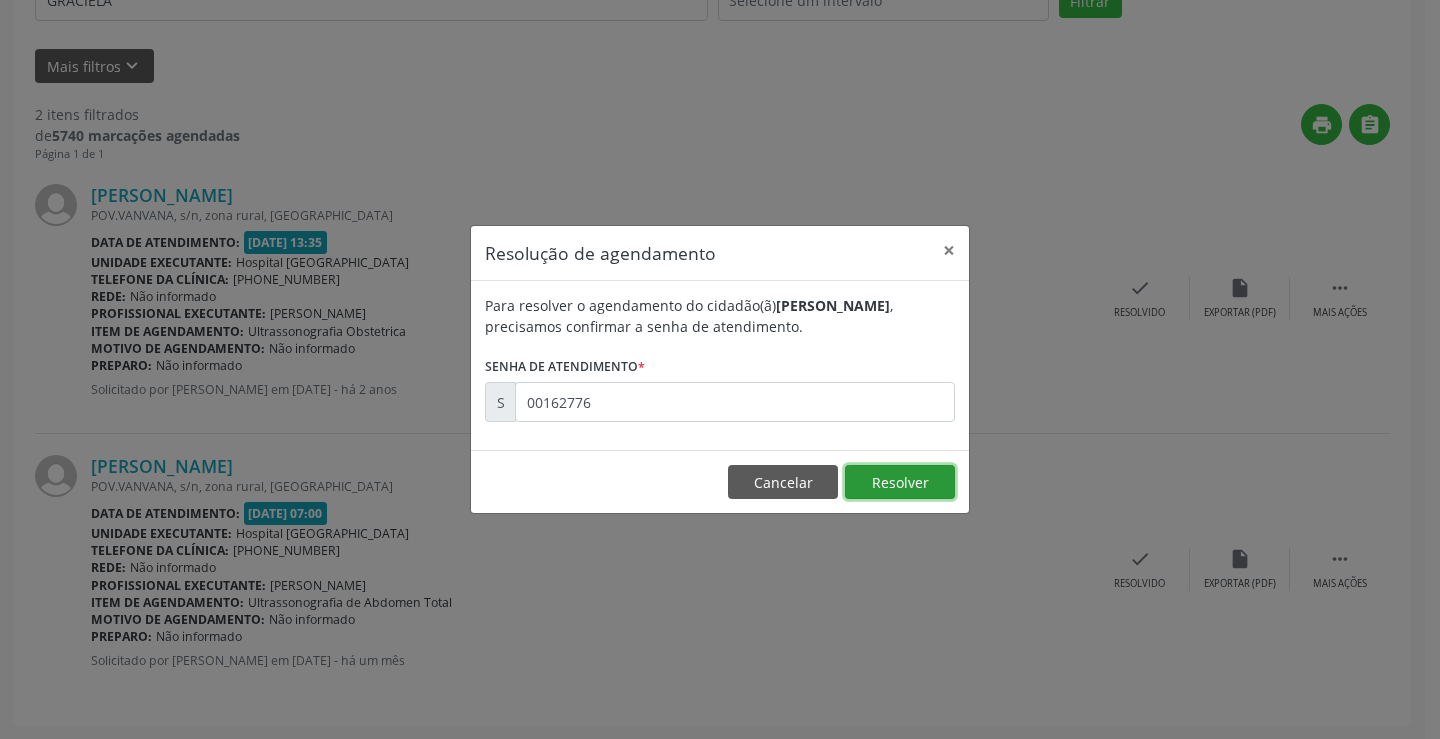 click on "Resolver" at bounding box center (900, 482) 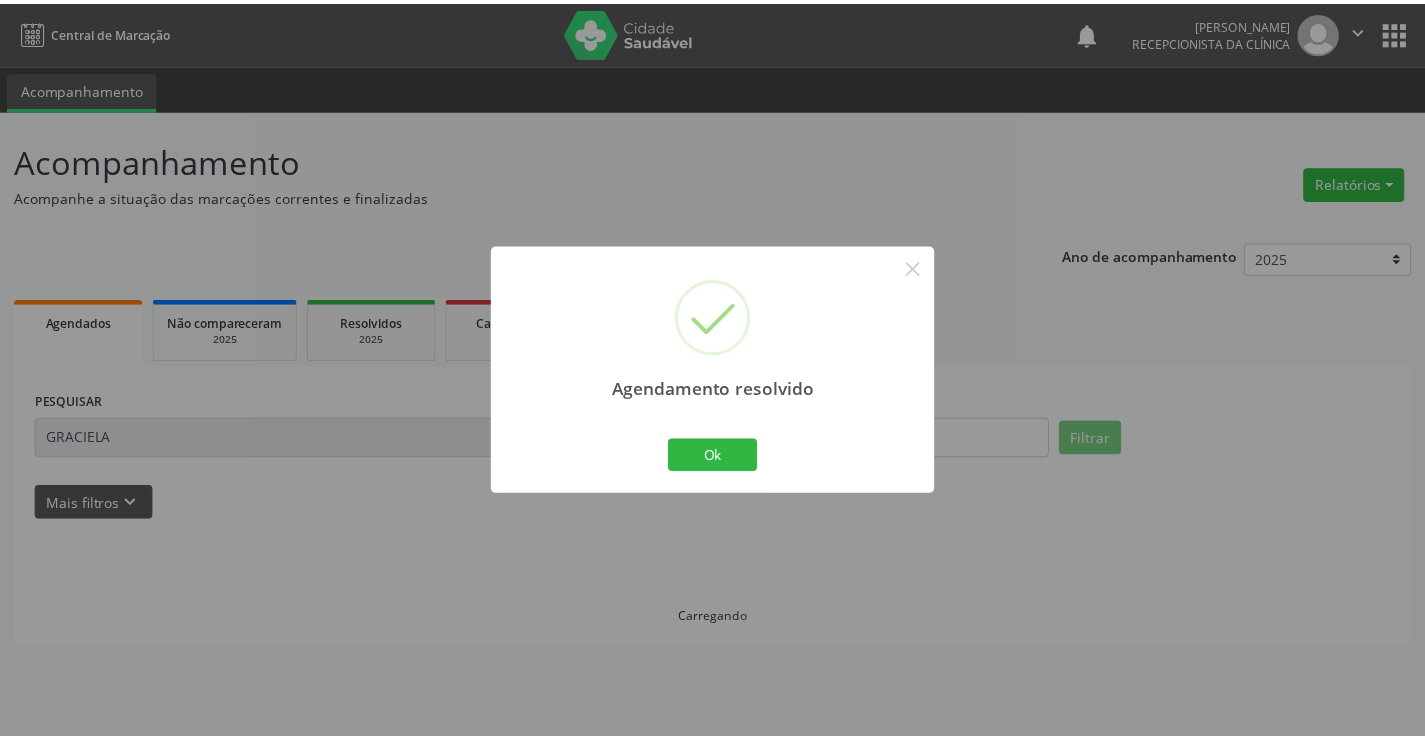 scroll, scrollTop: 0, scrollLeft: 0, axis: both 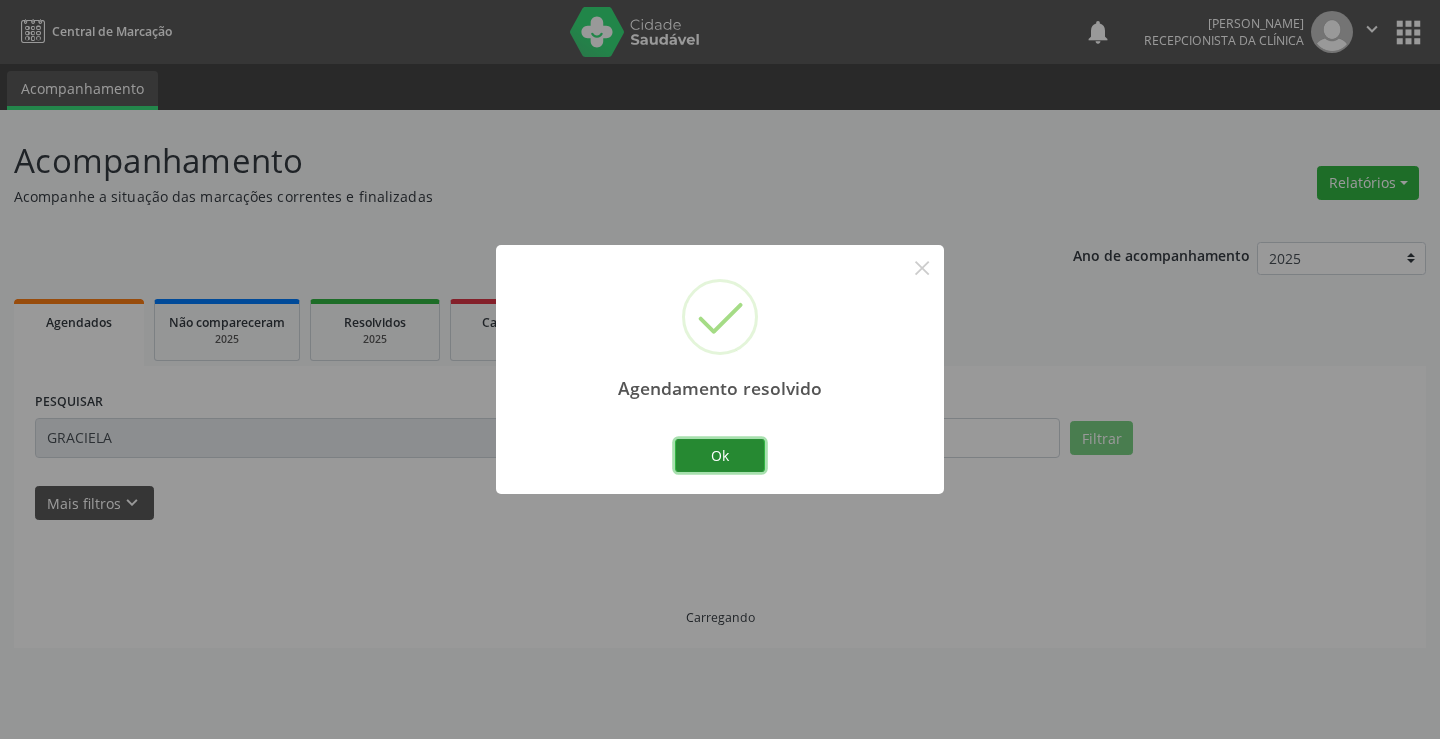 click on "Ok" at bounding box center (720, 456) 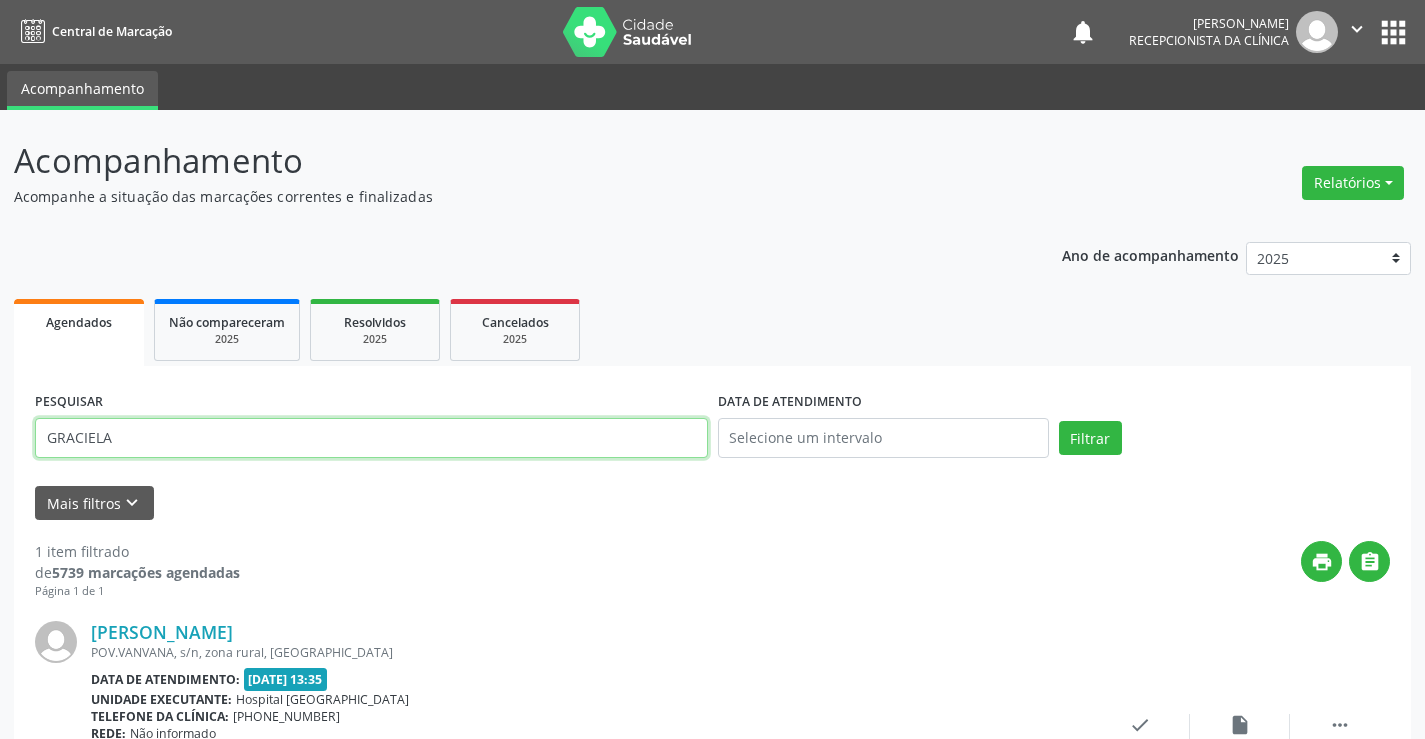 drag, startPoint x: 155, startPoint y: 447, endPoint x: 0, endPoint y: 427, distance: 156.285 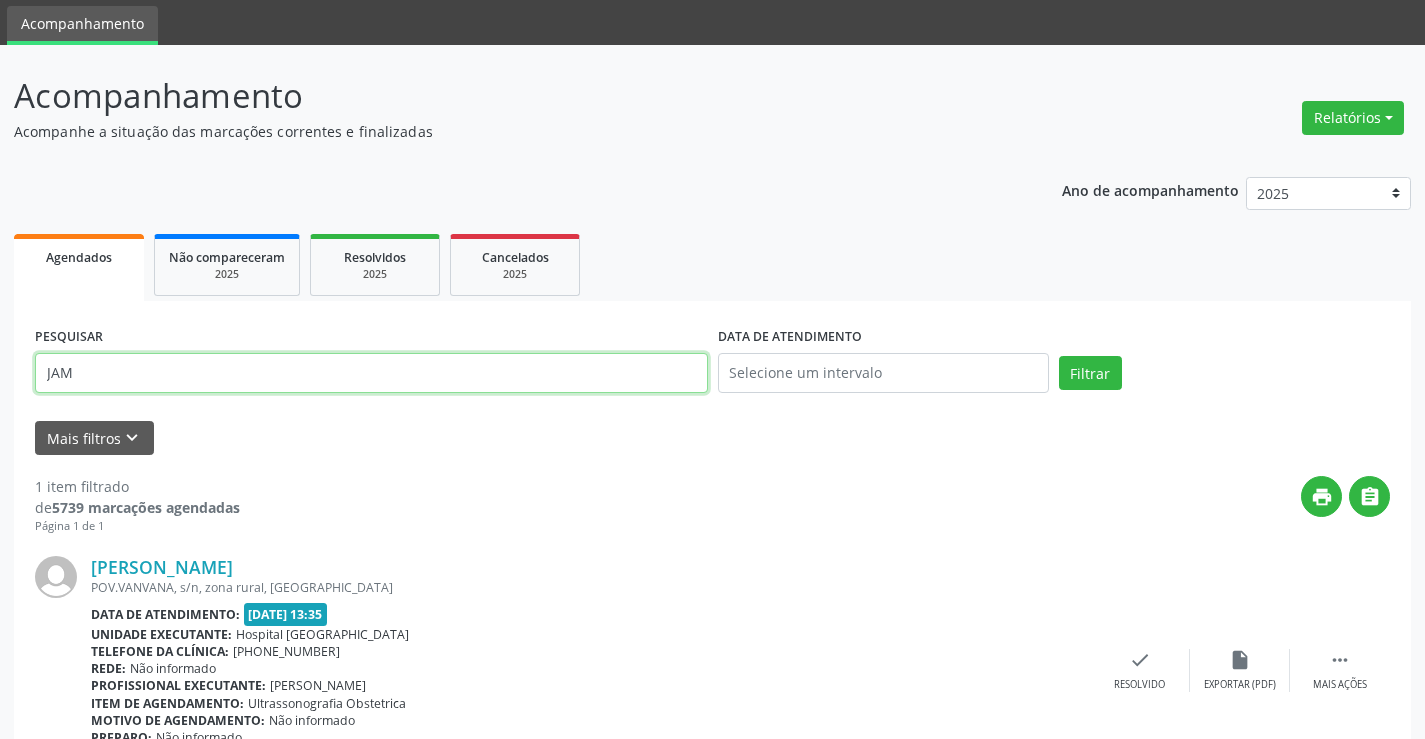 scroll, scrollTop: 100, scrollLeft: 0, axis: vertical 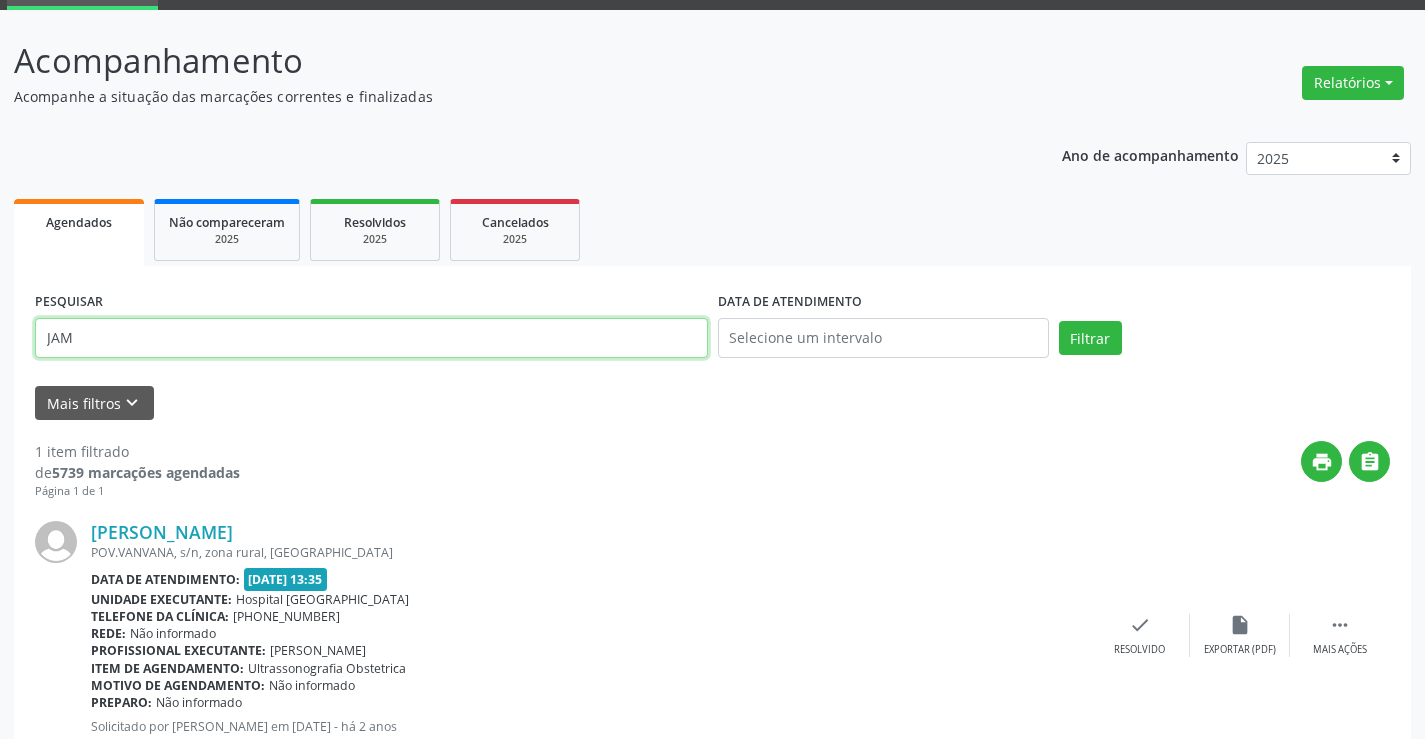 click on "JAM" at bounding box center (371, 338) 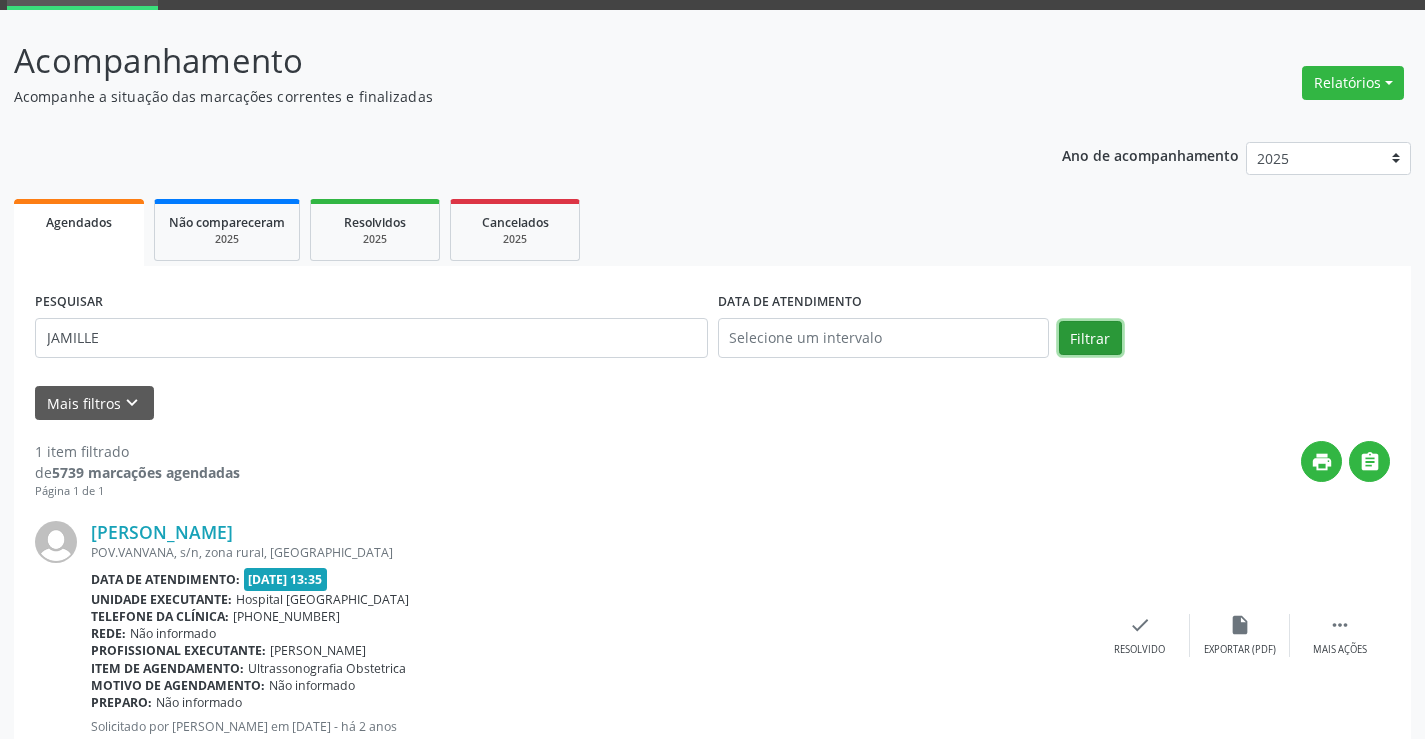 click on "Filtrar" at bounding box center [1090, 338] 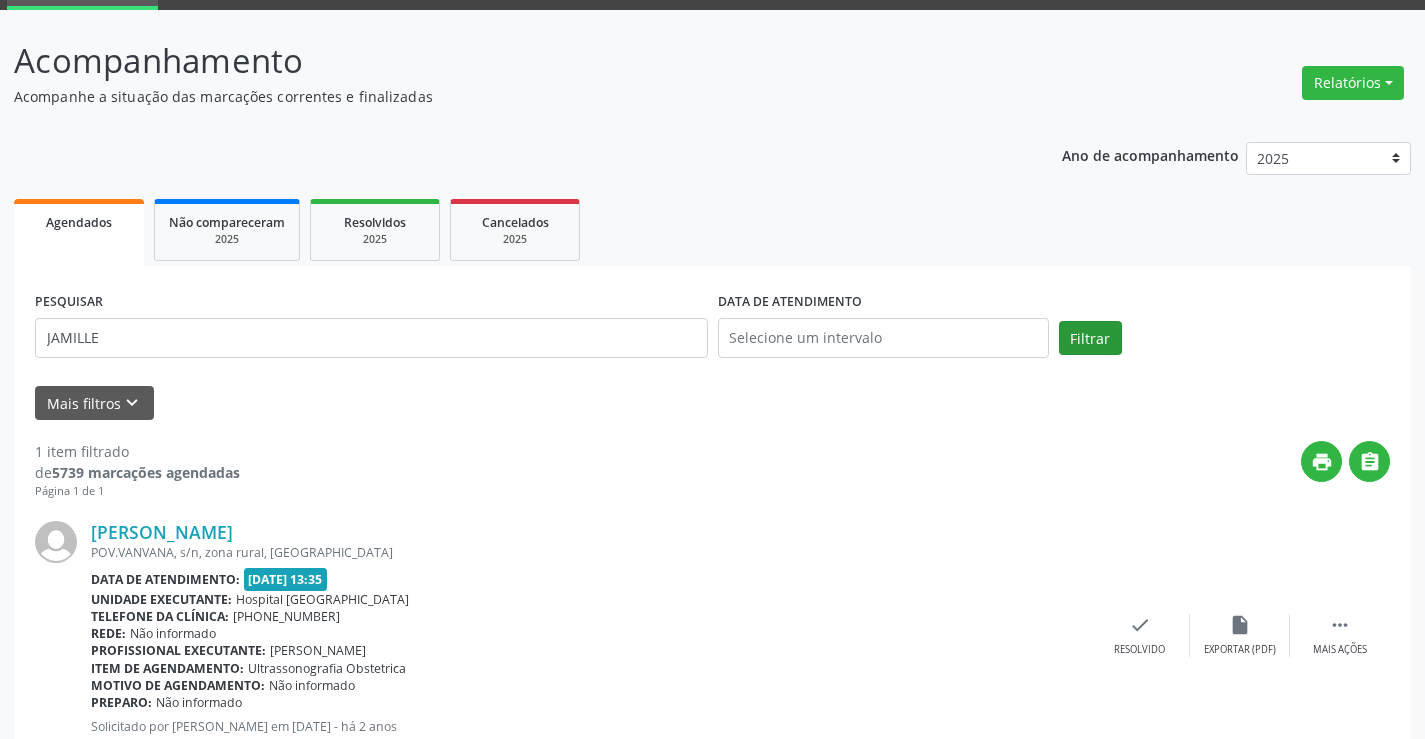 scroll, scrollTop: 0, scrollLeft: 0, axis: both 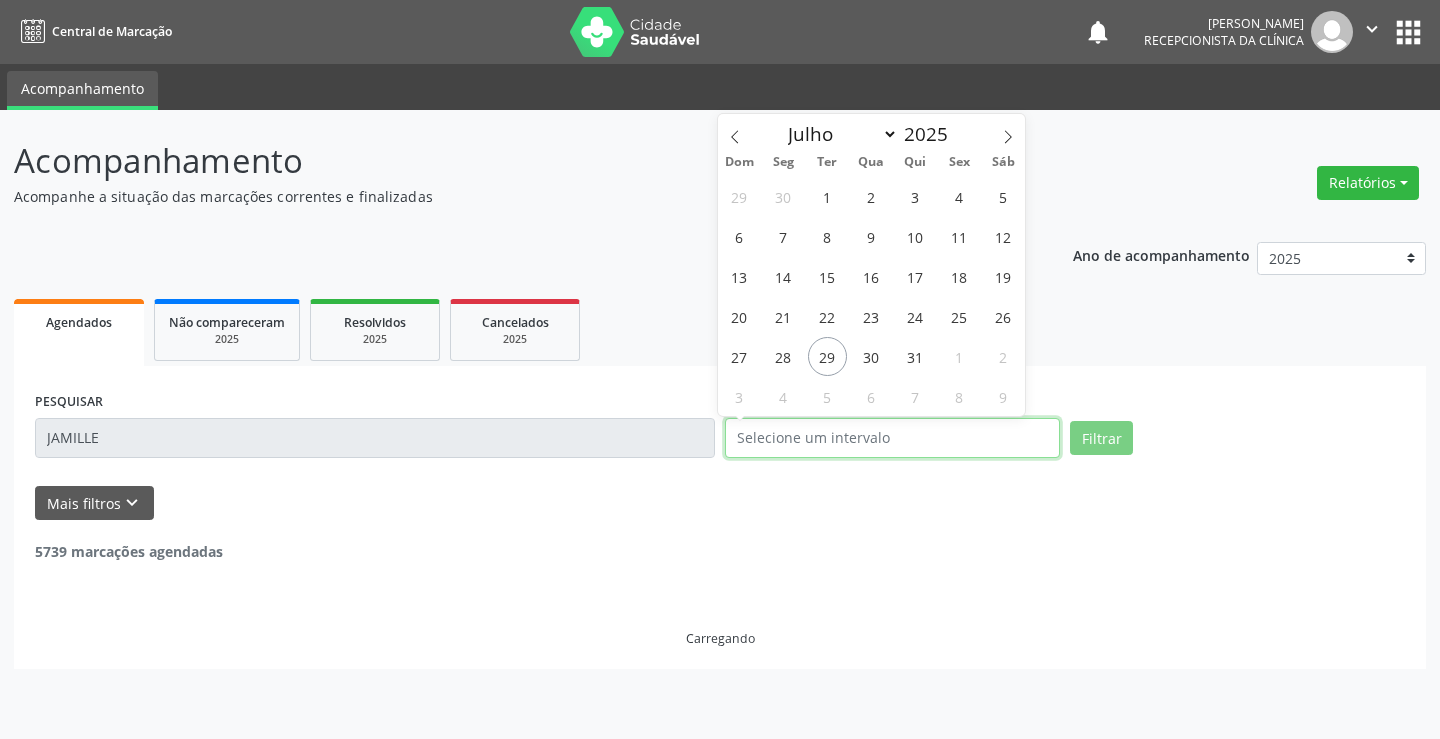 click at bounding box center [892, 438] 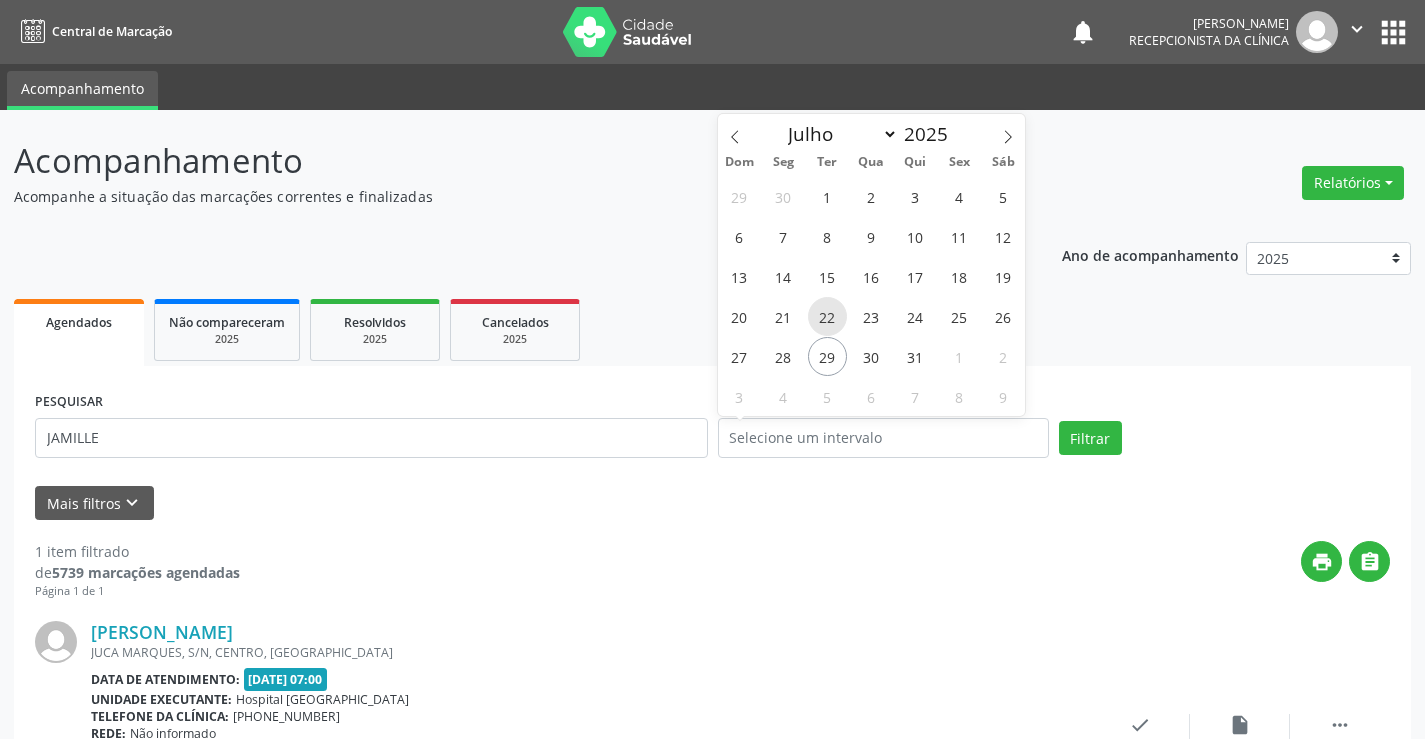 click on "22" at bounding box center [827, 316] 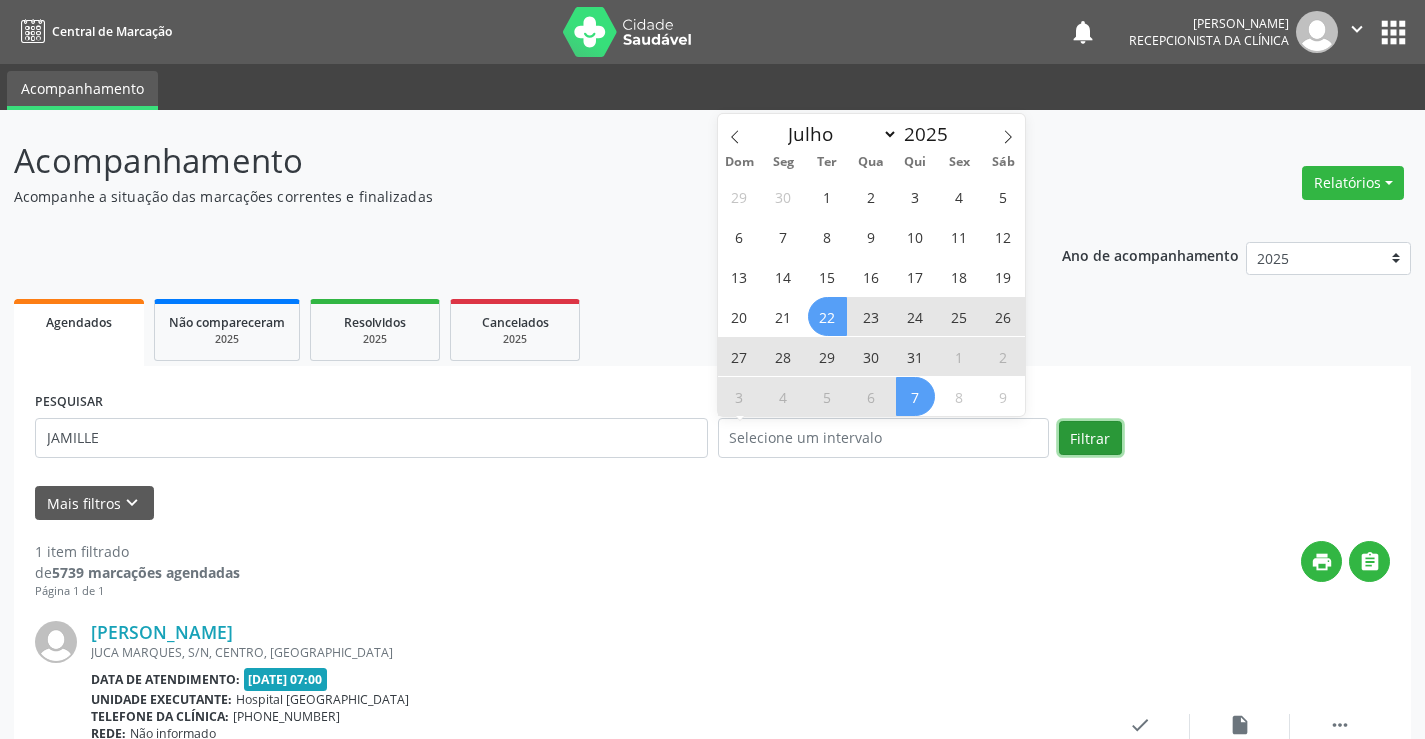 click on "Filtrar" at bounding box center [1090, 438] 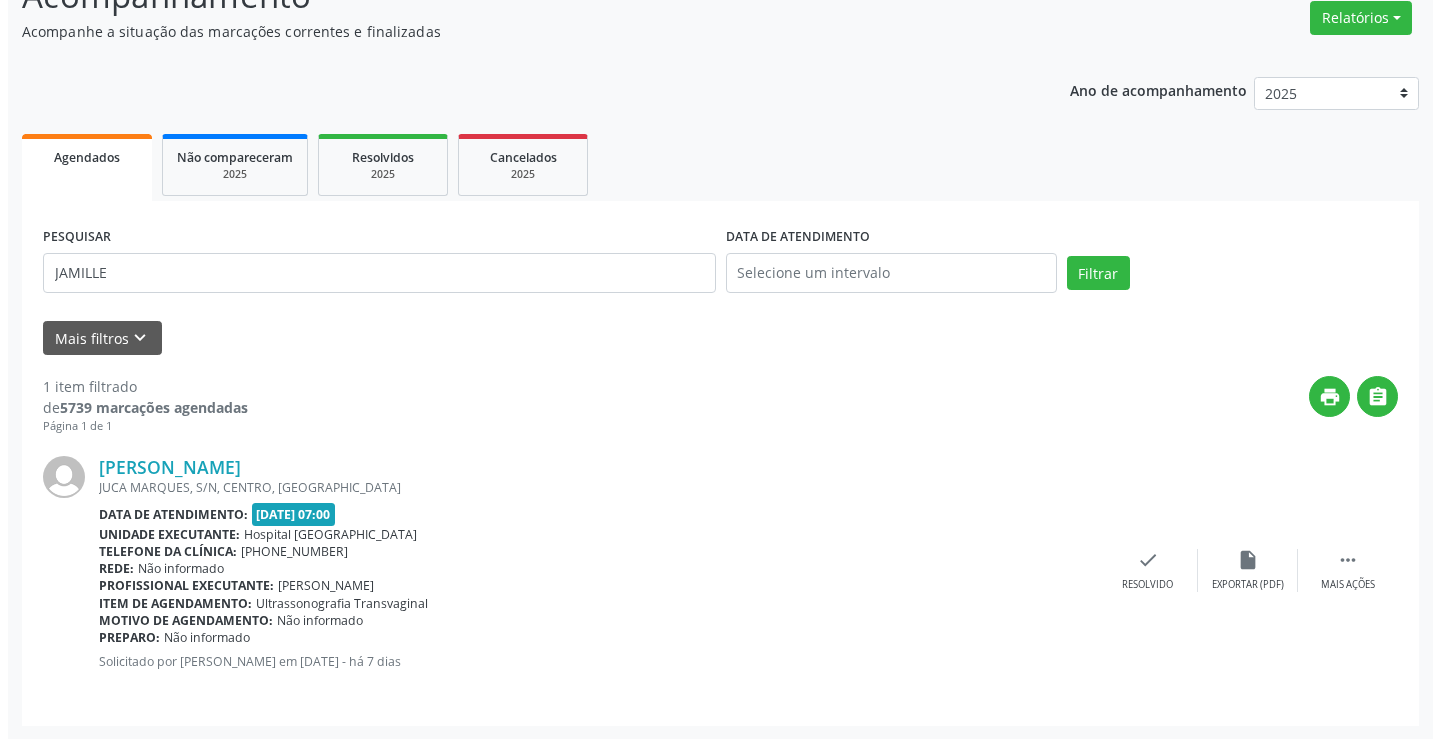 scroll, scrollTop: 166, scrollLeft: 0, axis: vertical 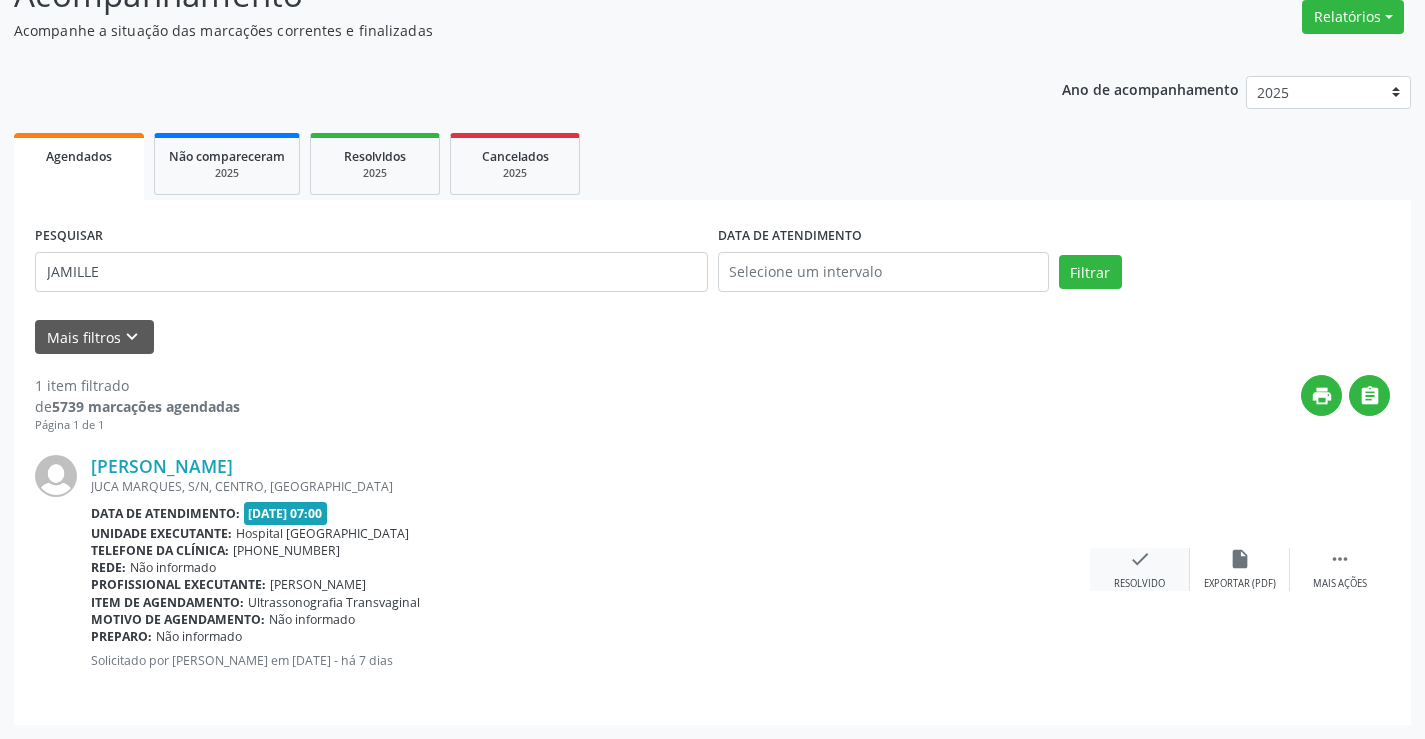 click on "check" at bounding box center [1140, 559] 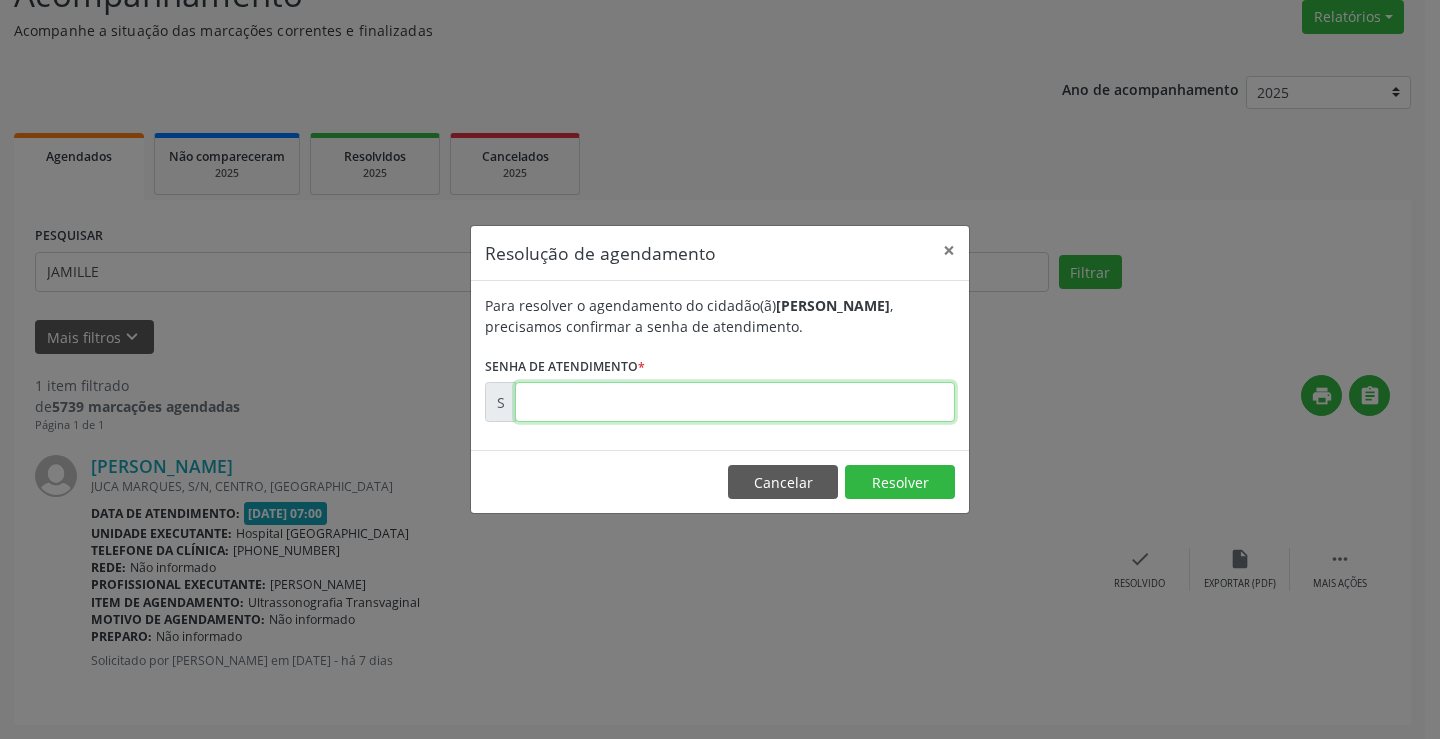 click at bounding box center (735, 402) 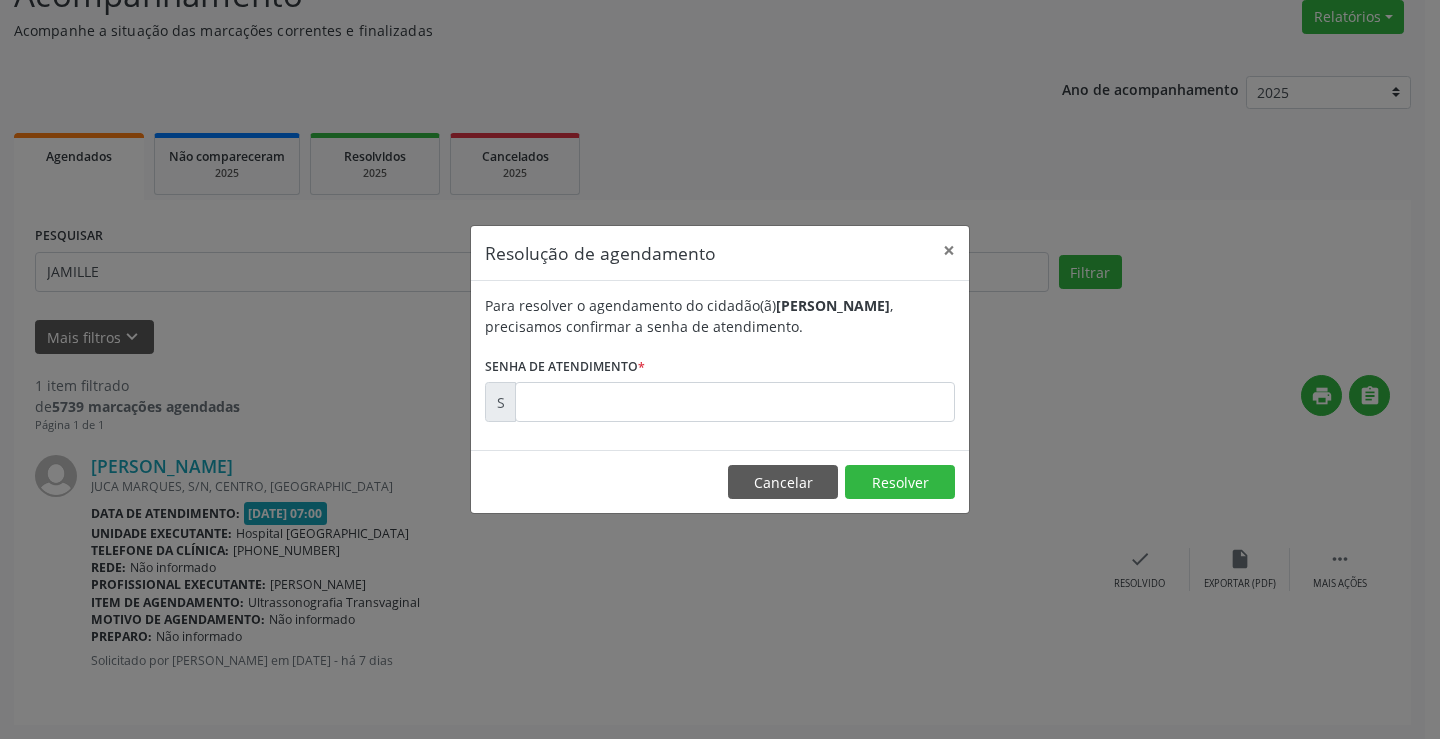 click on "Resolução de agendamento ×
Para resolver o agendamento do cidadão(ã)  [PERSON_NAME] ,
precisamos confirmar a senha de atendimento.
Senha de atendimento
*
S     Cancelar Resolver" at bounding box center (720, 369) 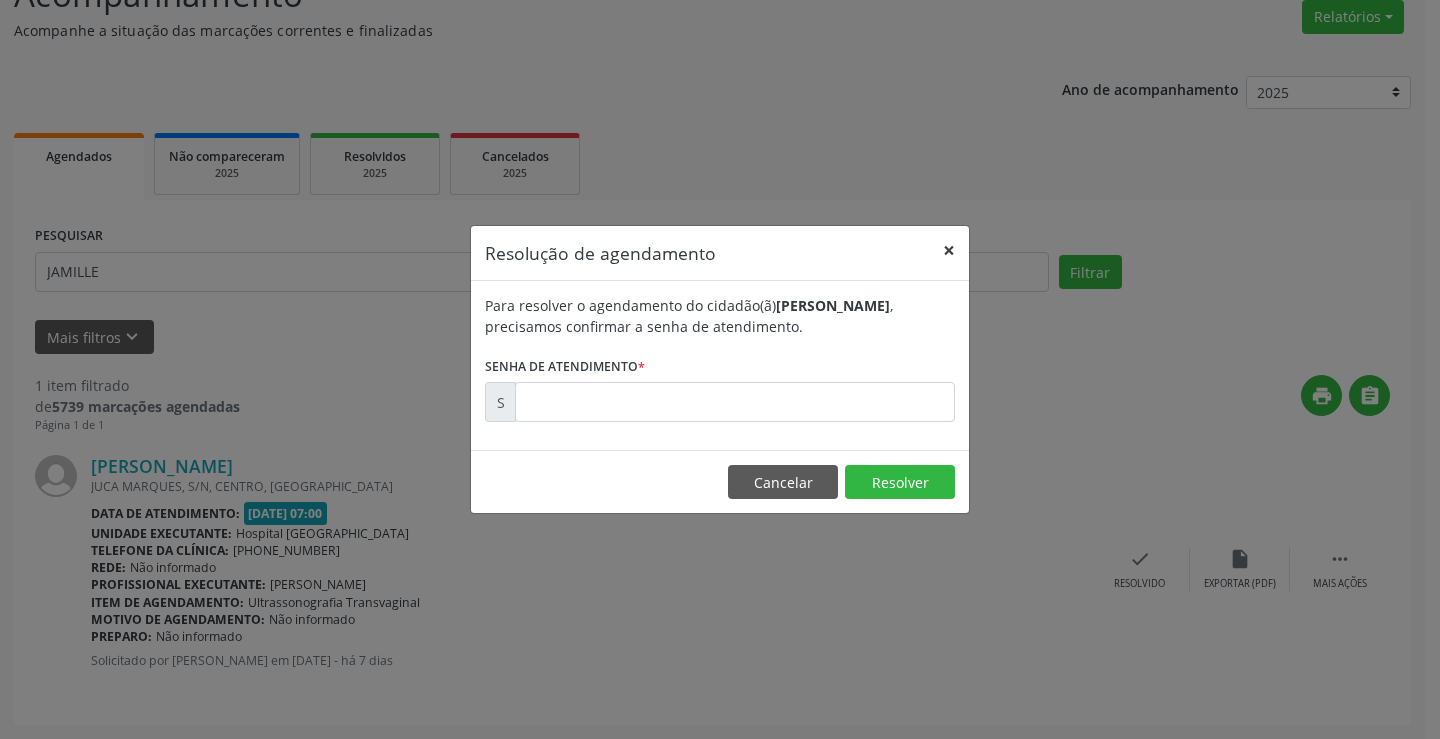 click on "×" at bounding box center (949, 250) 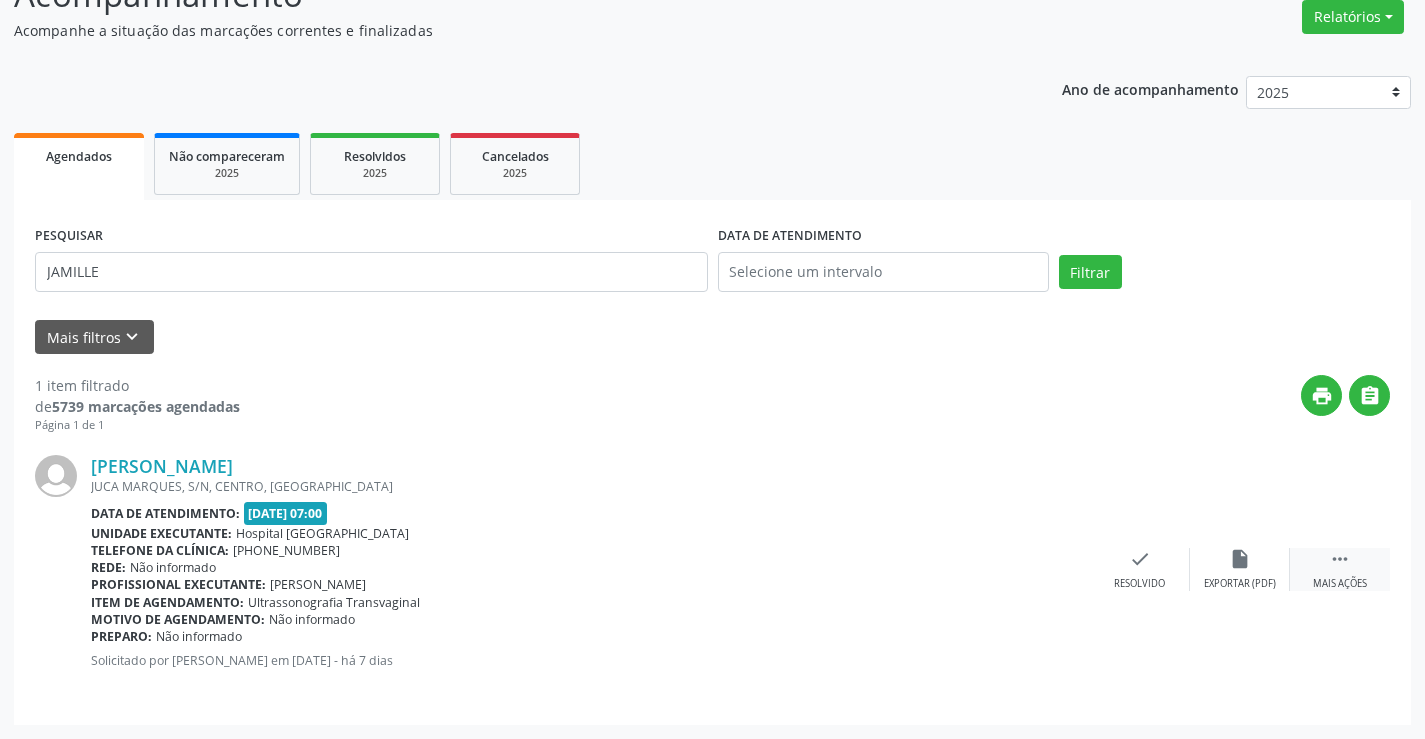 click on "
Mais ações" at bounding box center (1340, 569) 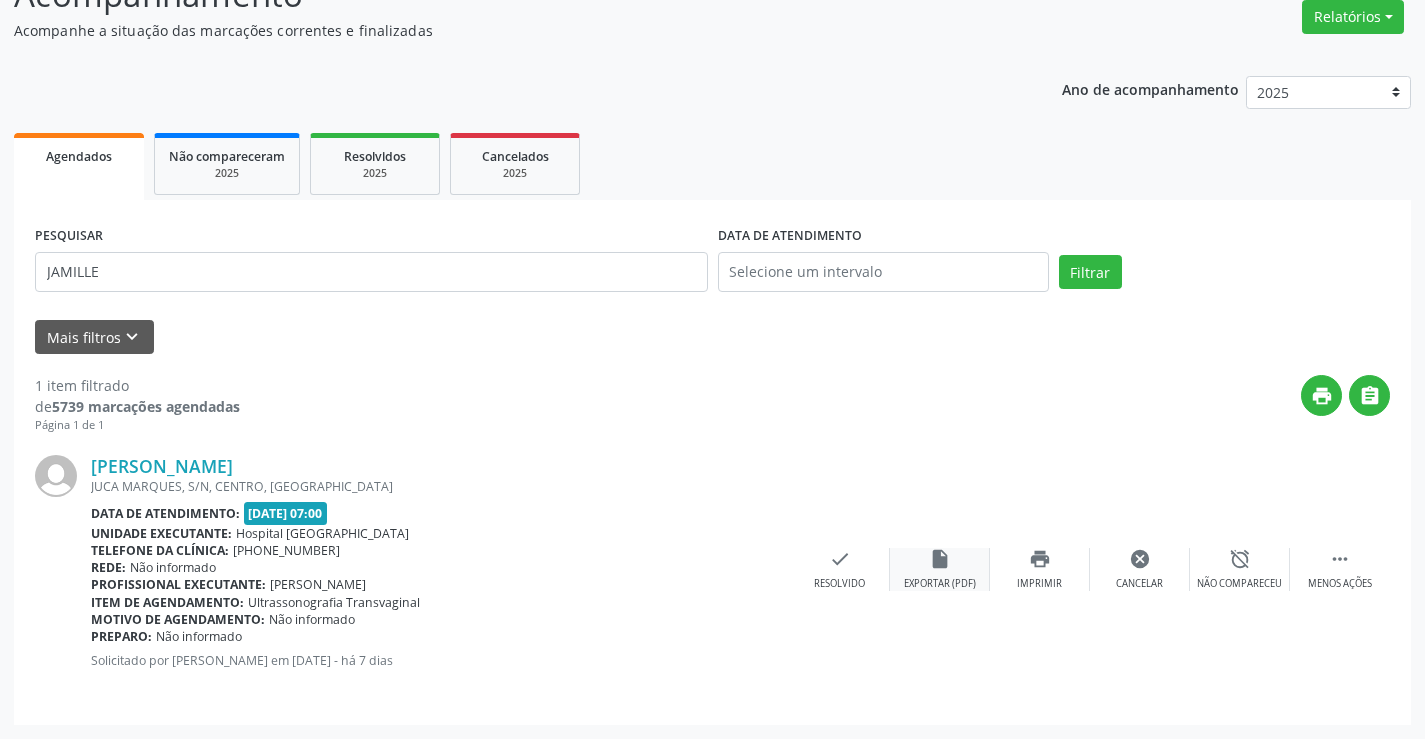click on "insert_drive_file
Exportar (PDF)" at bounding box center (940, 569) 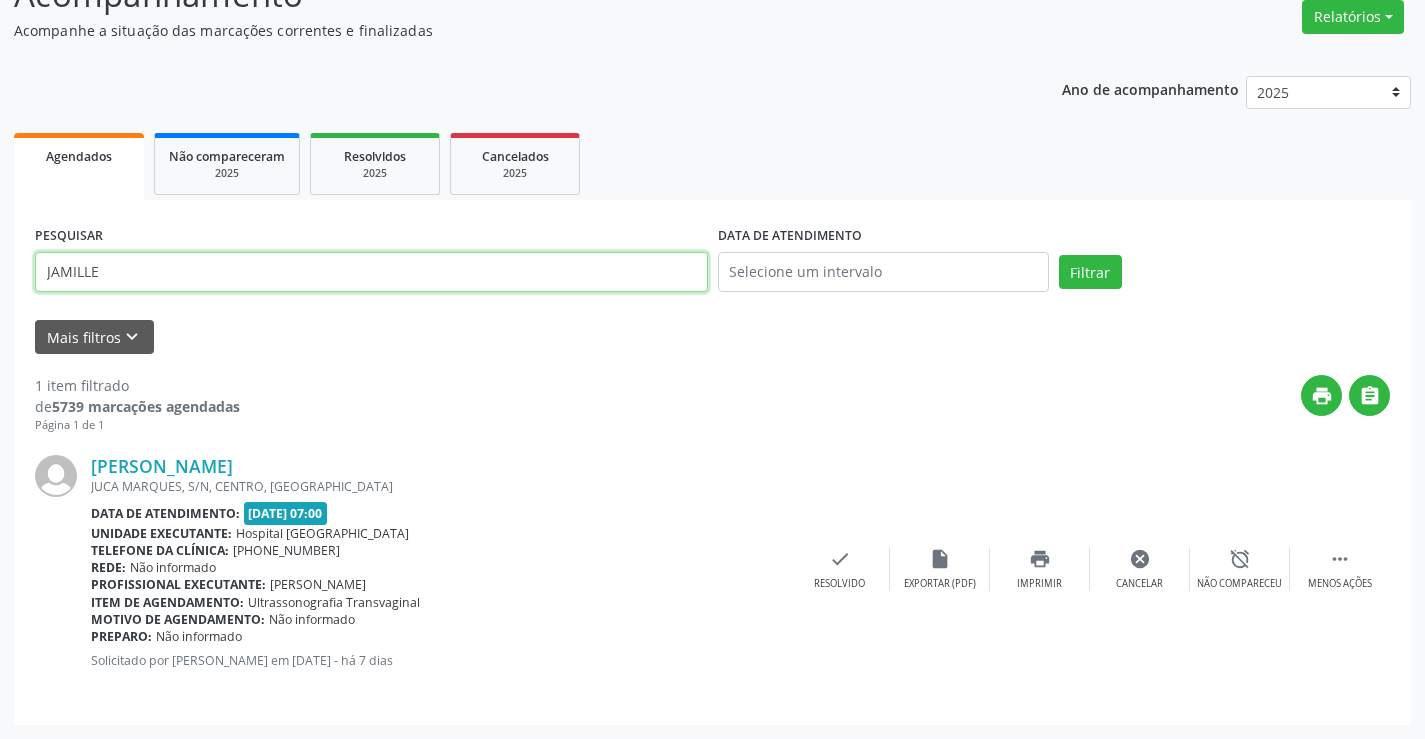 drag, startPoint x: 170, startPoint y: 276, endPoint x: 586, endPoint y: 328, distance: 419.2374 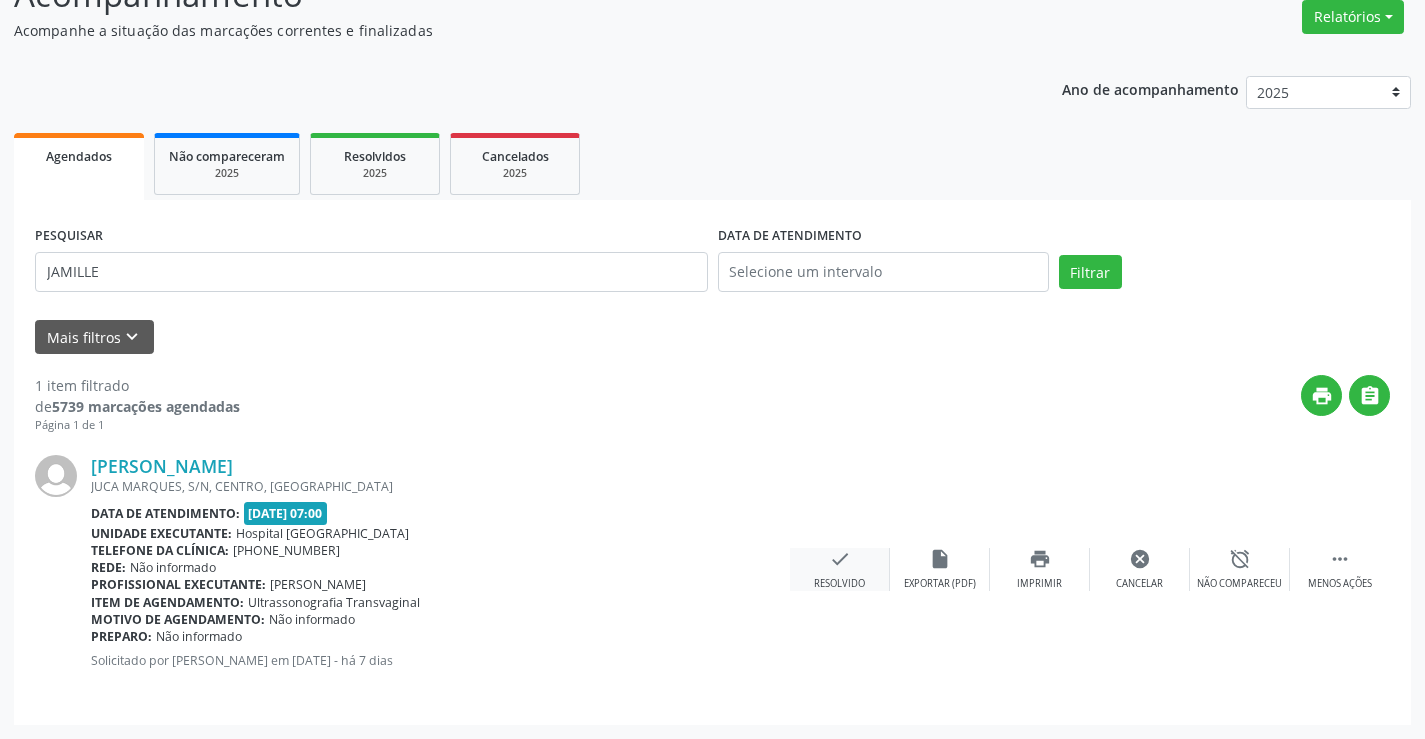 click on "check
Resolvido" at bounding box center (840, 569) 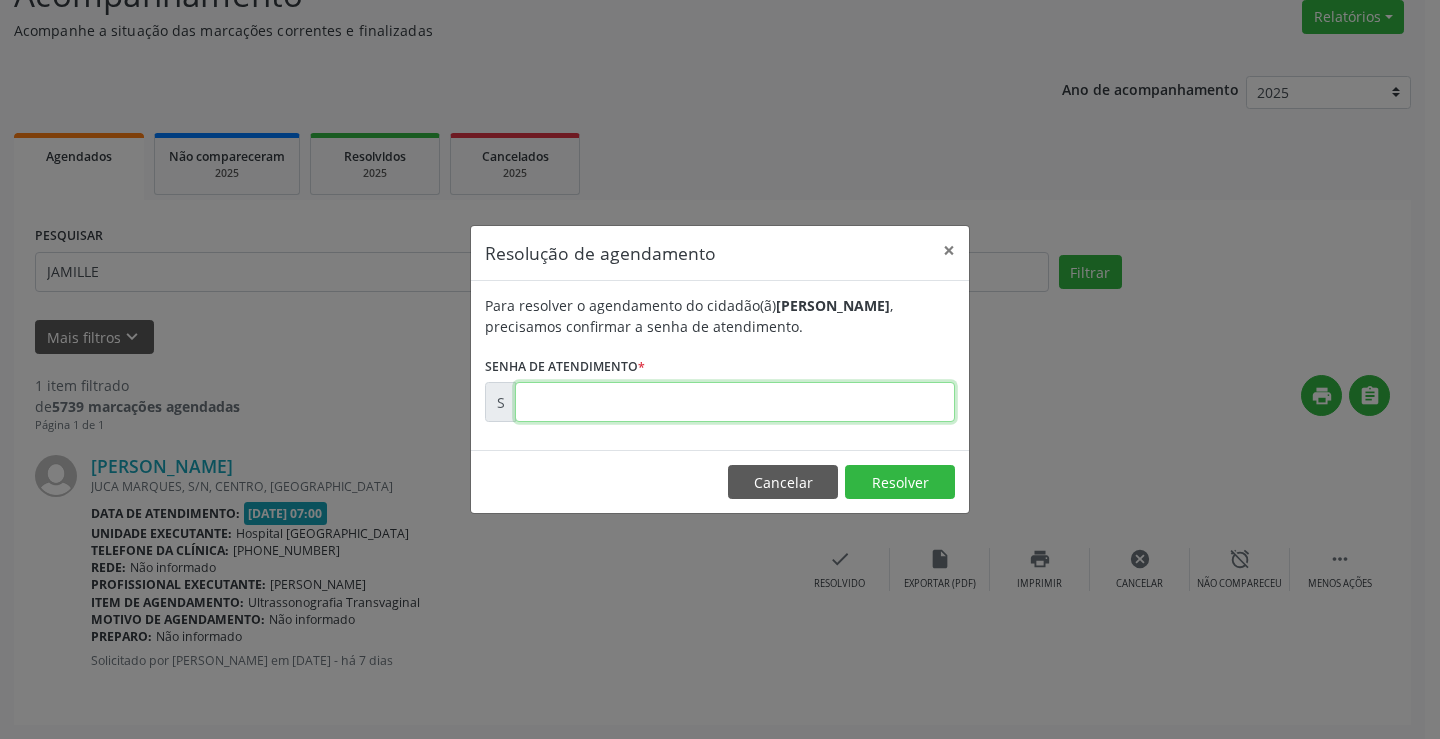 click at bounding box center [735, 402] 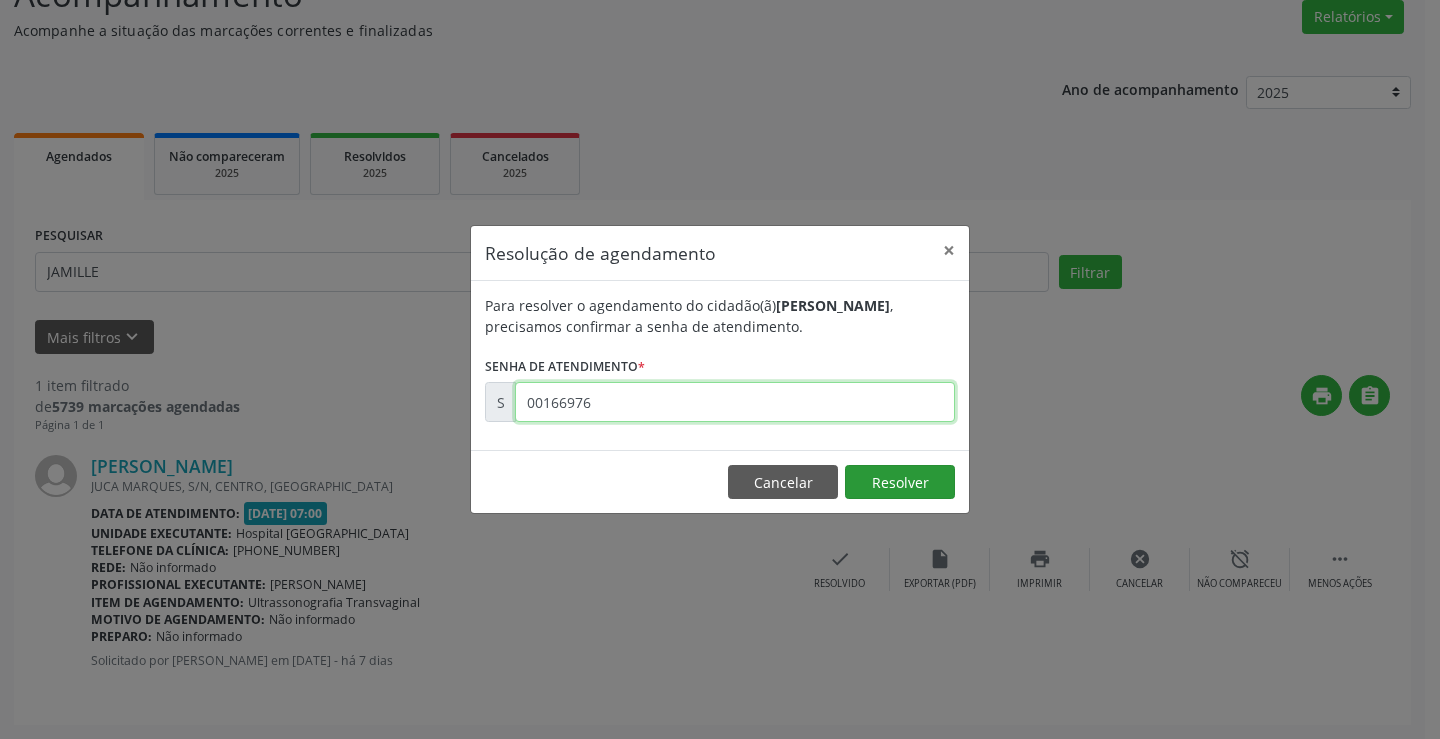 type on "00166976" 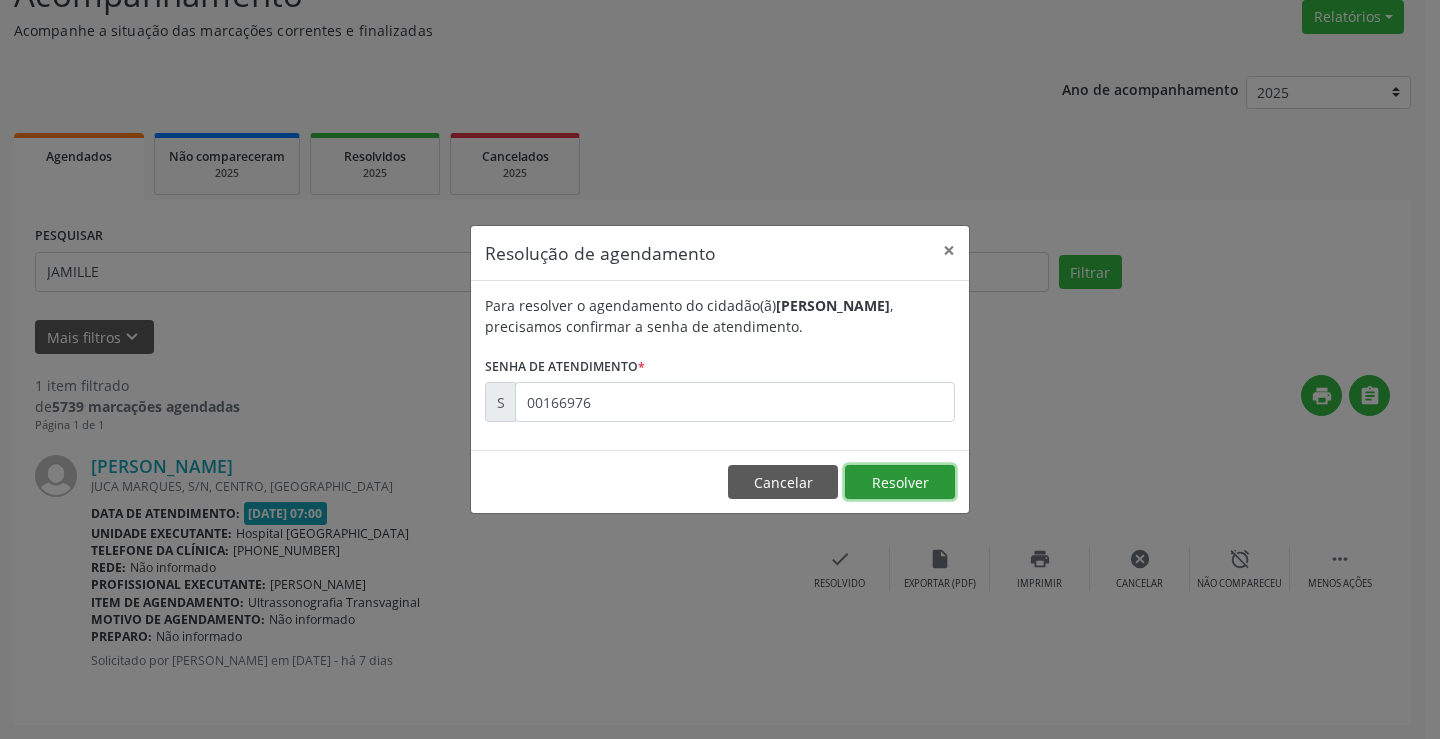 click on "Resolver" at bounding box center [900, 482] 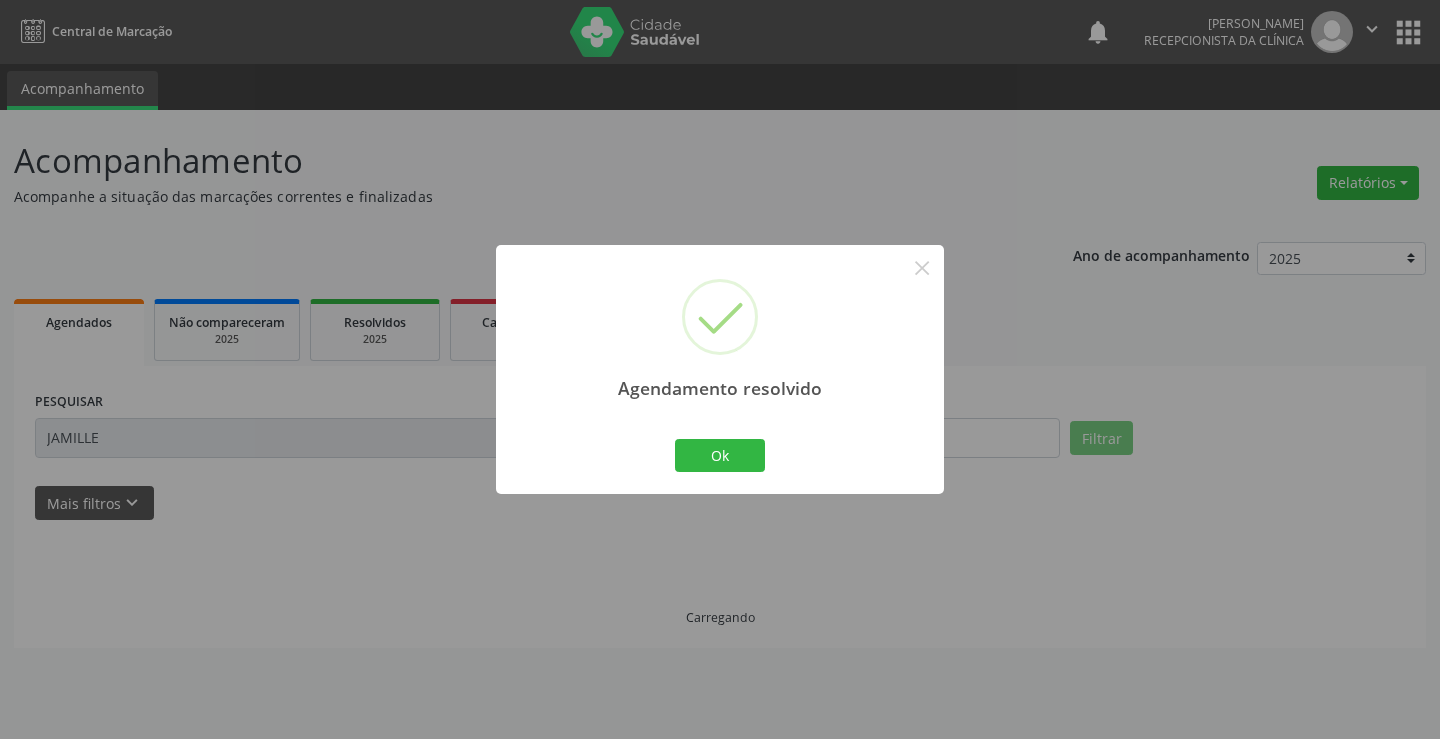 scroll, scrollTop: 0, scrollLeft: 0, axis: both 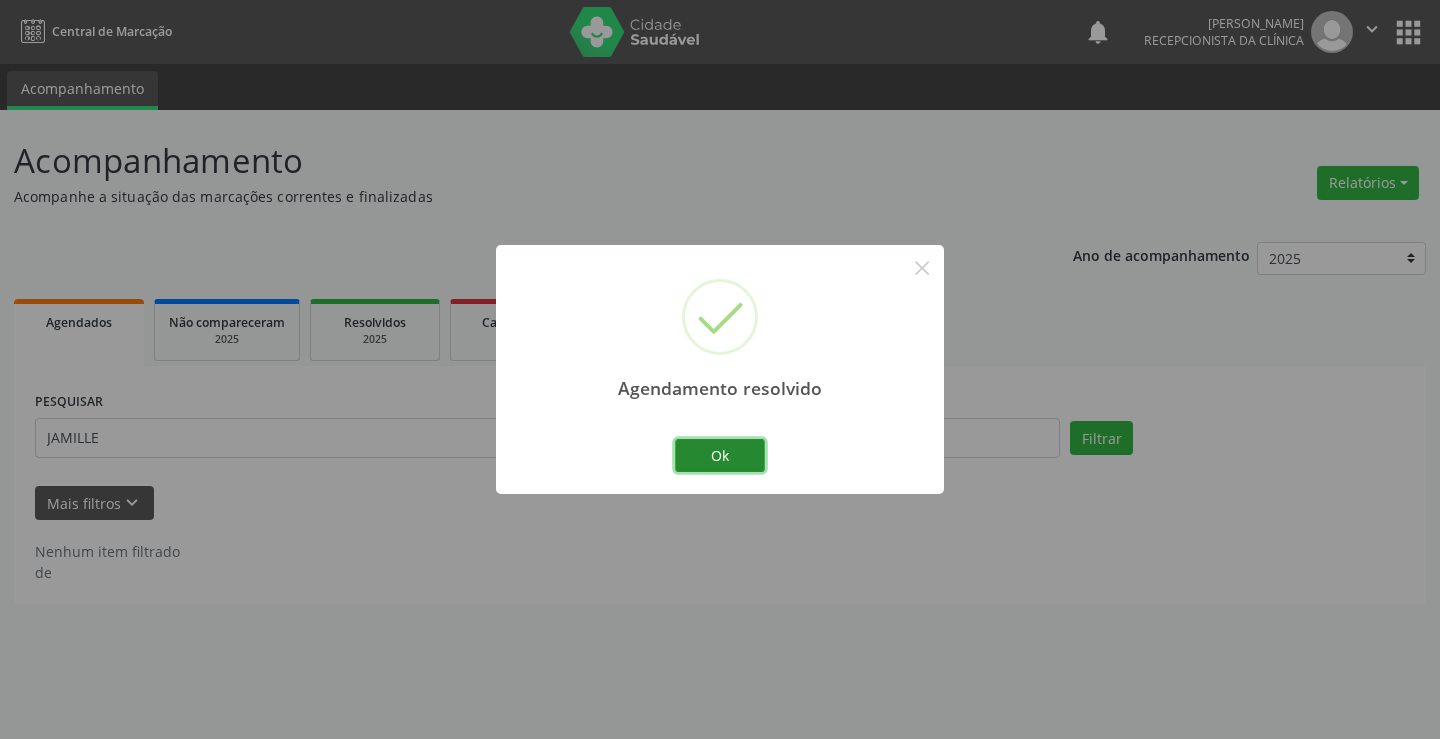 click on "Ok" at bounding box center [720, 456] 